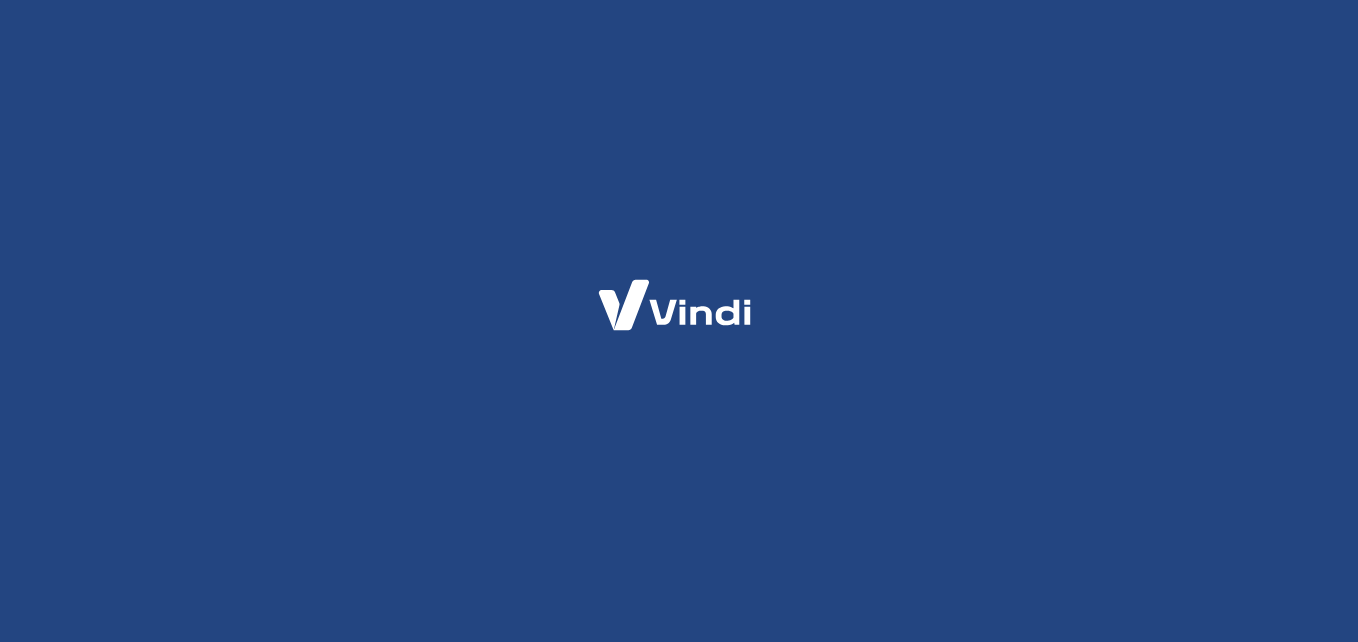 scroll, scrollTop: 0, scrollLeft: 0, axis: both 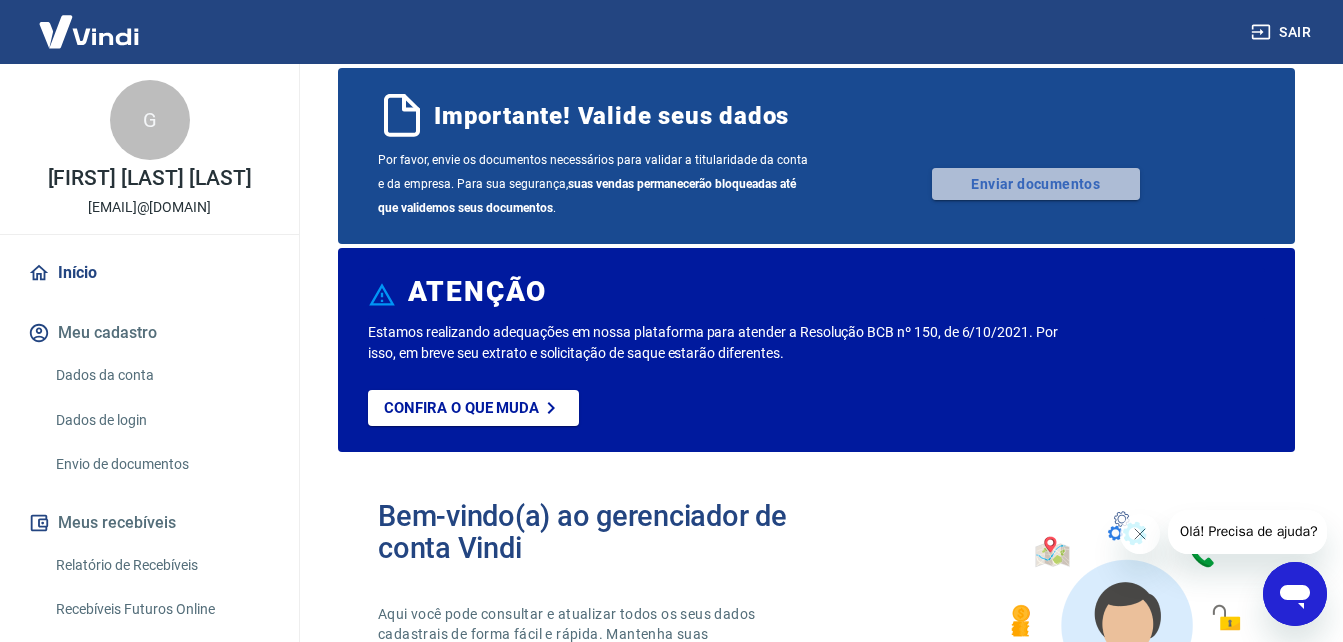 click on "Enviar documentos" at bounding box center [1036, 184] 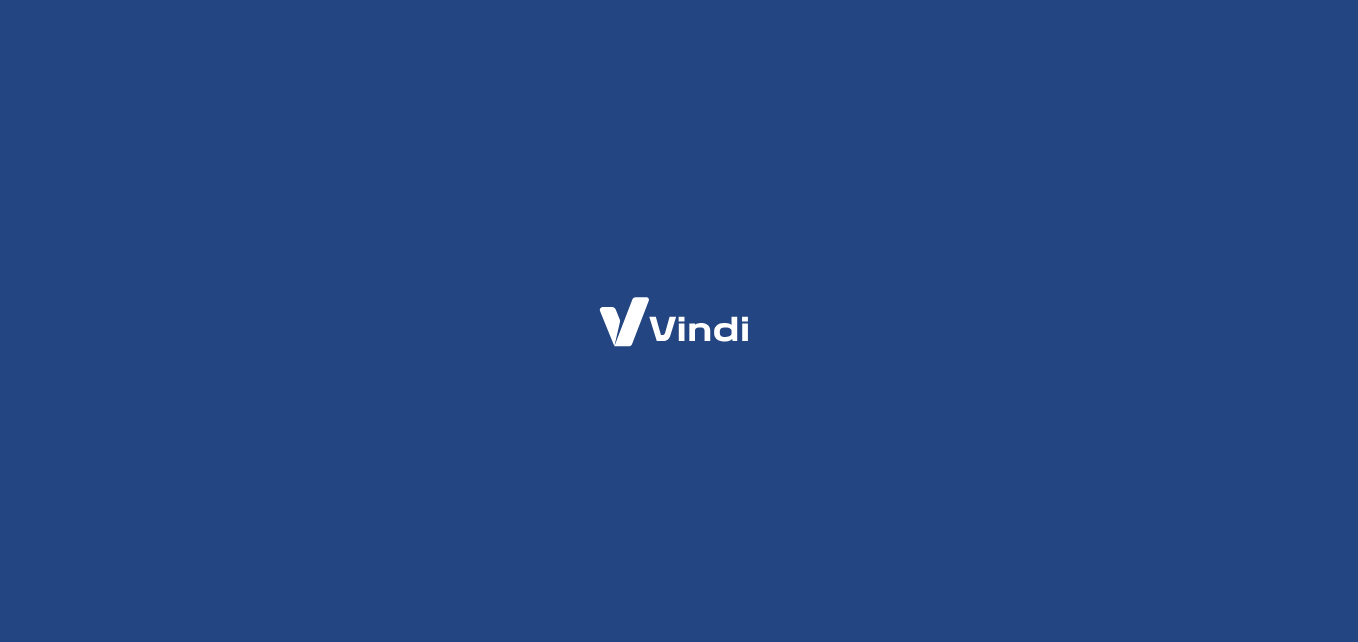 scroll, scrollTop: 0, scrollLeft: 0, axis: both 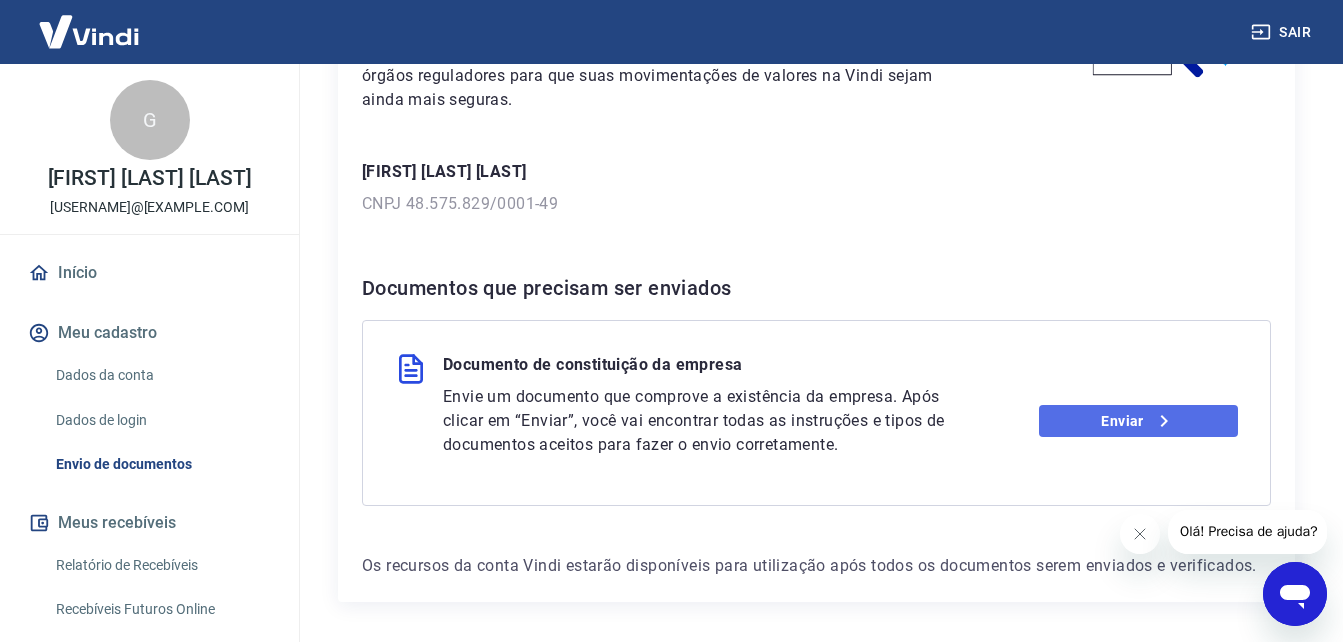 click on "Enviar" at bounding box center [1138, 421] 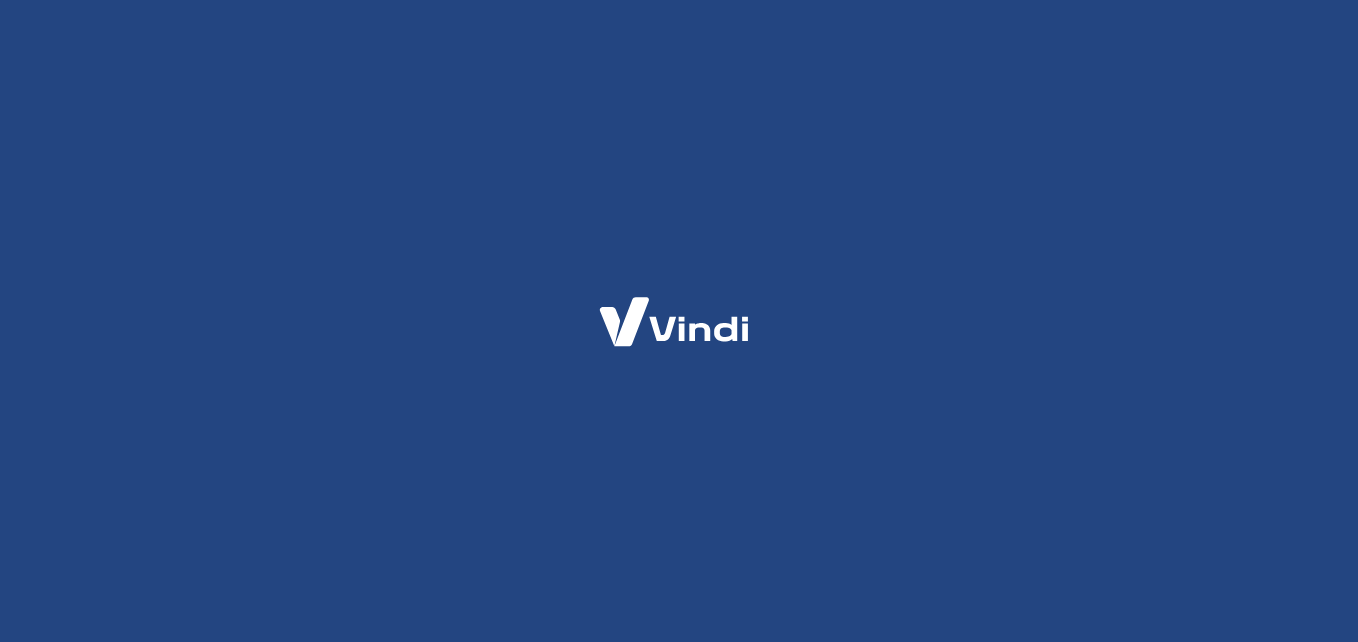 scroll, scrollTop: 0, scrollLeft: 0, axis: both 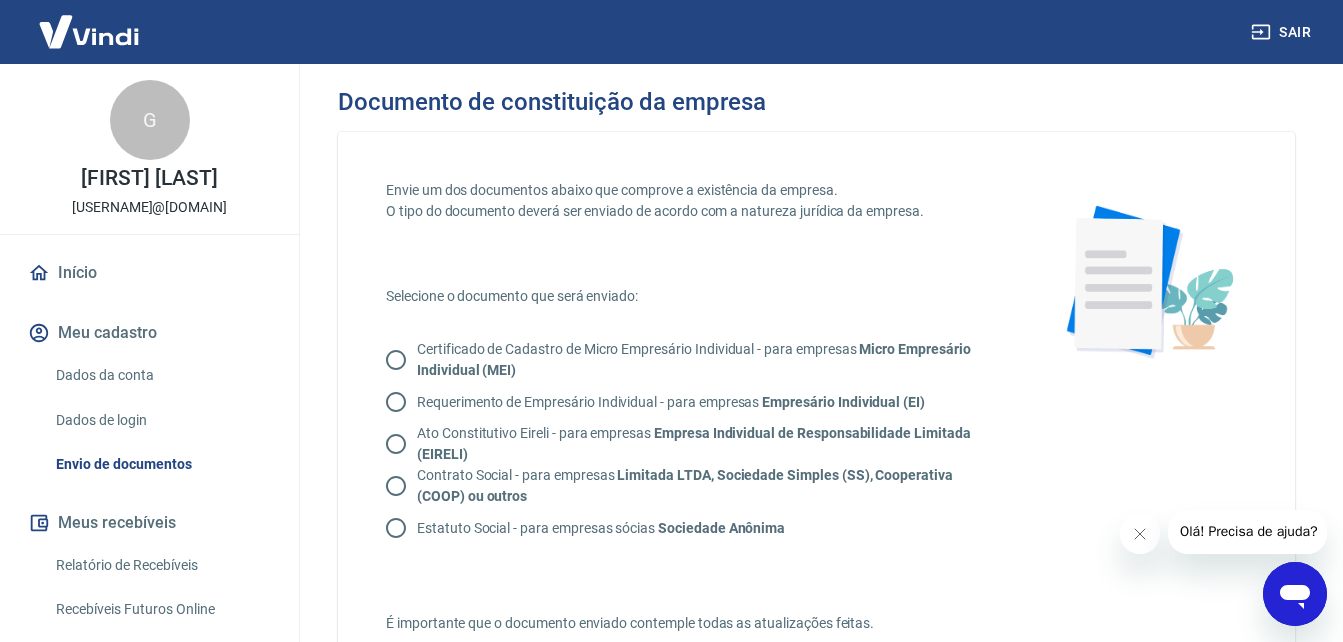 click on "Certificado de Cadastro de Micro Empresário Individual - para empresas   Micro Empresário Individual (MEI)" at bounding box center [396, 360] 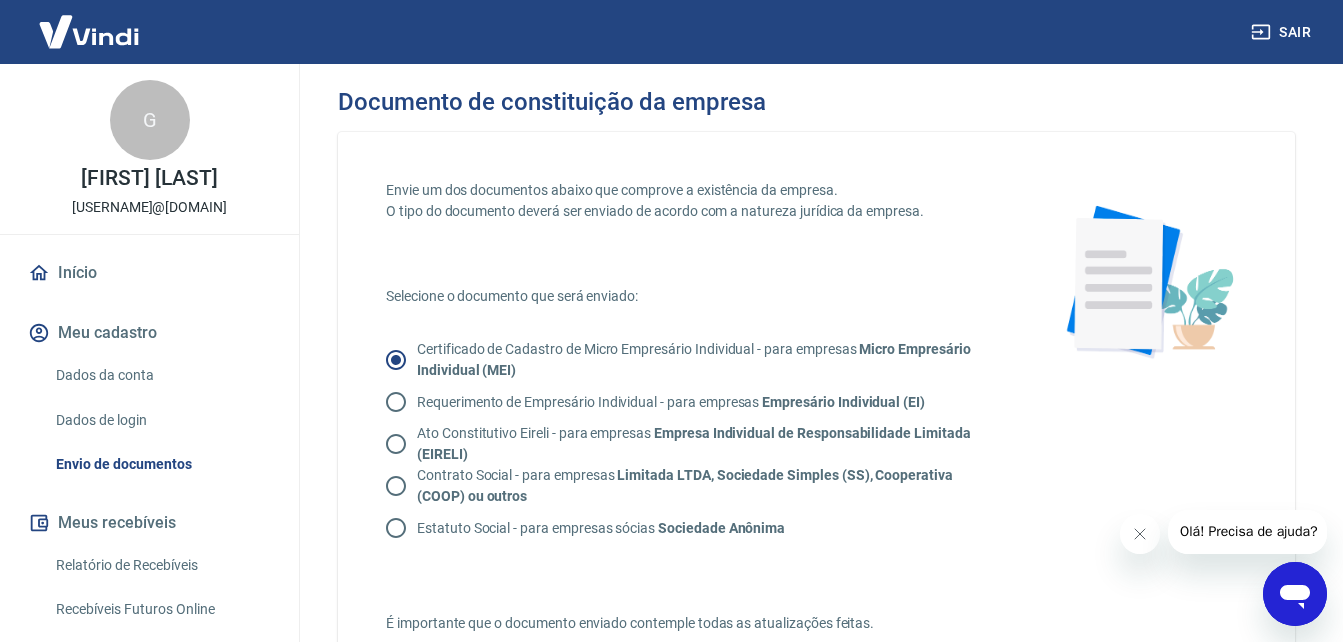 scroll, scrollTop: 0, scrollLeft: 0, axis: both 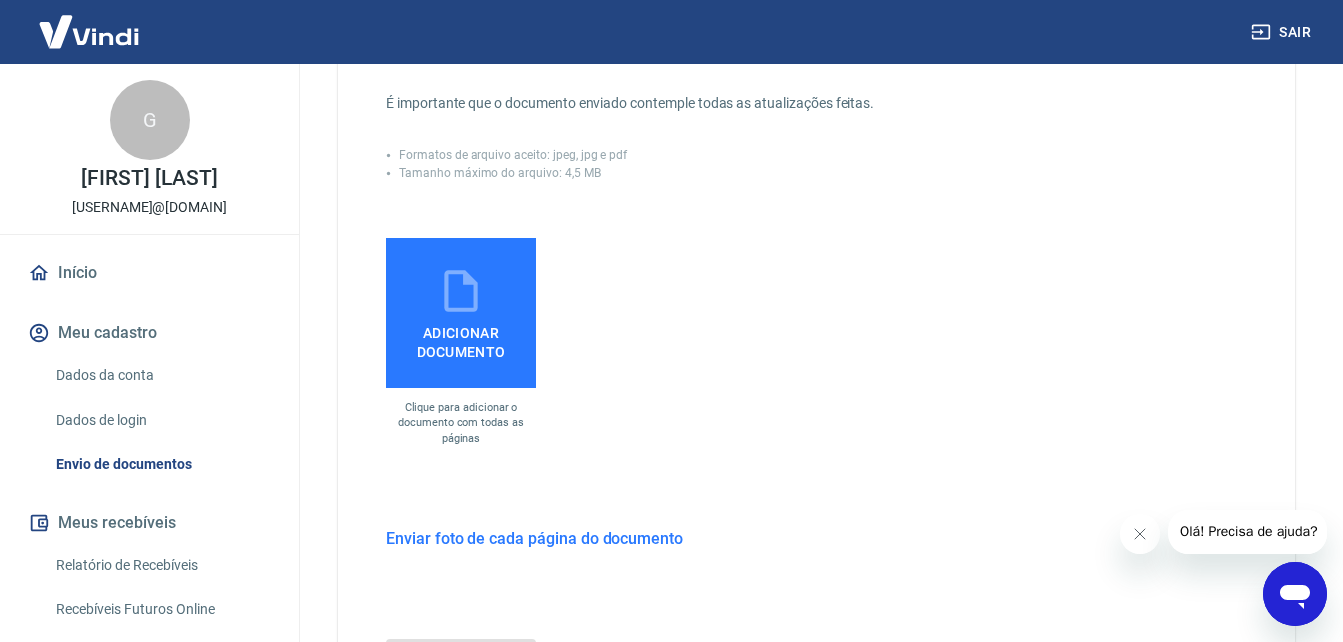 click 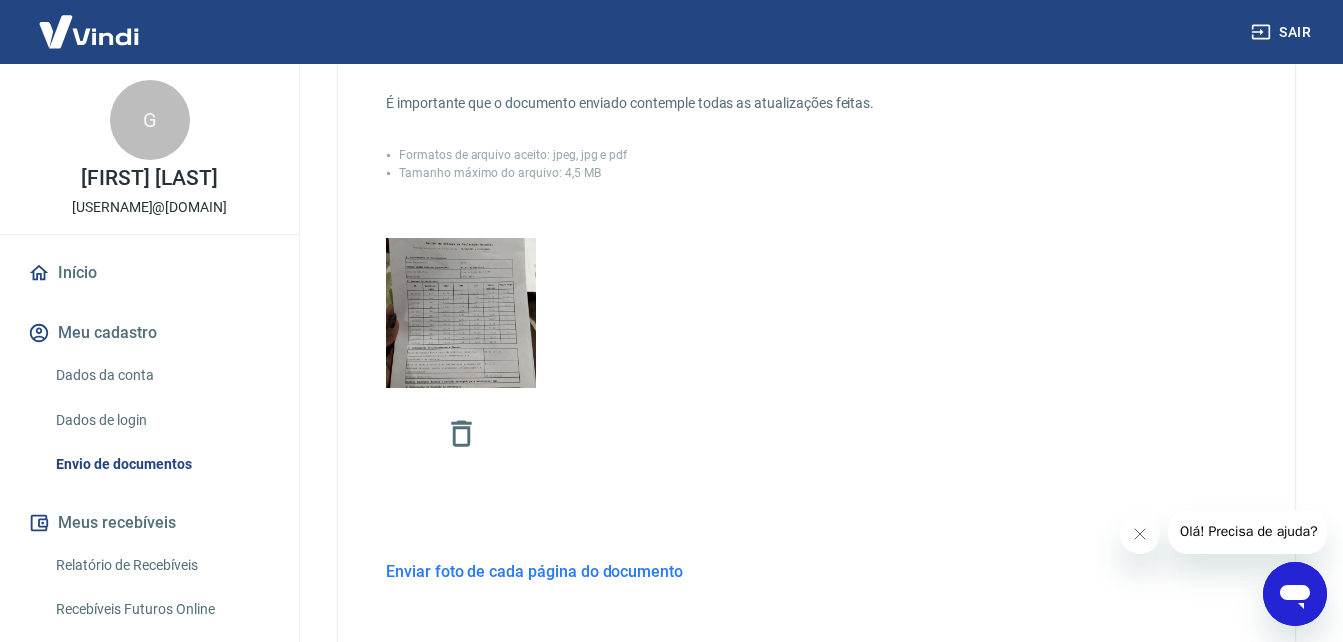 click on "Enviar foto de cada página do documento" at bounding box center (534, 571) 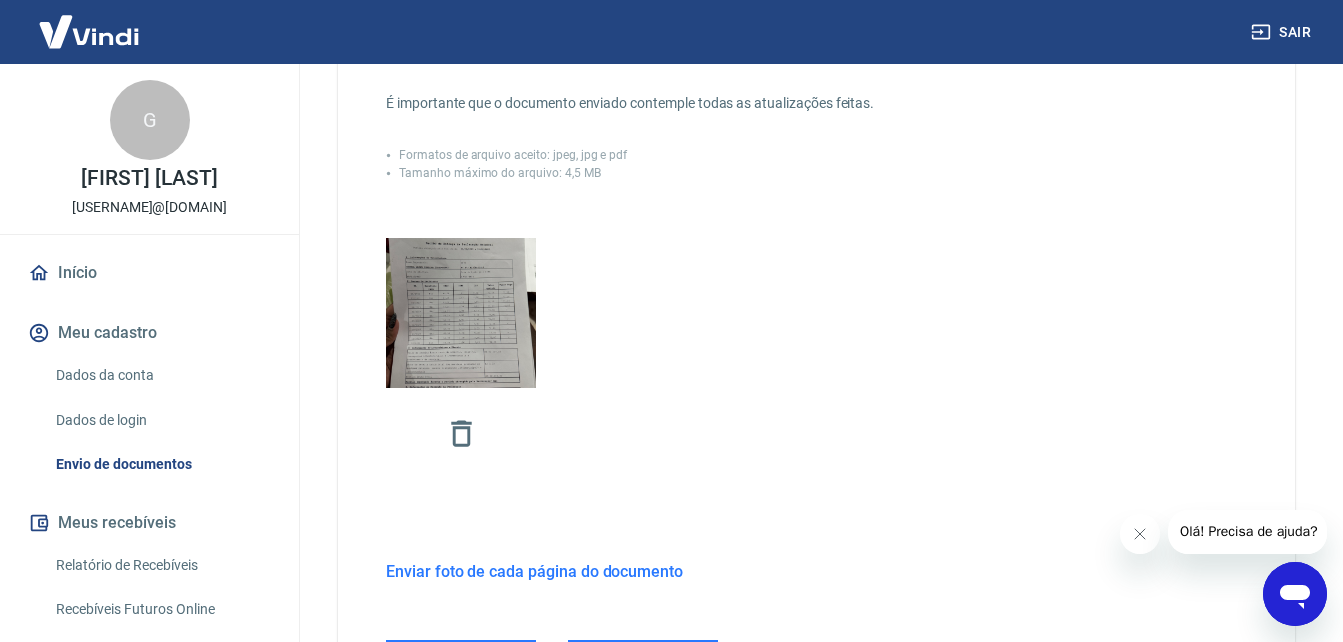 scroll, scrollTop: 560, scrollLeft: 0, axis: vertical 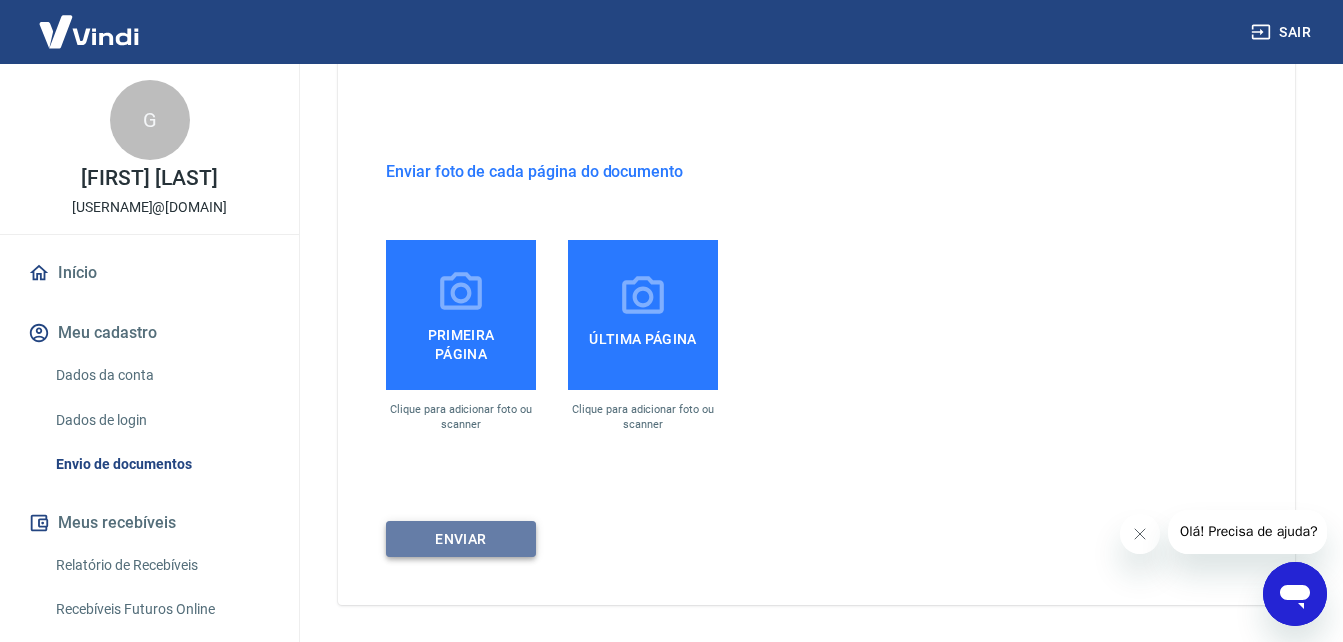 click on "ENVIAR" at bounding box center [461, 539] 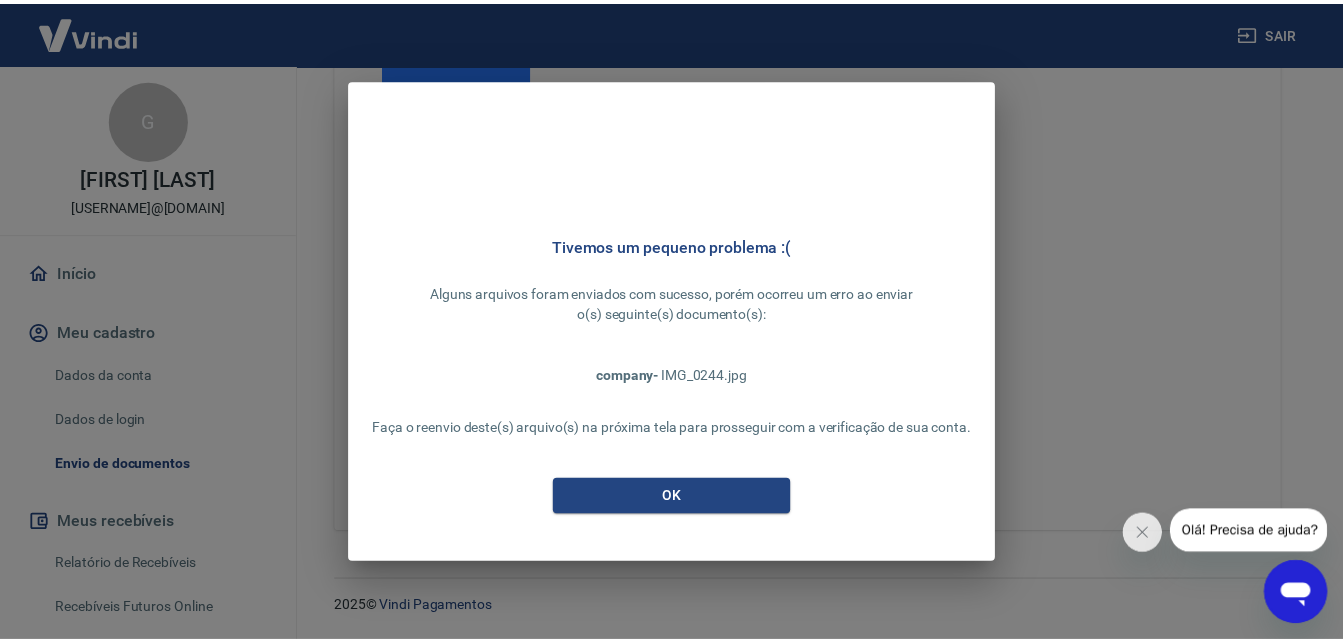 scroll, scrollTop: 768, scrollLeft: 0, axis: vertical 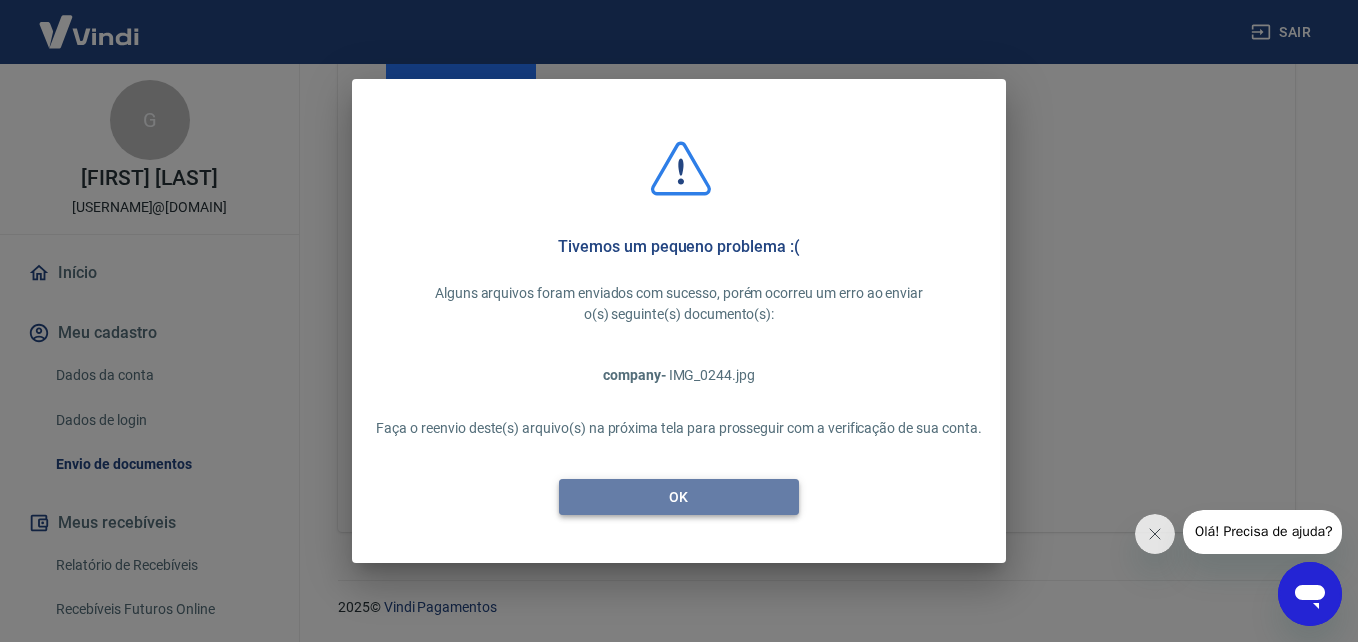 click on "OK" at bounding box center [679, 497] 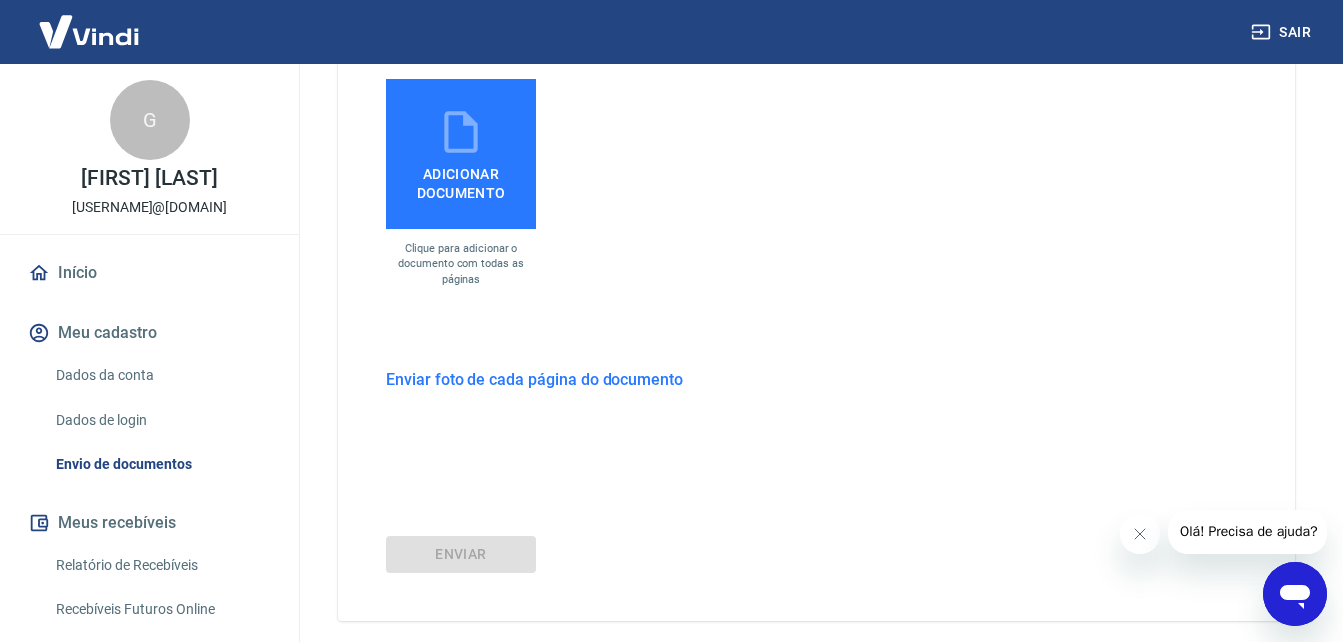 scroll, scrollTop: 688, scrollLeft: 0, axis: vertical 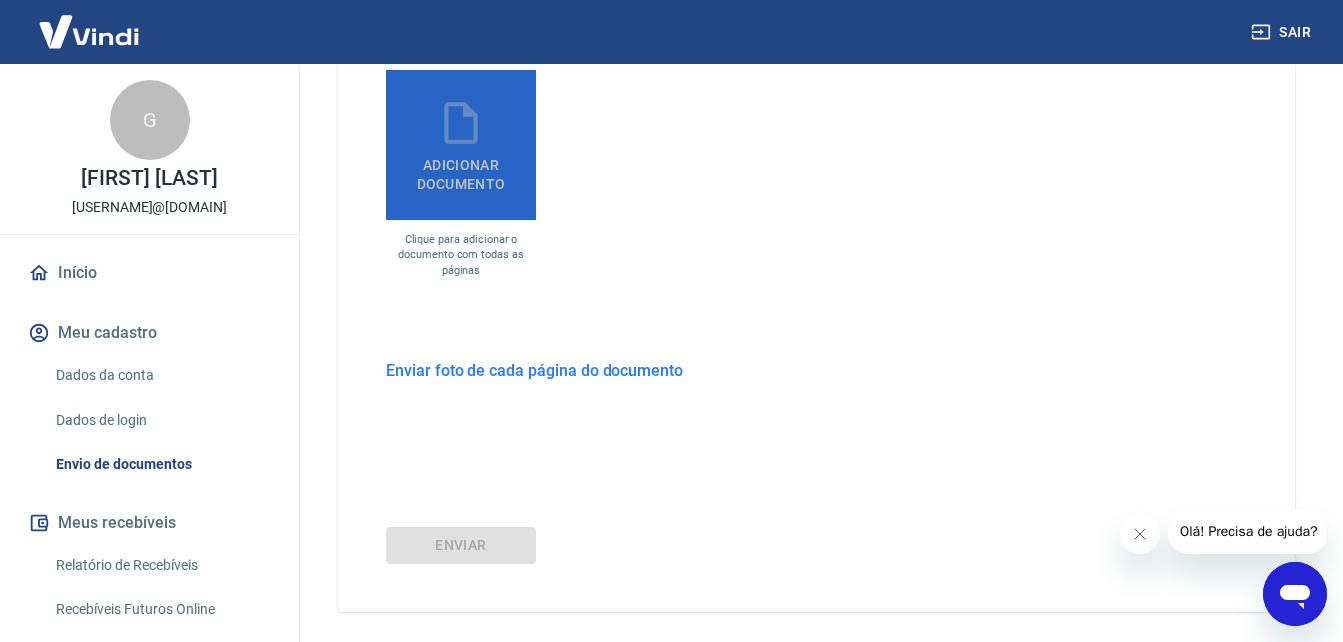click on "Adicionar documento" at bounding box center [461, 170] 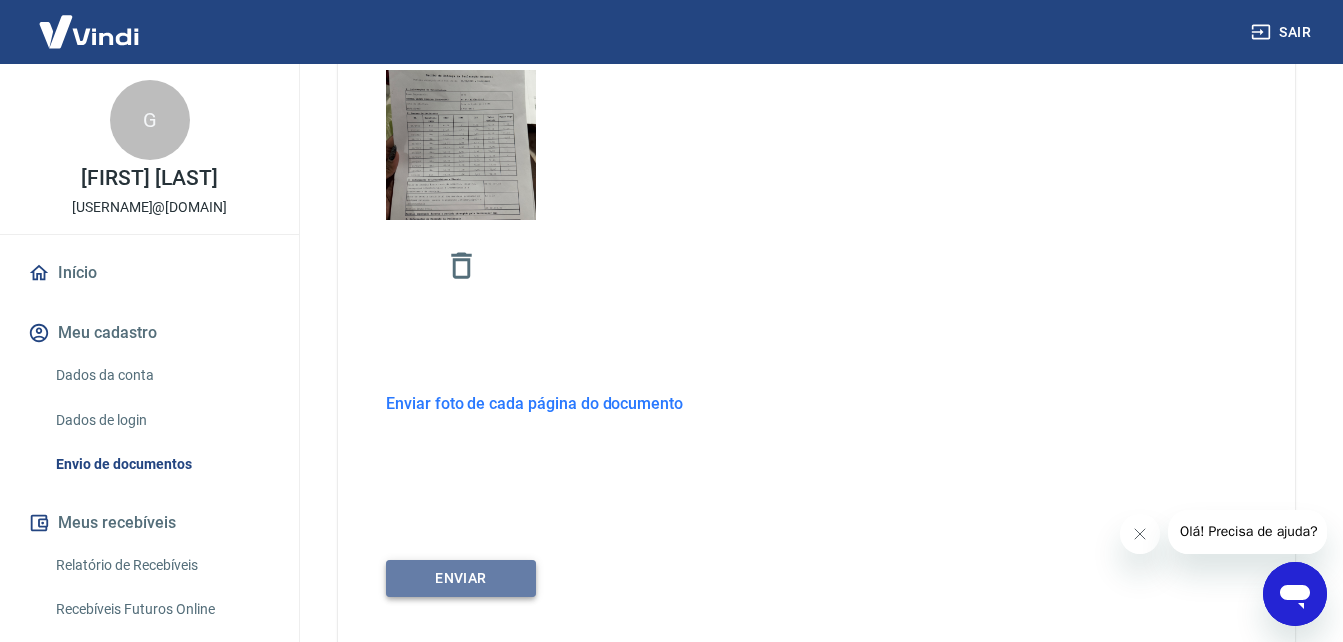 click on "ENVIAR" at bounding box center [461, 578] 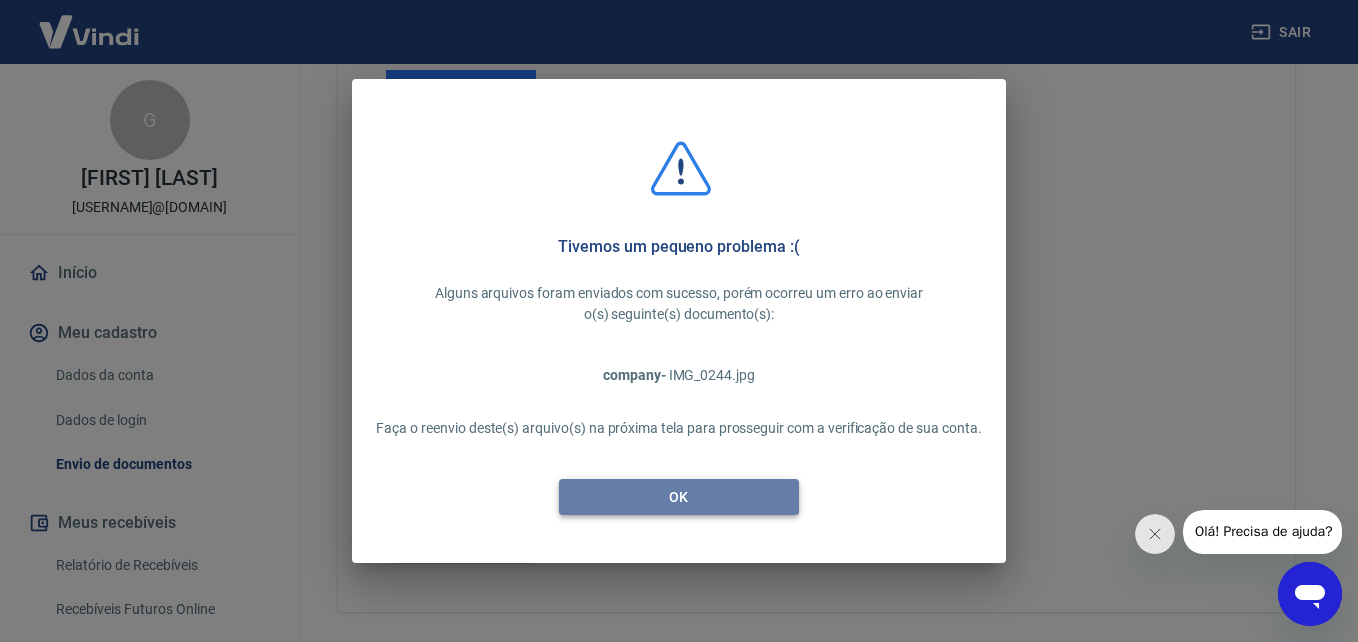 click on "OK" at bounding box center (679, 497) 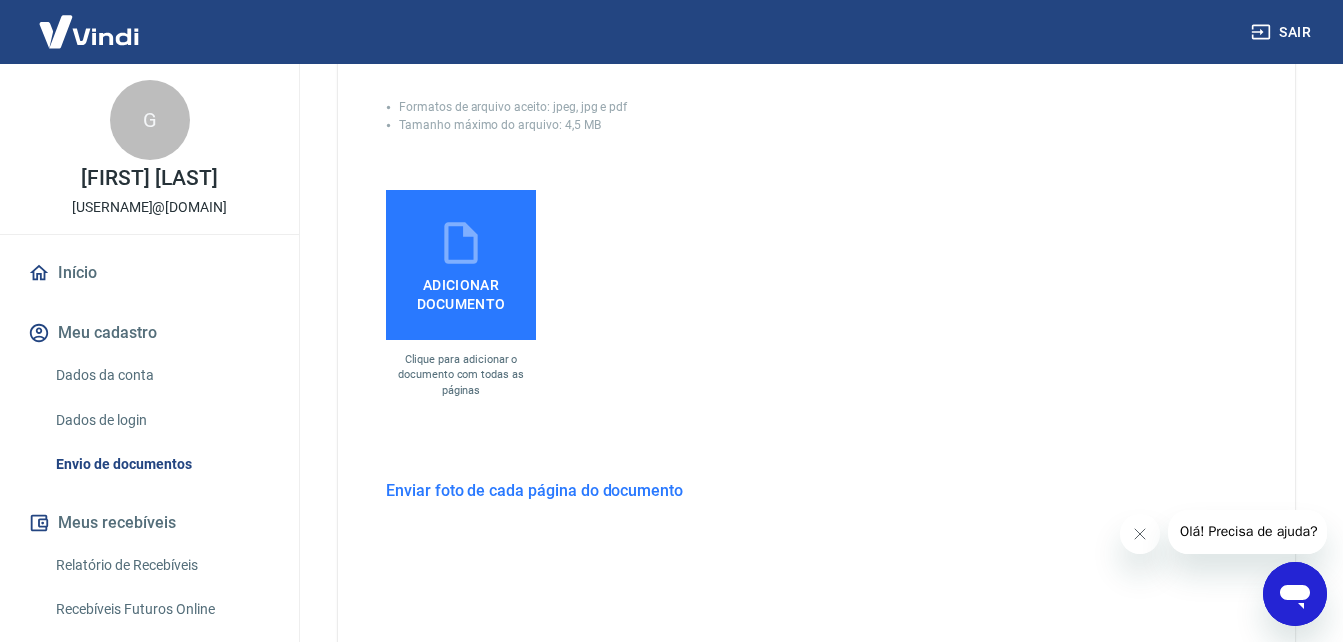 scroll, scrollTop: 528, scrollLeft: 0, axis: vertical 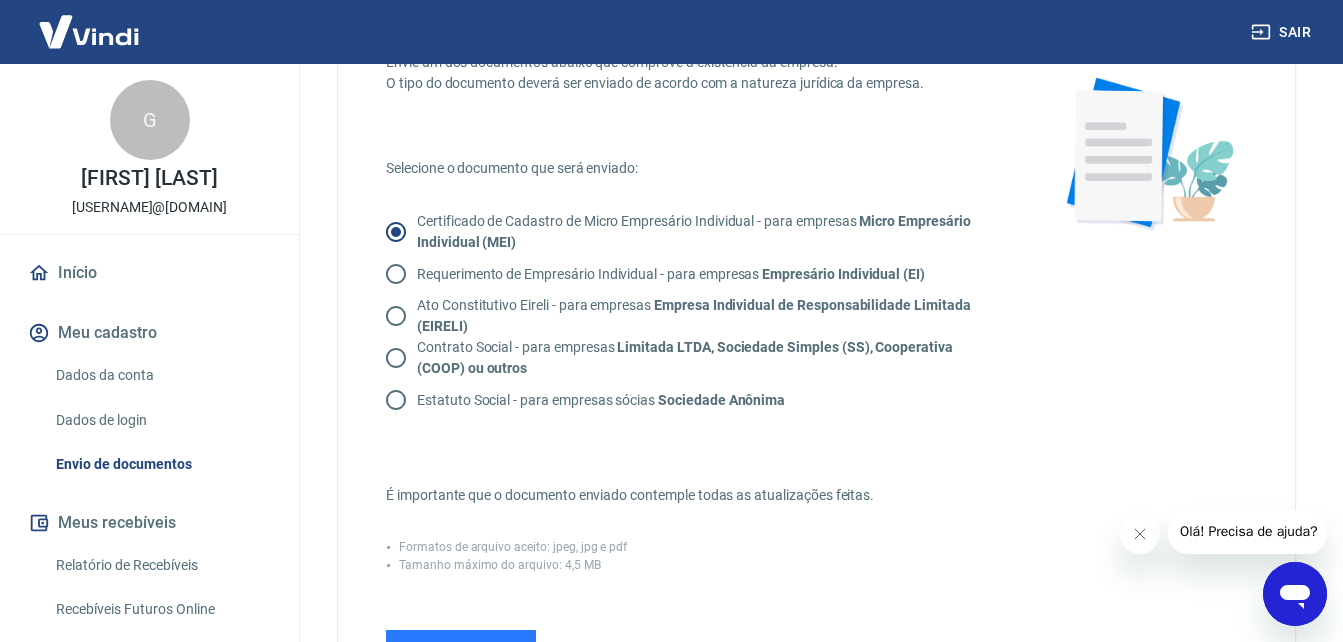 click on "Requerimento de Empresário Individual - para empresas   Empresário Individual (EI)" at bounding box center (671, 274) 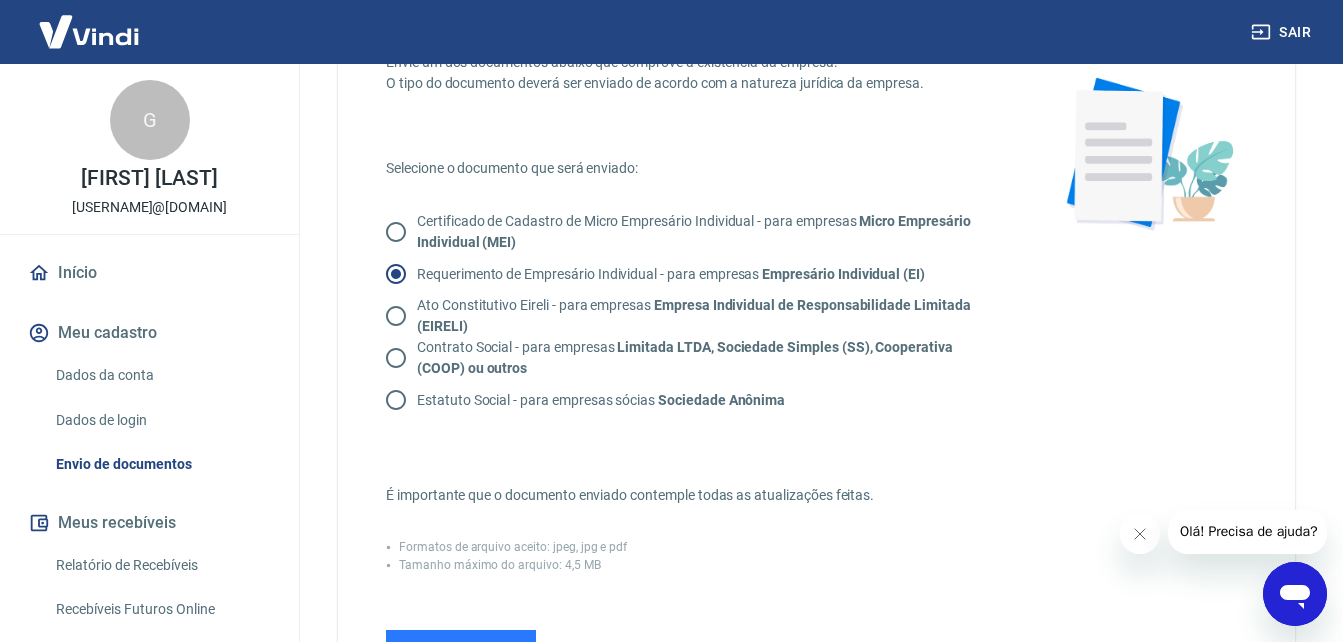 click on "Requerimento de Empresário Individual - para empresas   Empresário Individual (EI)" at bounding box center (671, 274) 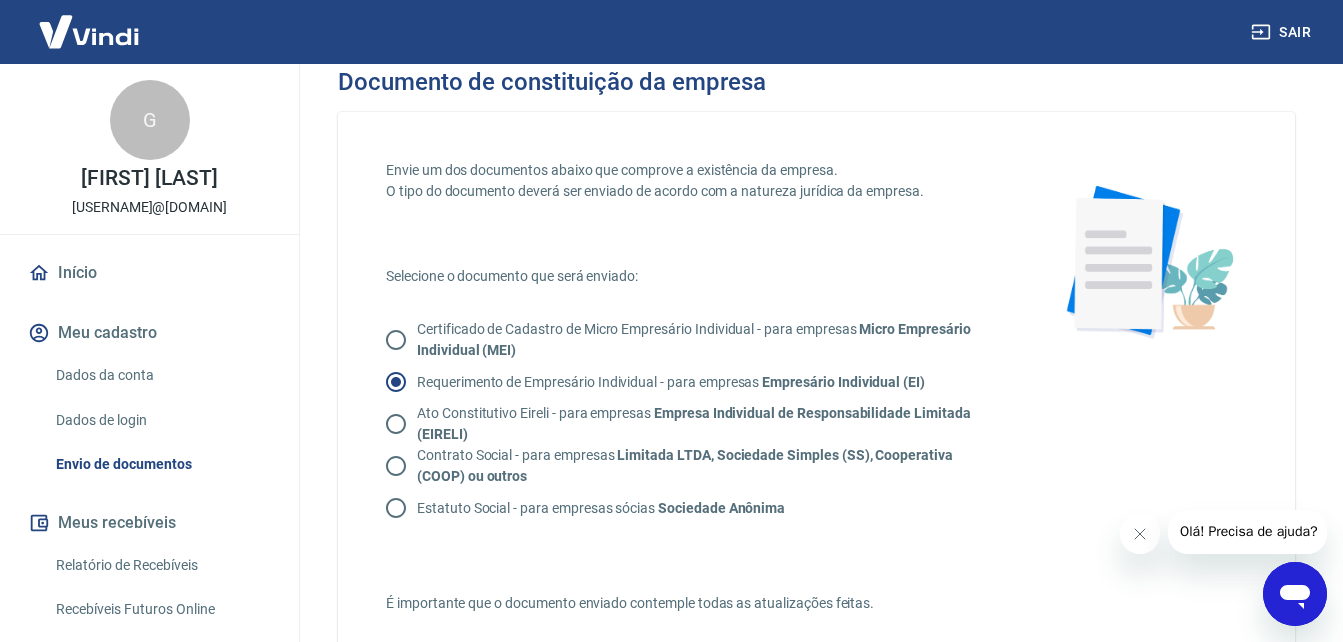 scroll, scrollTop: 8, scrollLeft: 0, axis: vertical 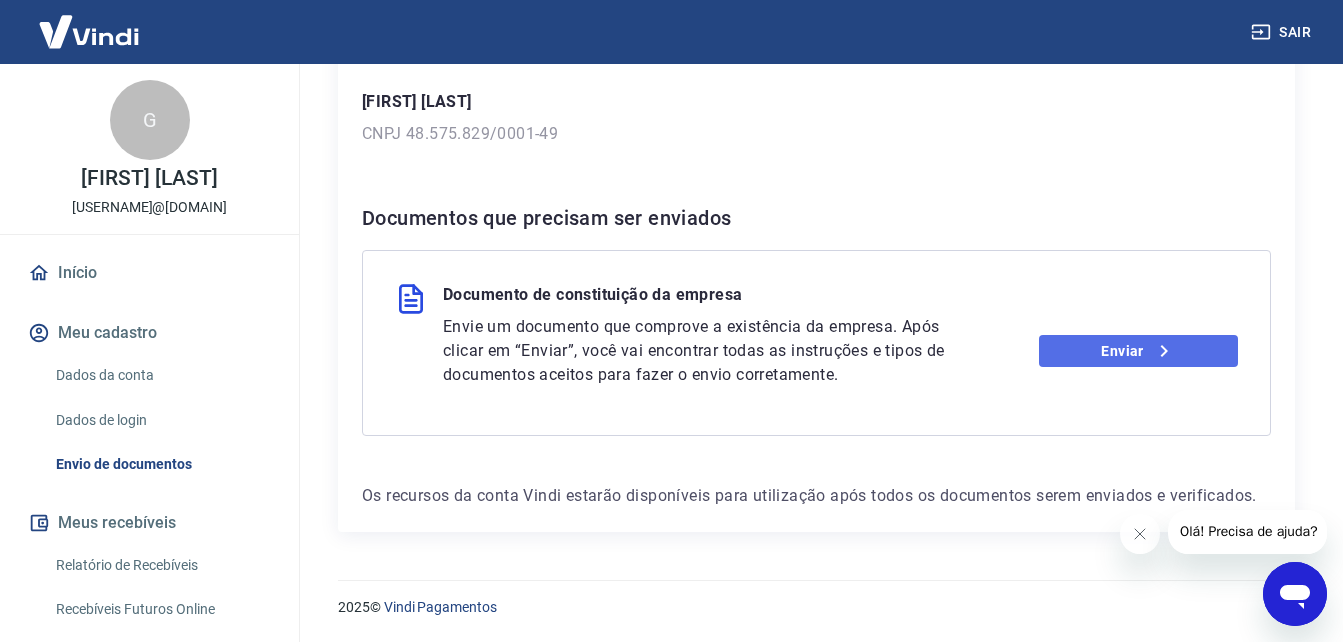 click on "Enviar" at bounding box center [1138, 351] 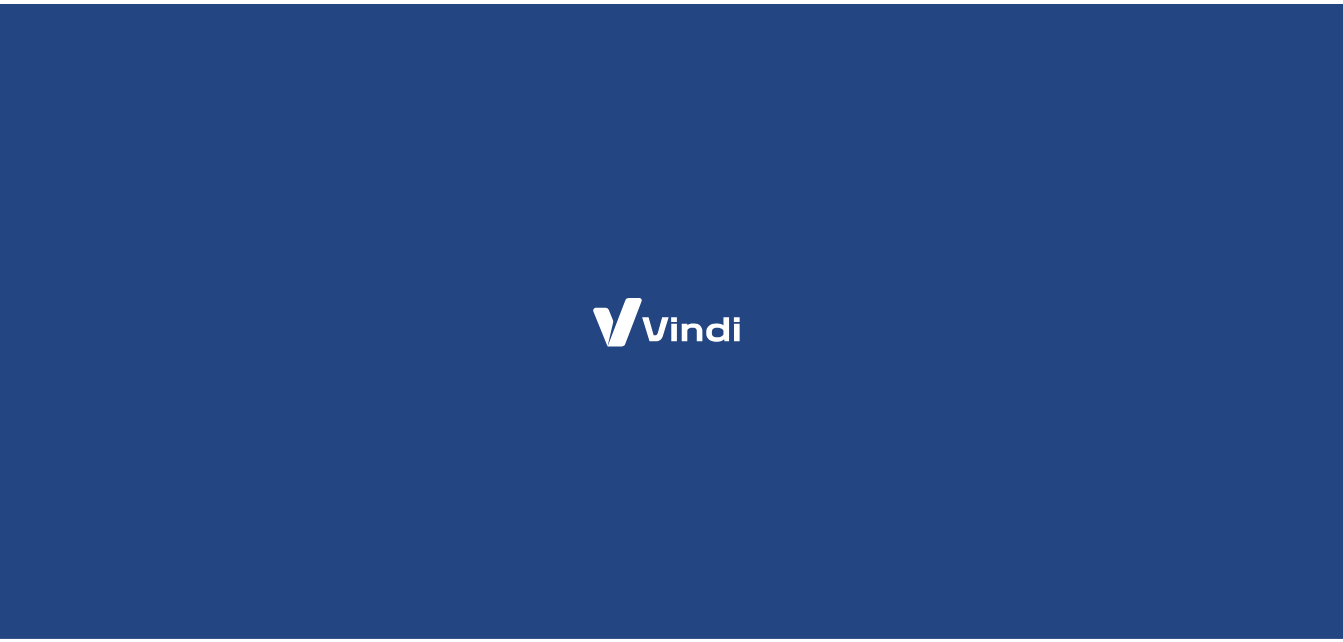 scroll, scrollTop: 0, scrollLeft: 0, axis: both 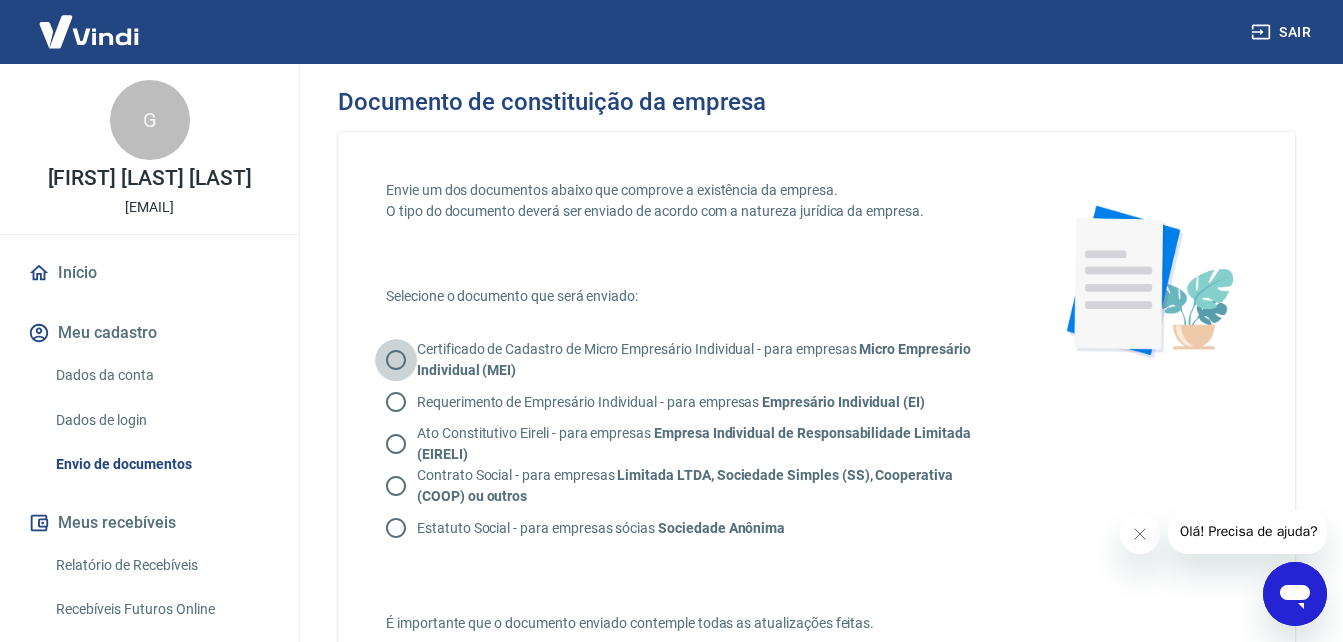 click on "Certificado de Cadastro de Micro Empresário Individual - para empresas   Micro Empresário Individual (MEI)" at bounding box center [396, 360] 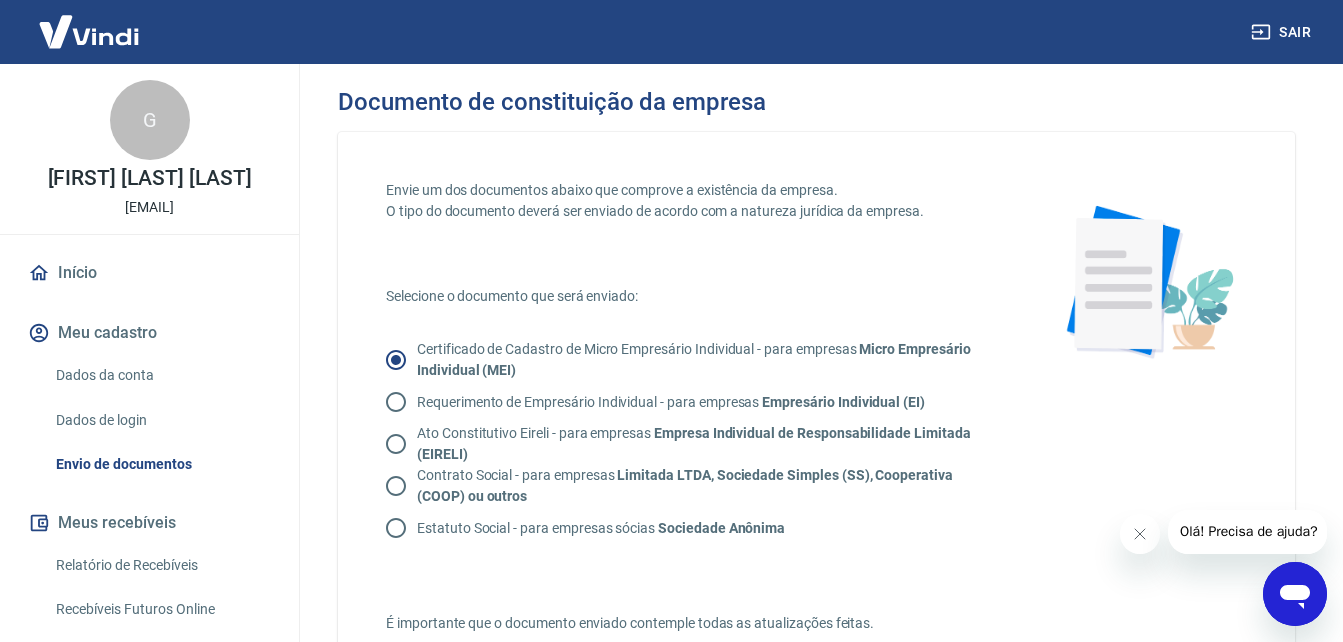 scroll, scrollTop: 0, scrollLeft: 0, axis: both 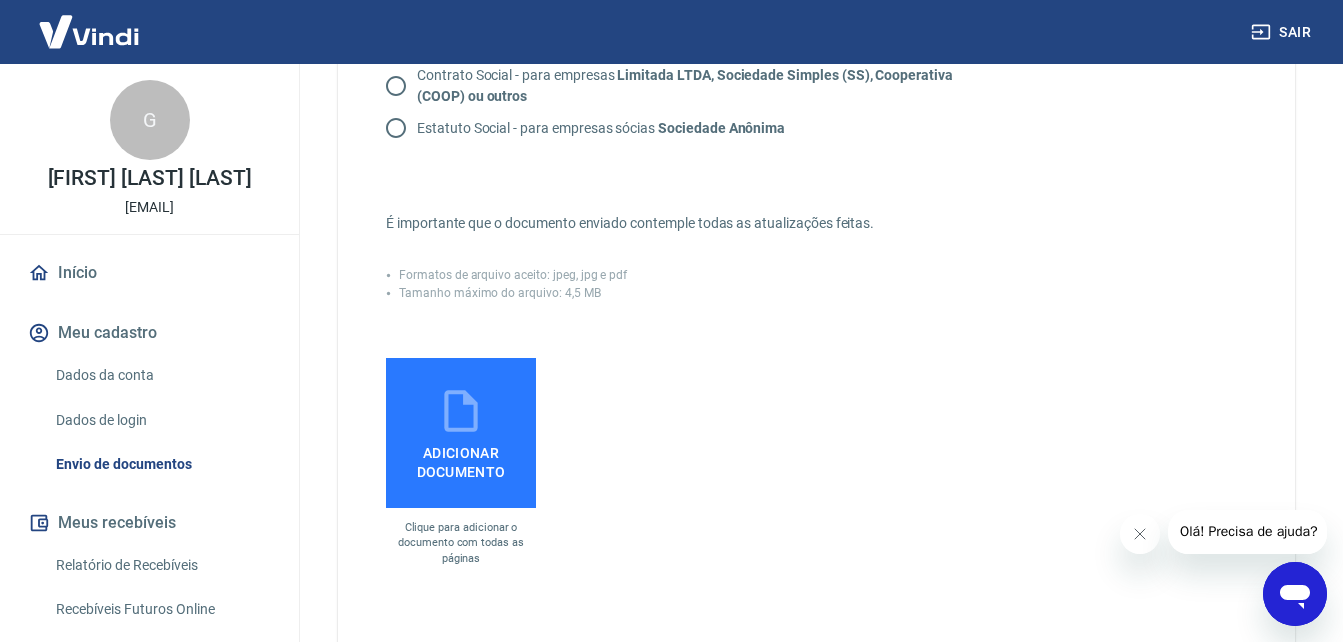click 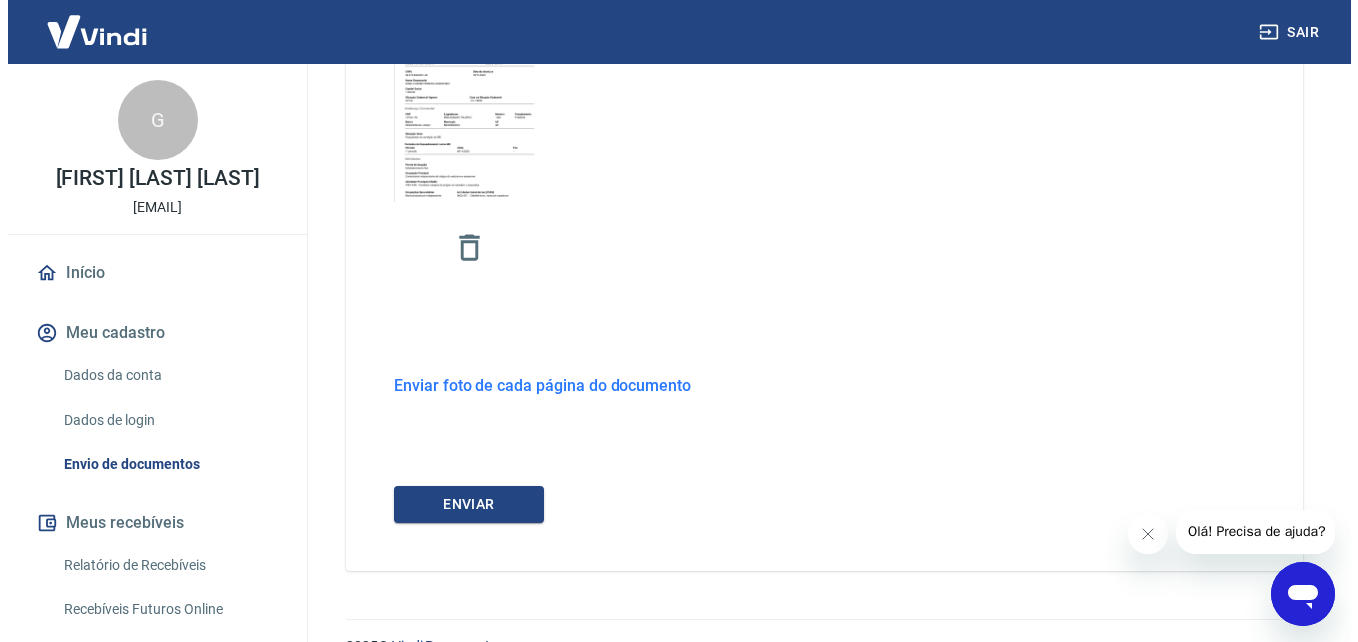 scroll, scrollTop: 720, scrollLeft: 0, axis: vertical 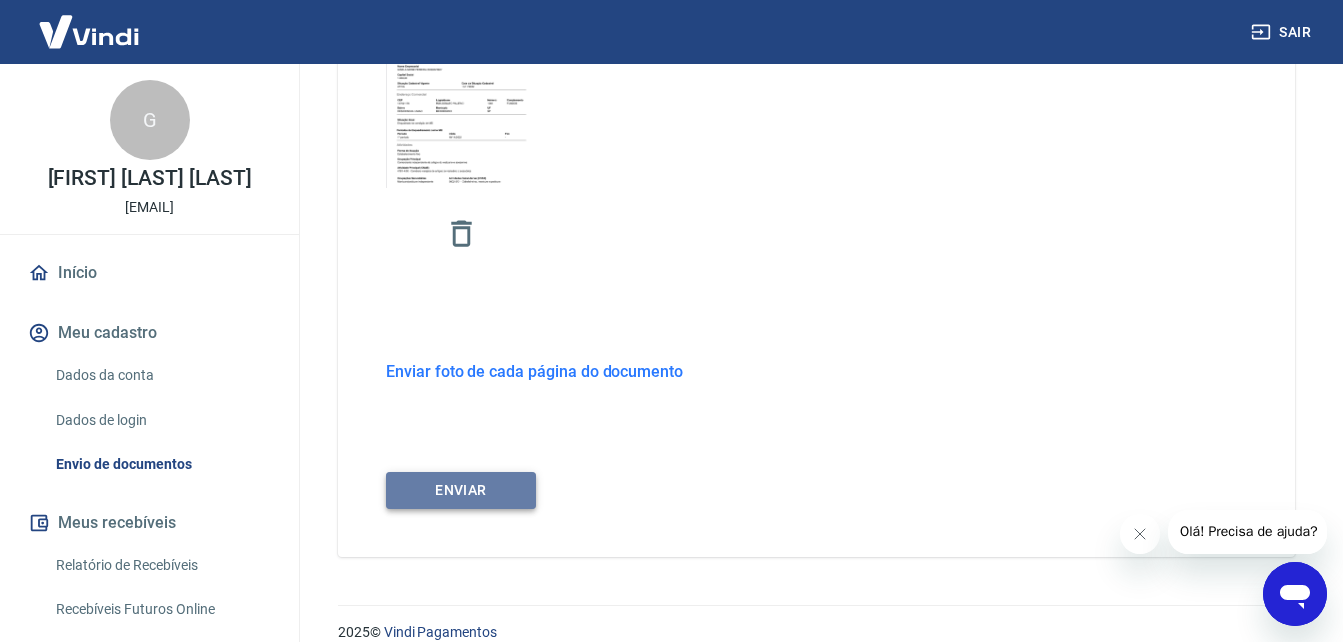 click on "ENVIAR" at bounding box center [461, 490] 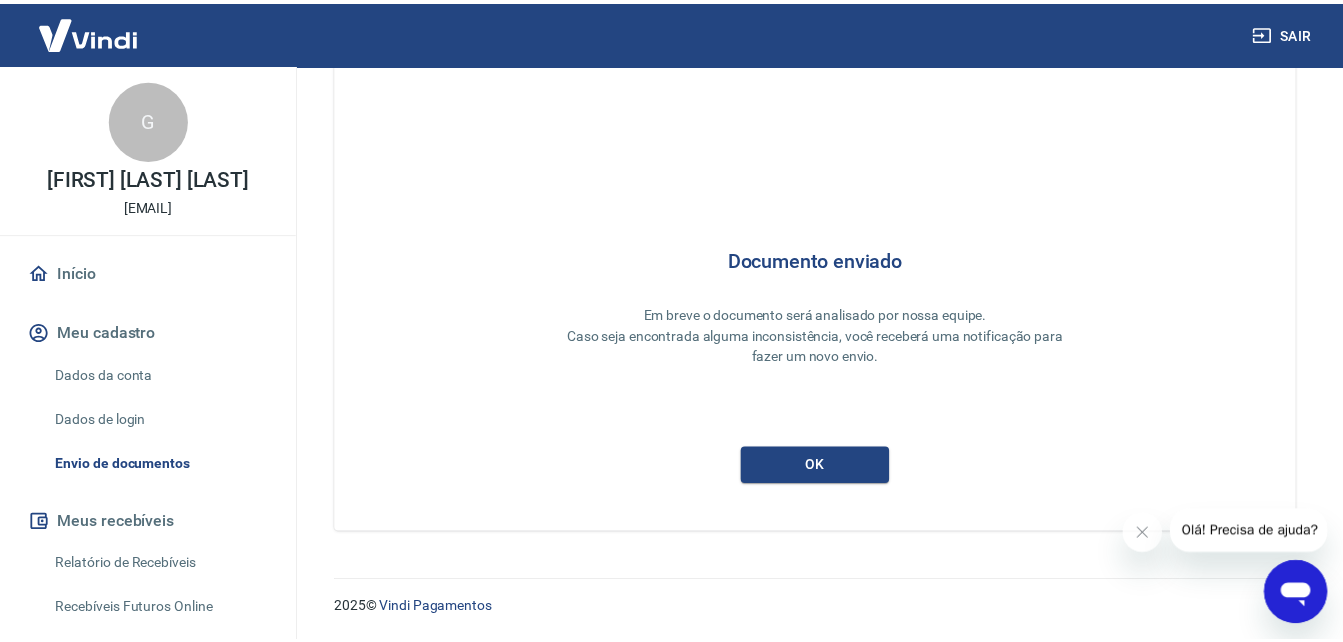 scroll, scrollTop: 27, scrollLeft: 0, axis: vertical 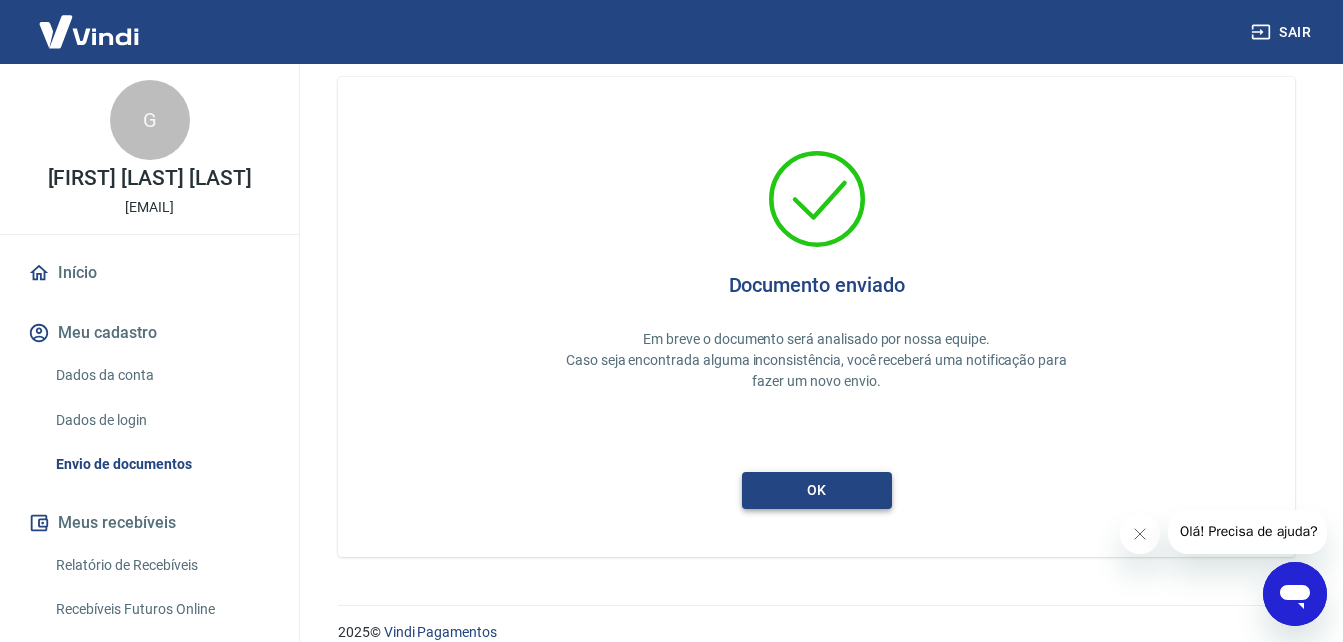 click on "ok" at bounding box center (817, 490) 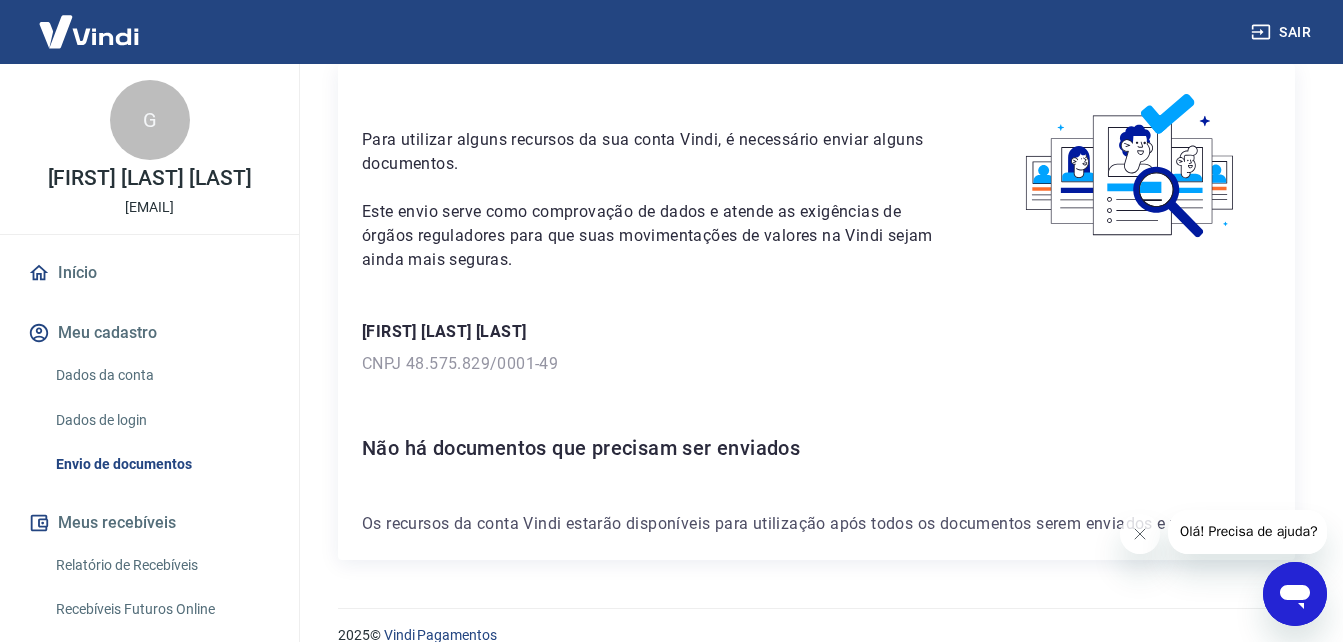 scroll, scrollTop: 108, scrollLeft: 0, axis: vertical 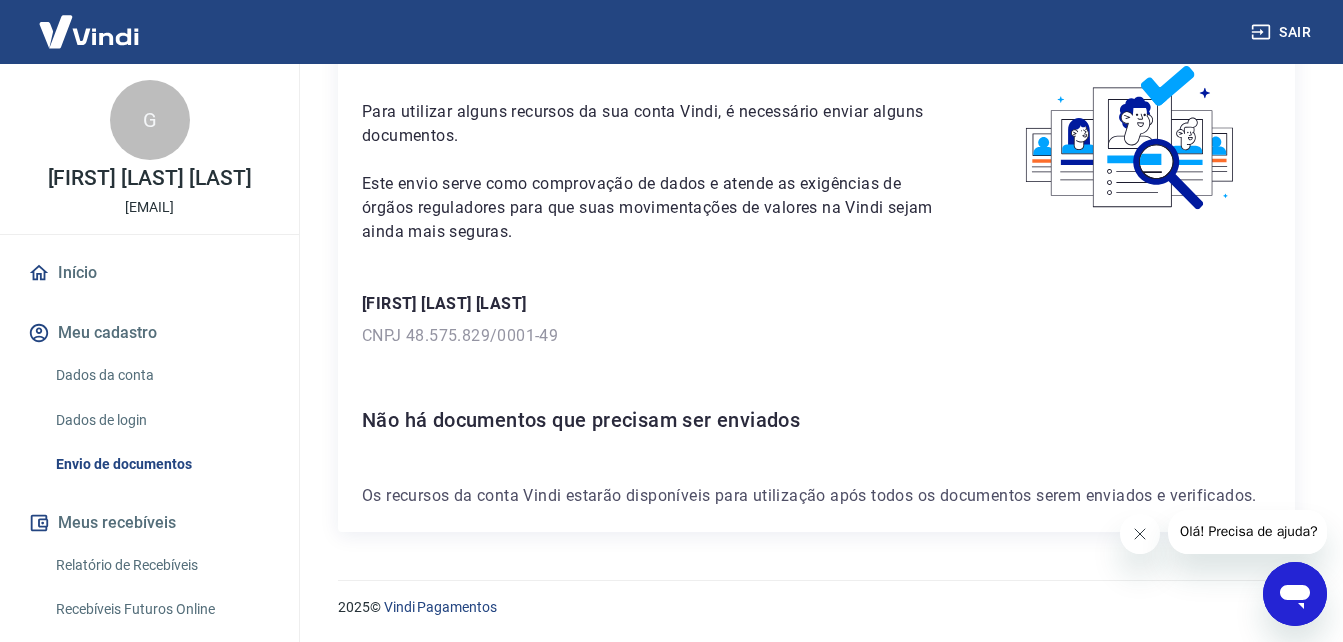 click 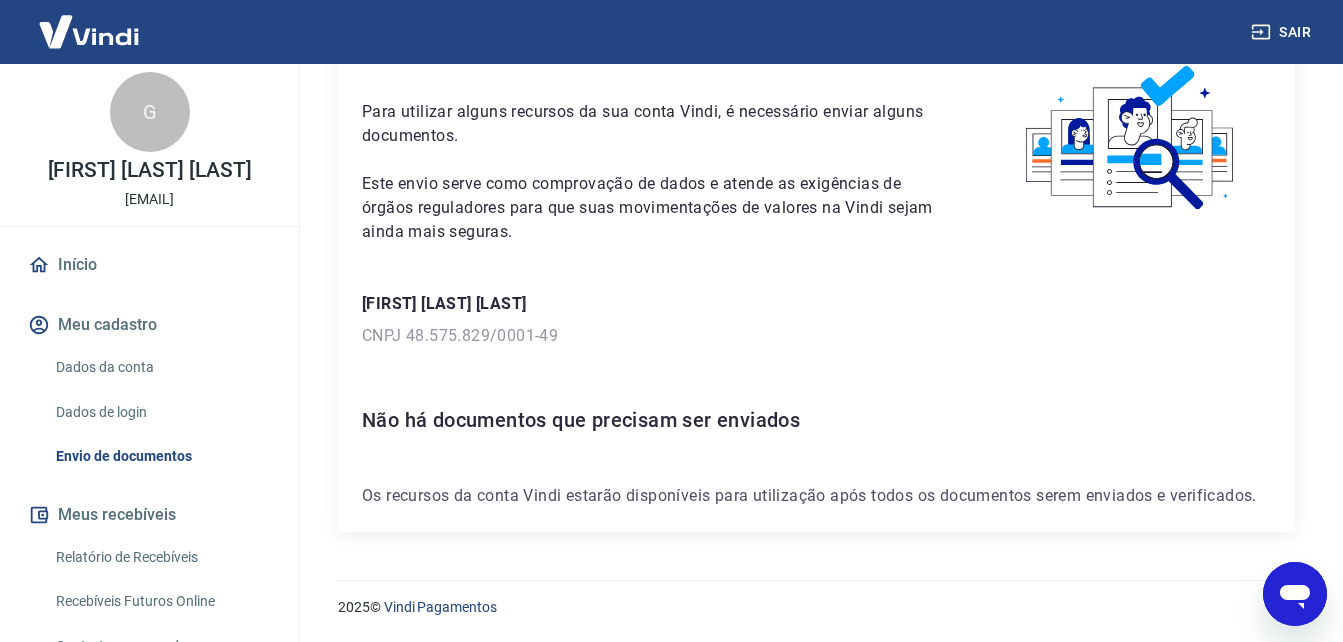 scroll, scrollTop: 0, scrollLeft: 0, axis: both 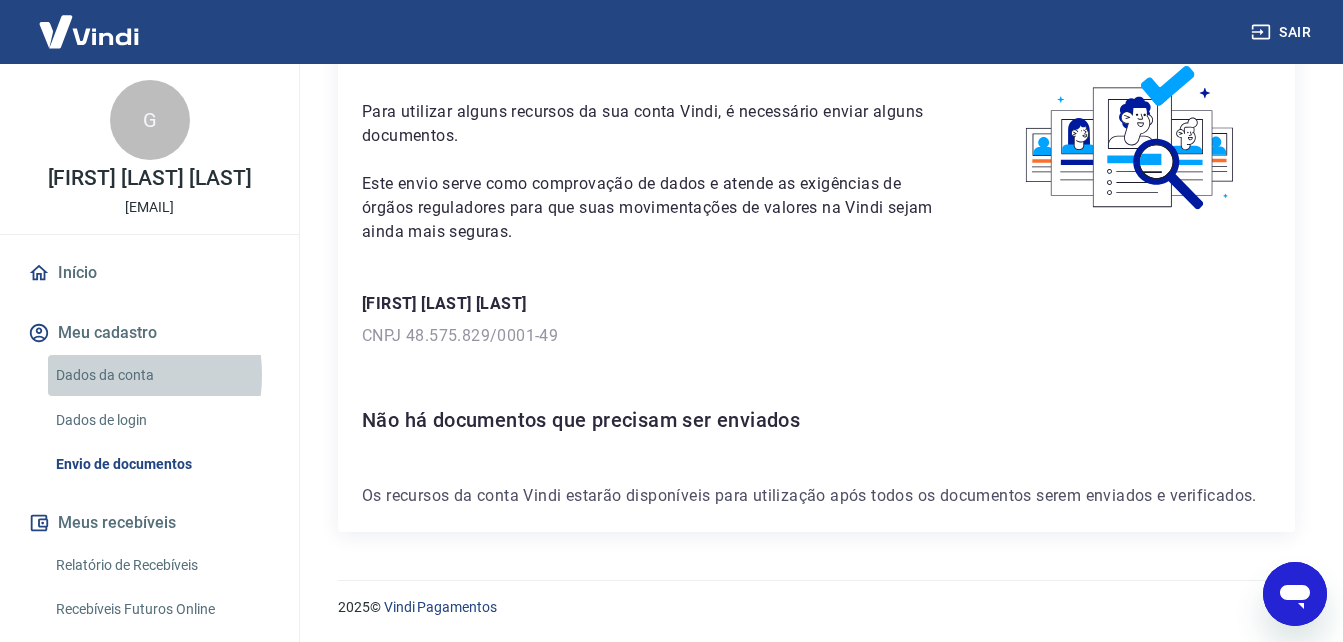 click on "Dados da conta" at bounding box center (161, 375) 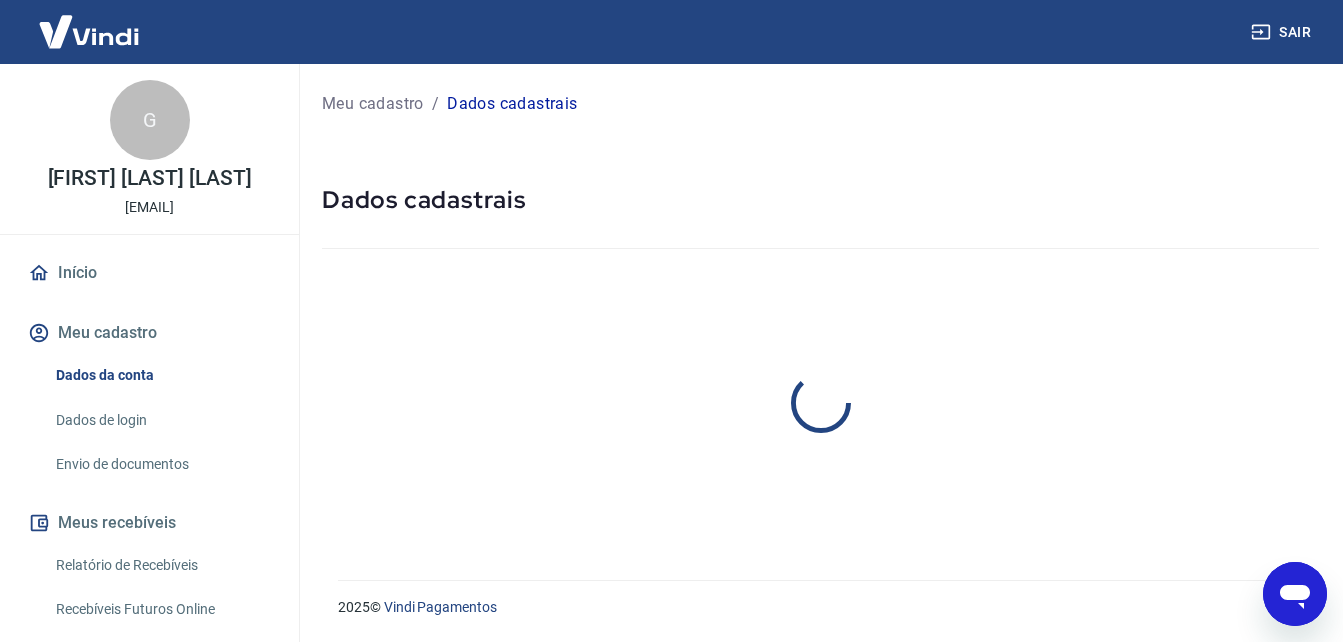 scroll, scrollTop: 0, scrollLeft: 0, axis: both 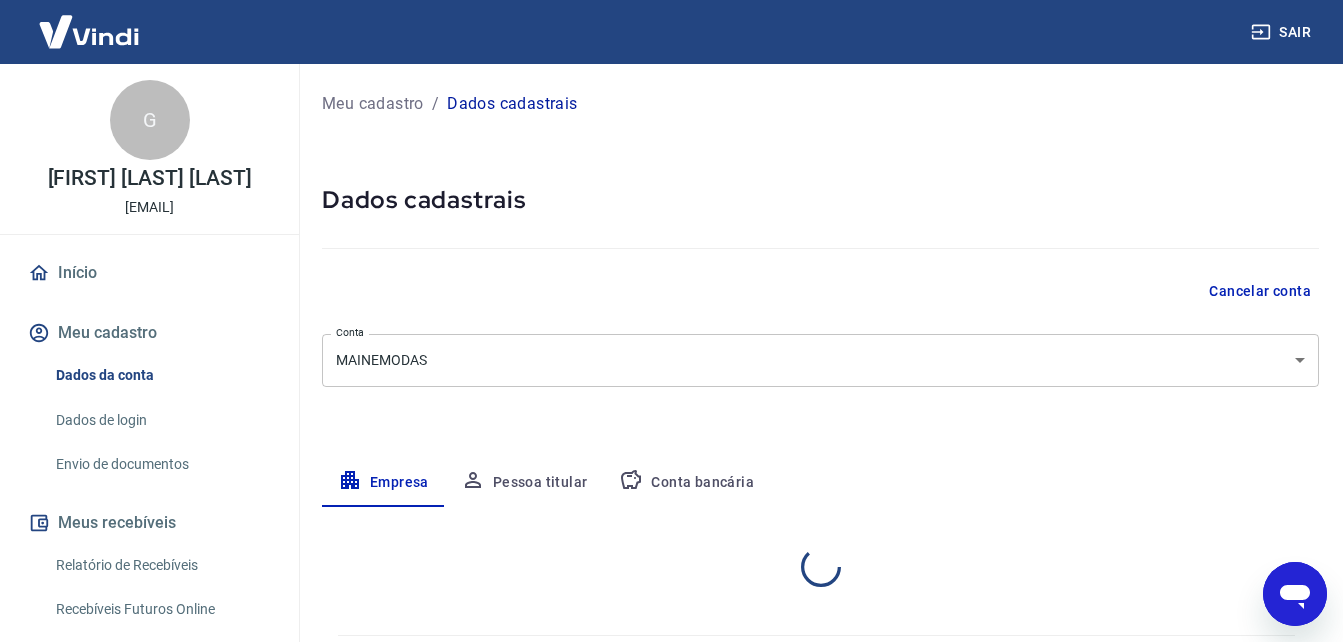 select on "SP" 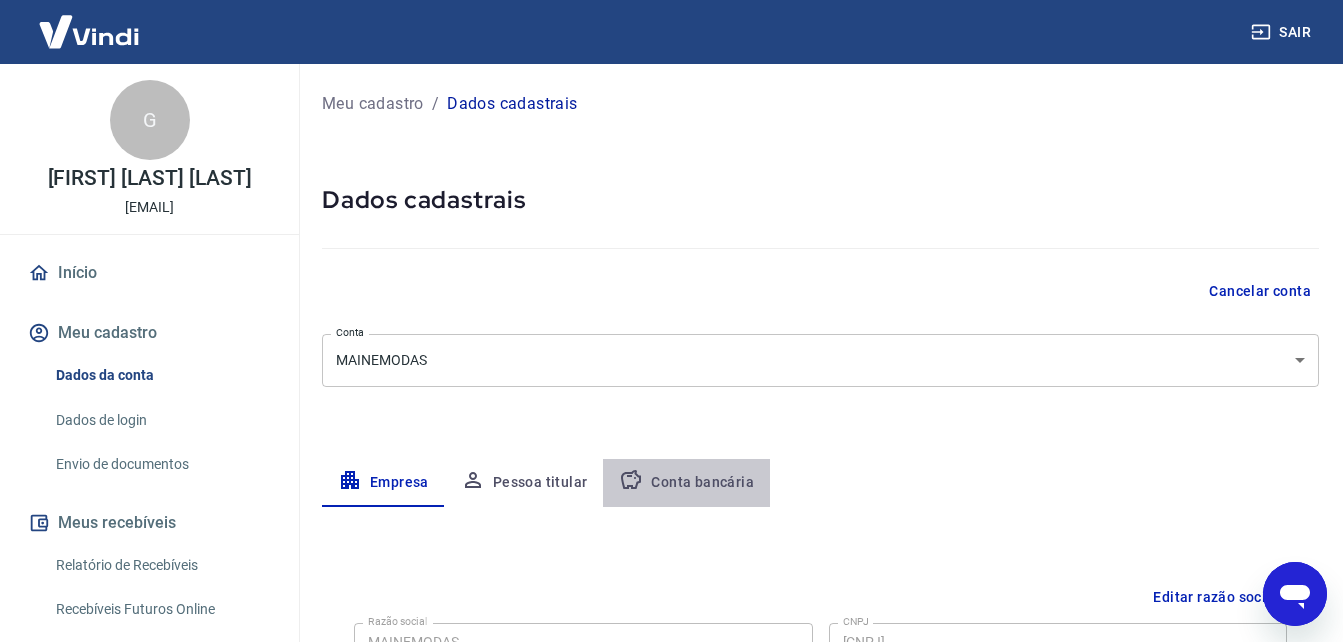 click on "Conta bancária" at bounding box center (686, 483) 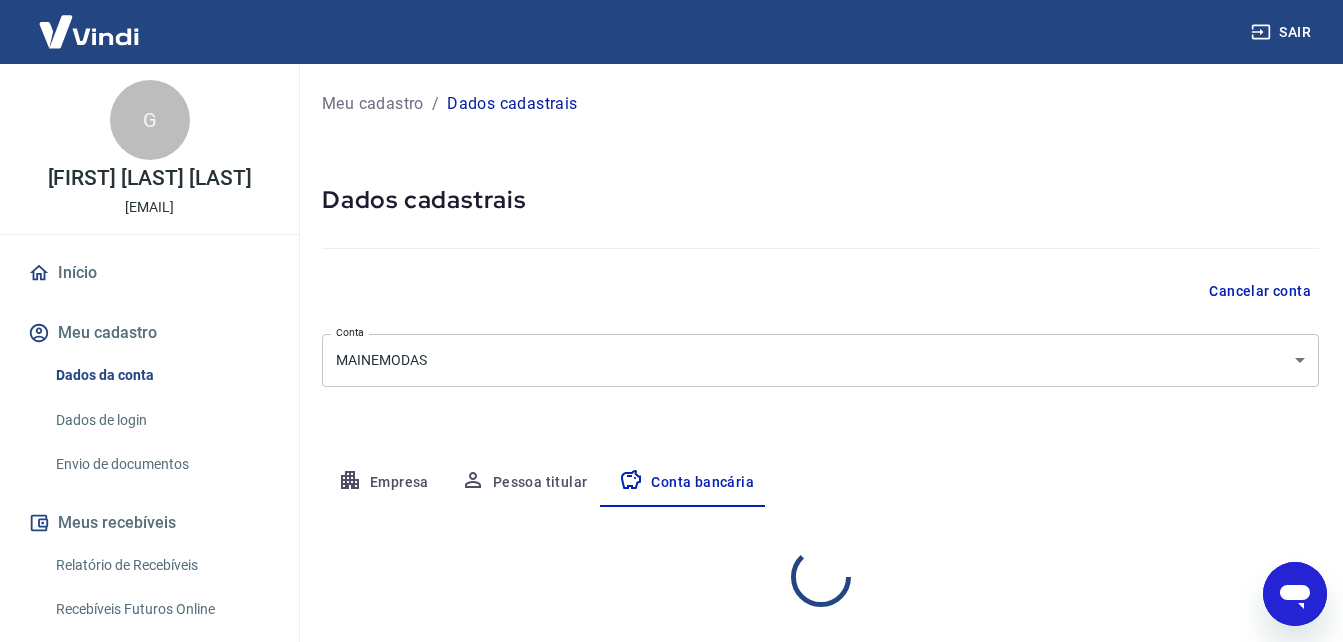 select on "3" 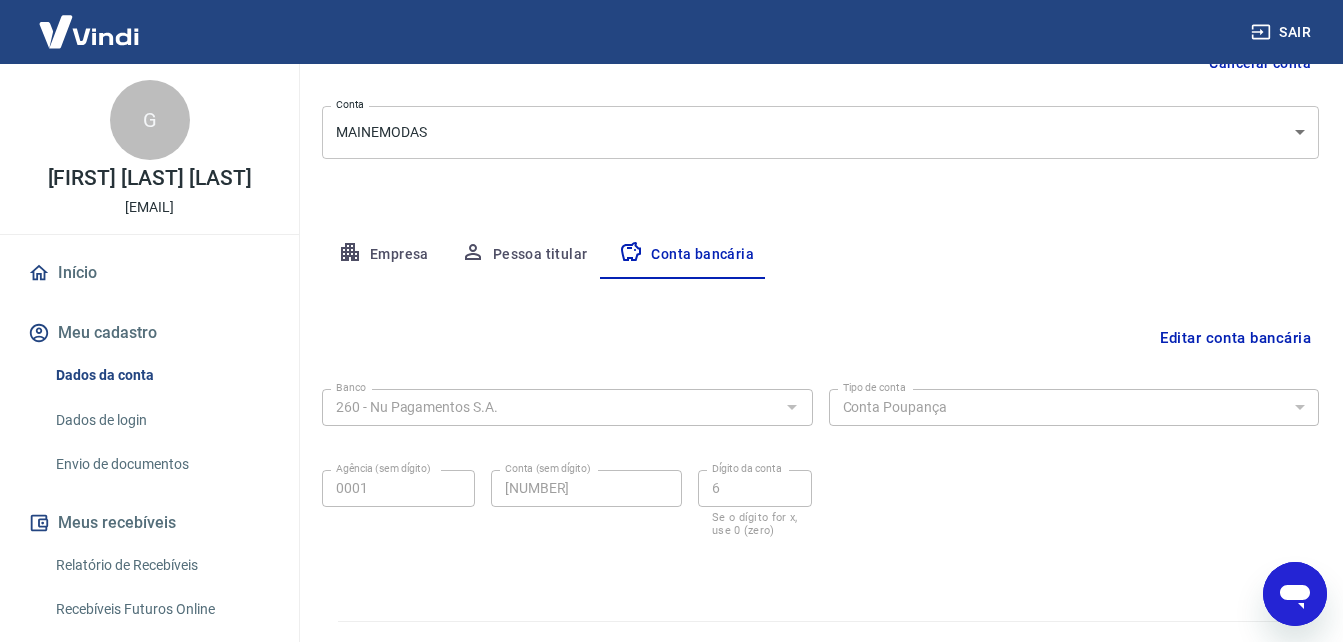 scroll, scrollTop: 240, scrollLeft: 0, axis: vertical 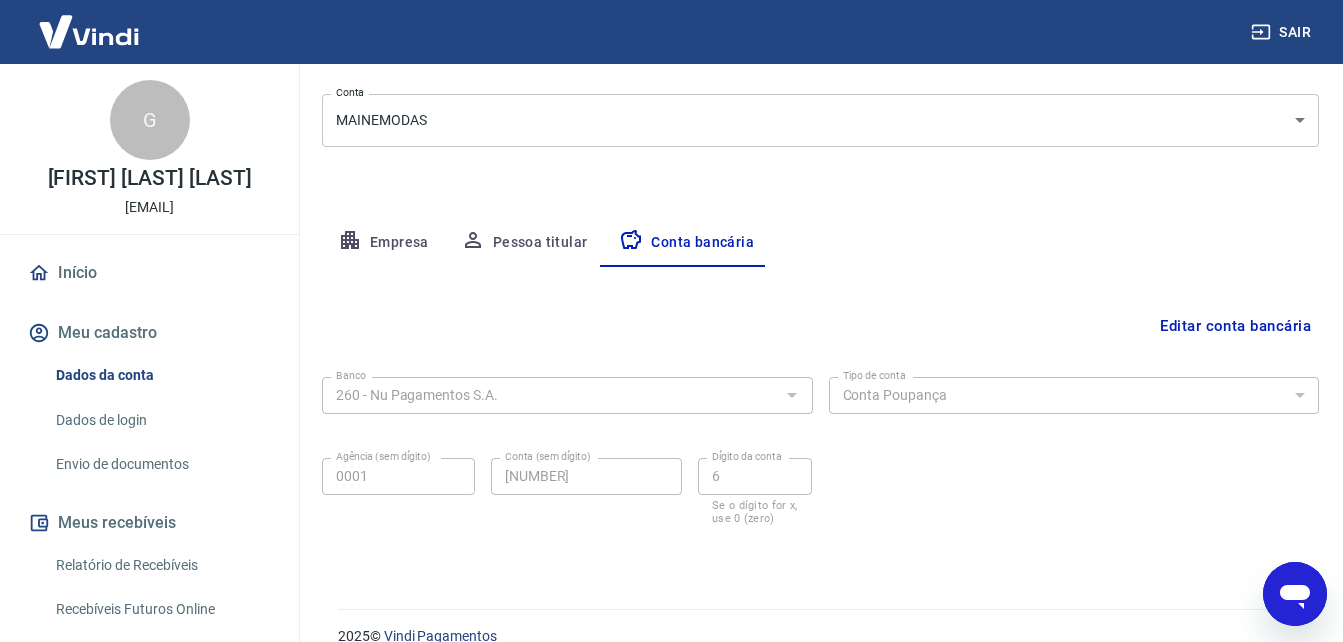 click on "Pessoa titular" at bounding box center [524, 243] 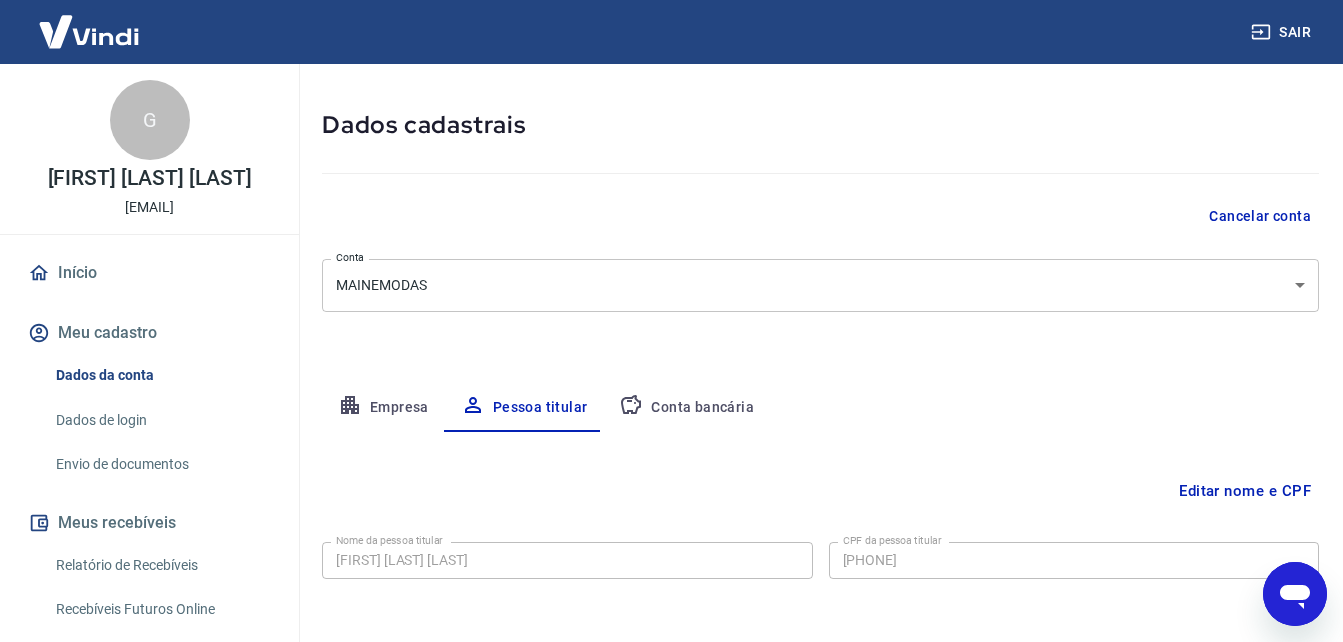 scroll, scrollTop: 158, scrollLeft: 0, axis: vertical 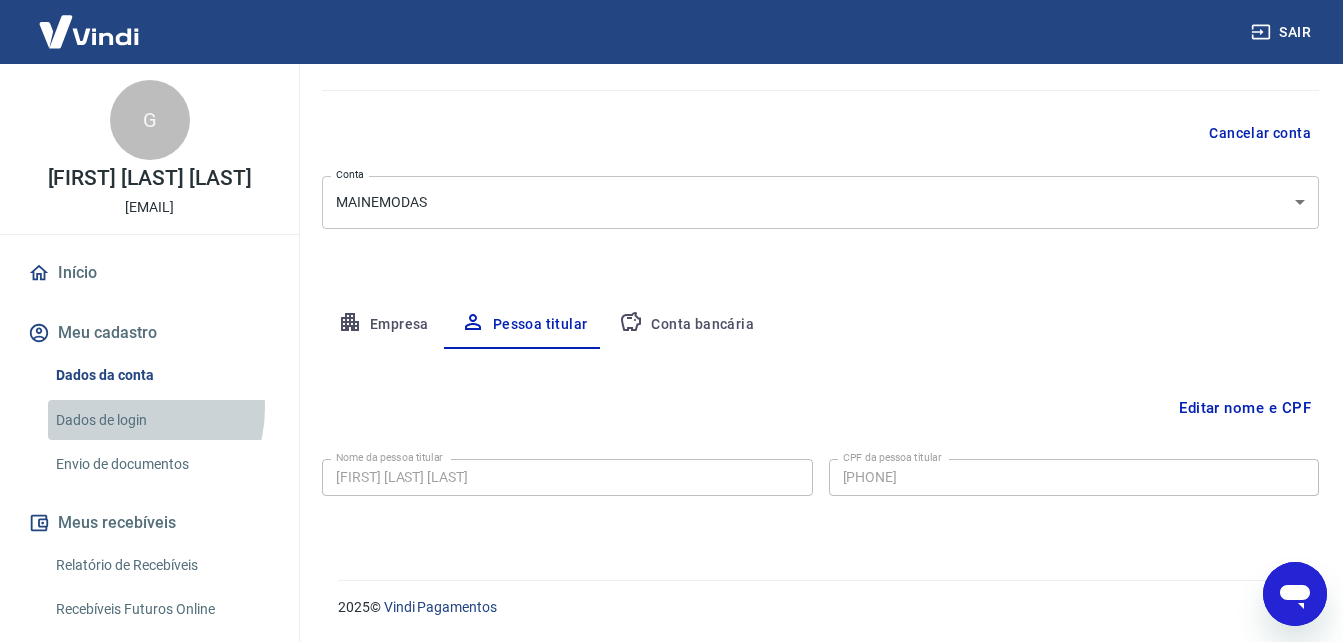 click on "Dados de login" at bounding box center [161, 420] 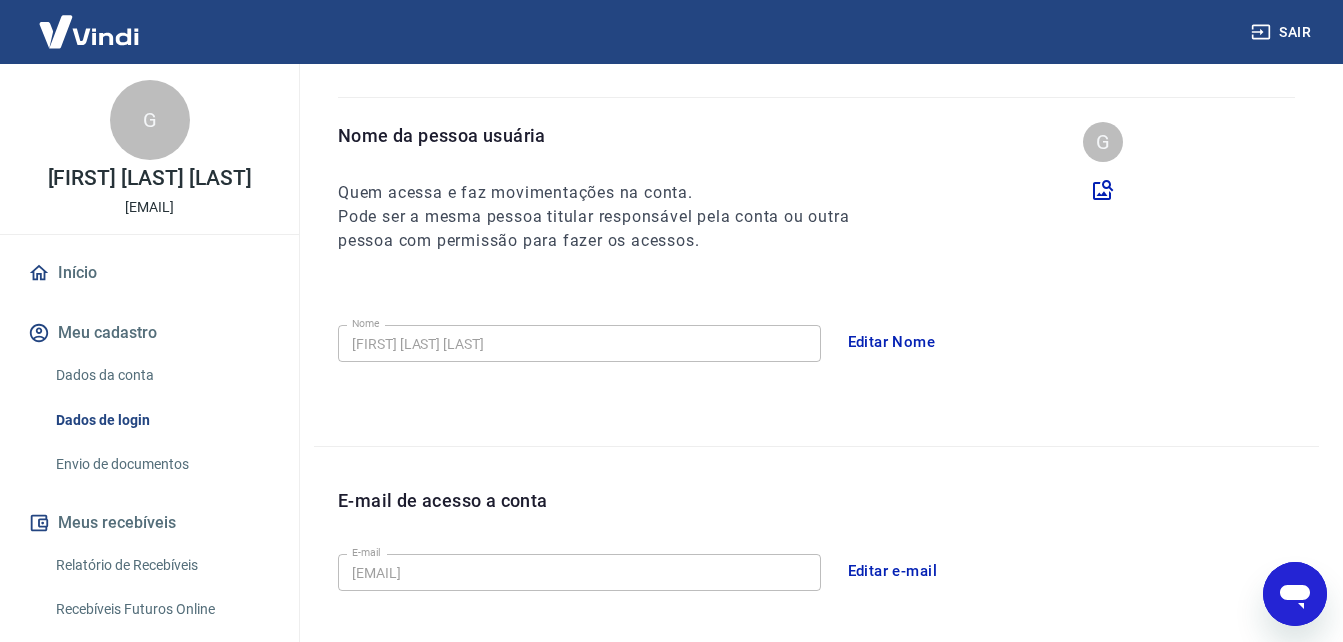scroll, scrollTop: 623, scrollLeft: 0, axis: vertical 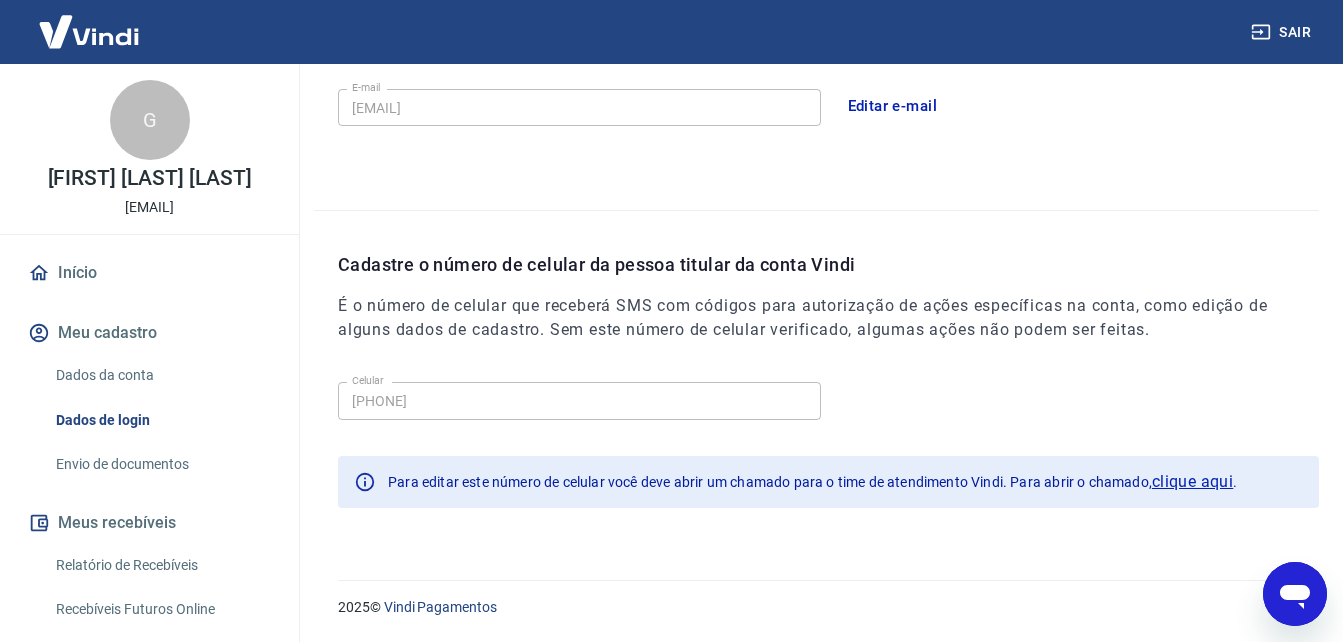 click on "Envio de documentos" at bounding box center [161, 464] 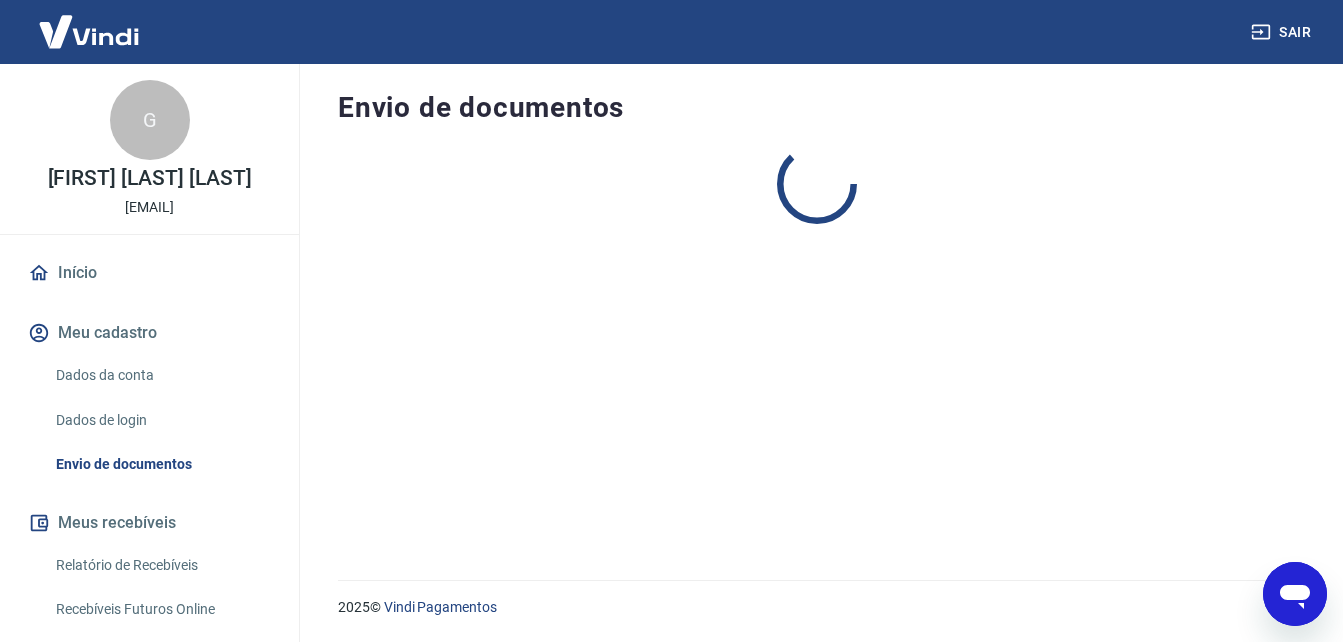 scroll, scrollTop: 0, scrollLeft: 0, axis: both 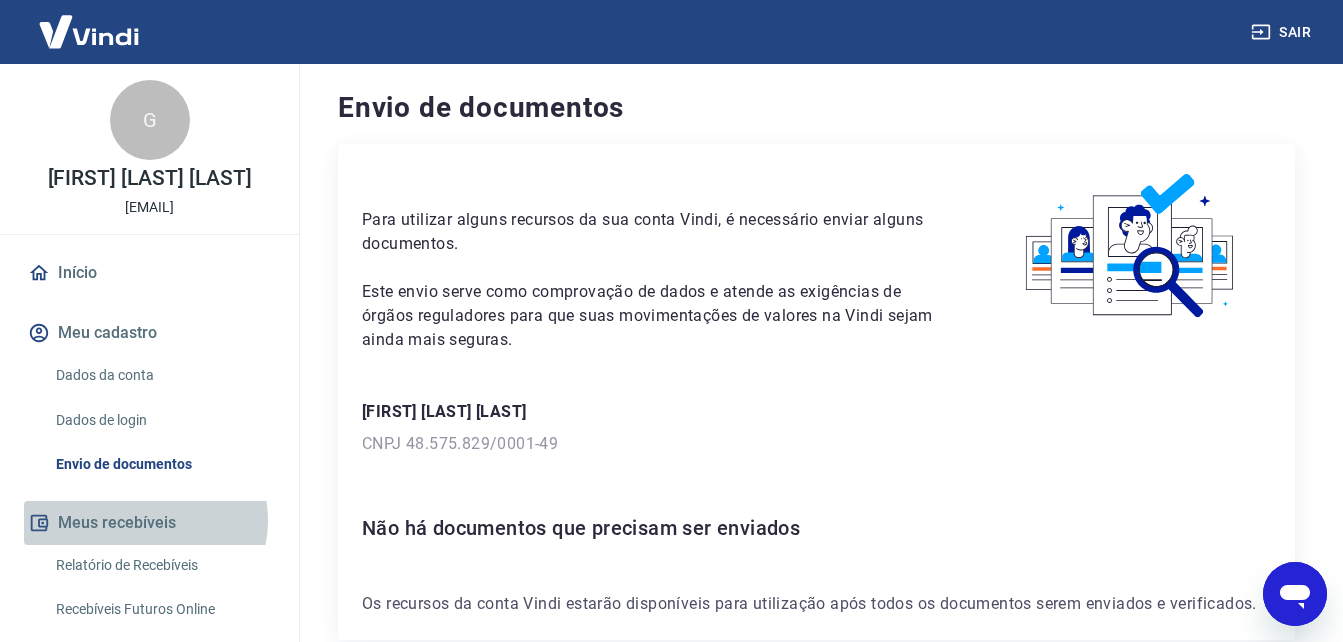 click on "Meus recebíveis" at bounding box center [149, 523] 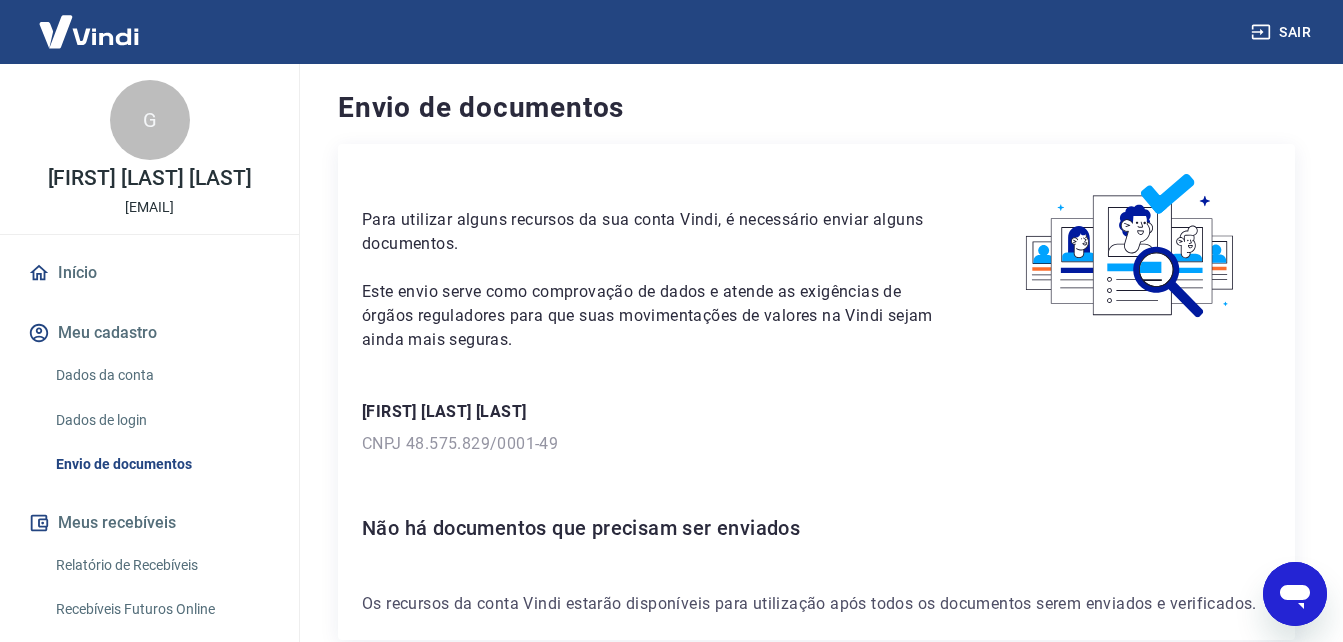 click on "Início" at bounding box center [149, 273] 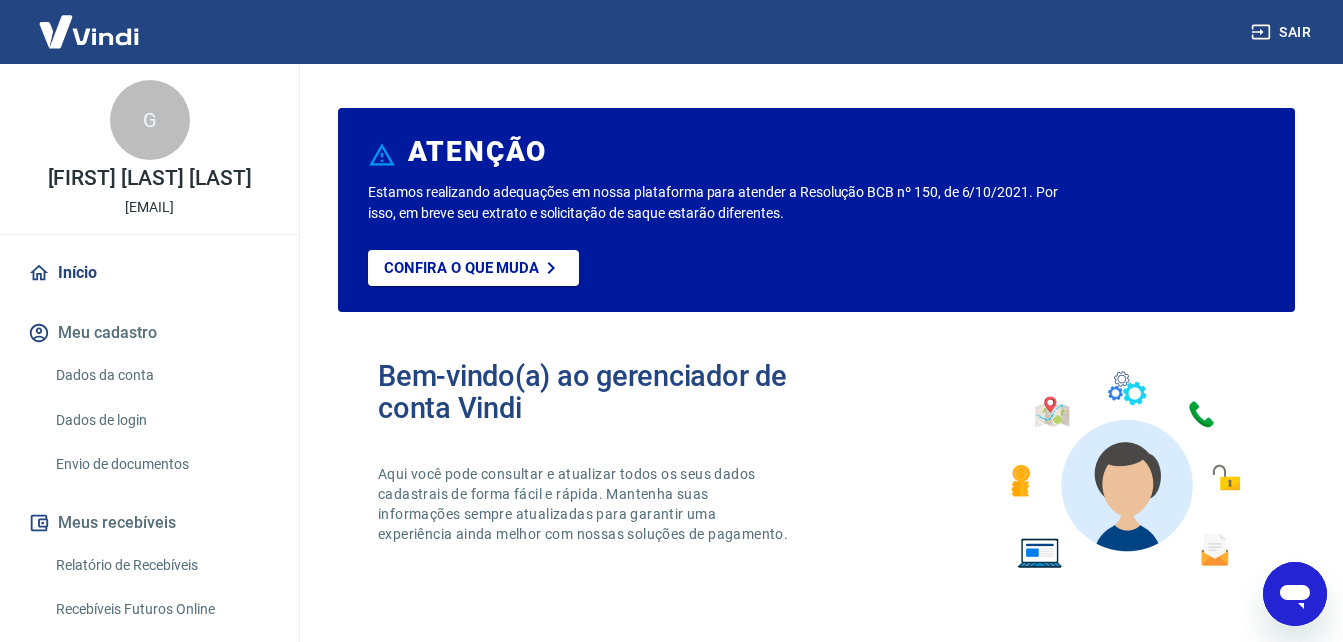 click at bounding box center (1124, 470) 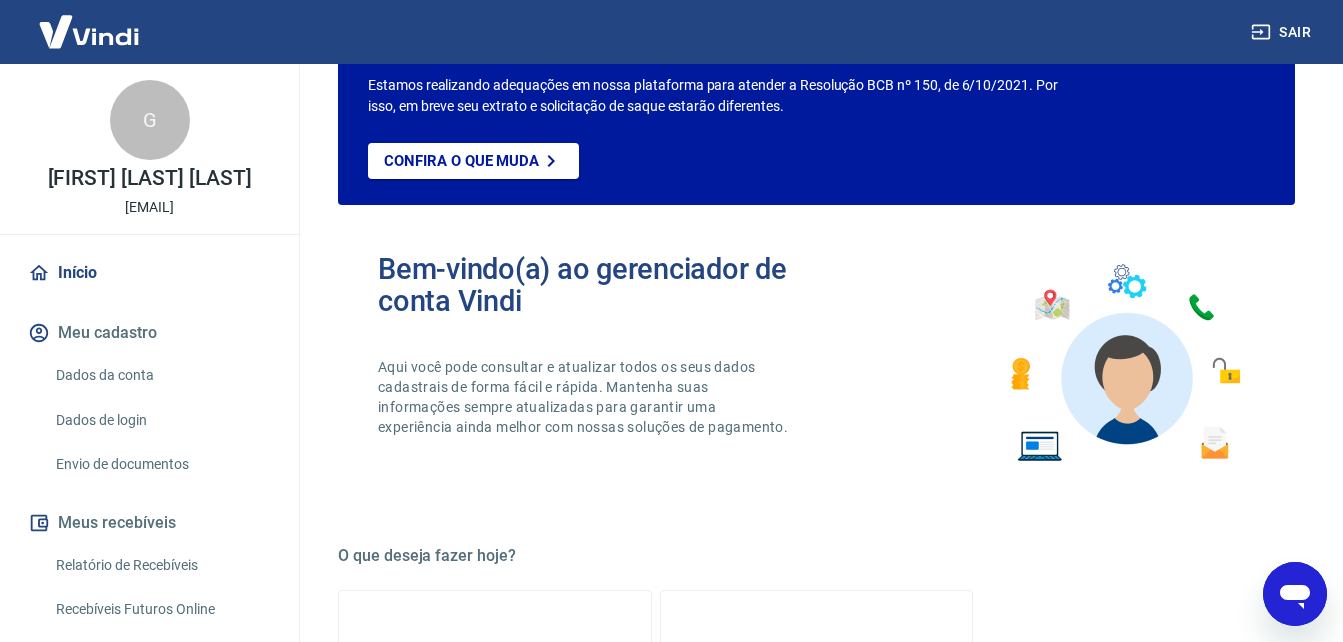 scroll, scrollTop: 120, scrollLeft: 0, axis: vertical 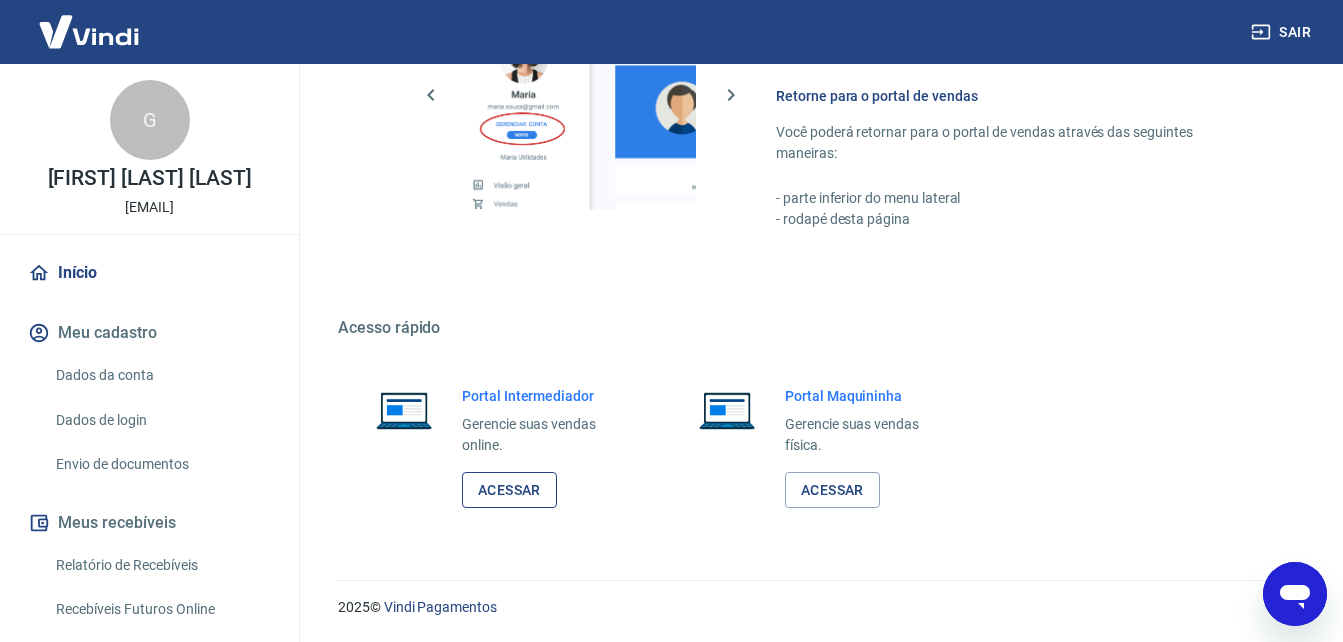 click on "Acessar" at bounding box center [509, 490] 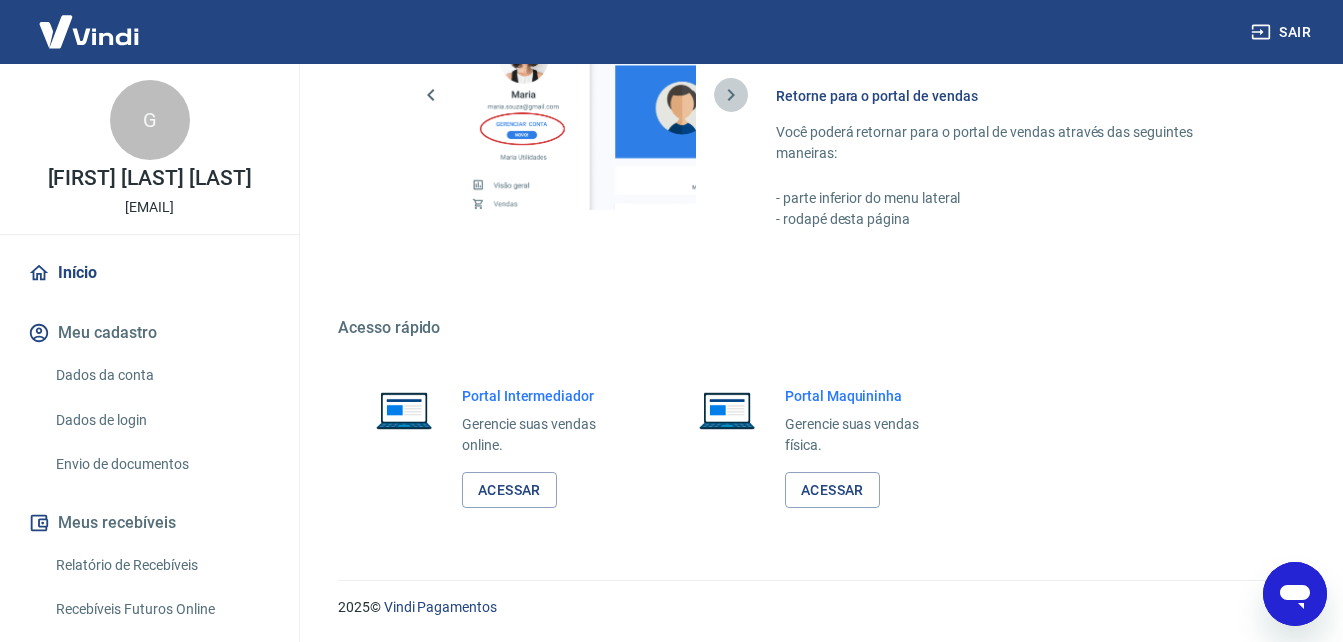 click 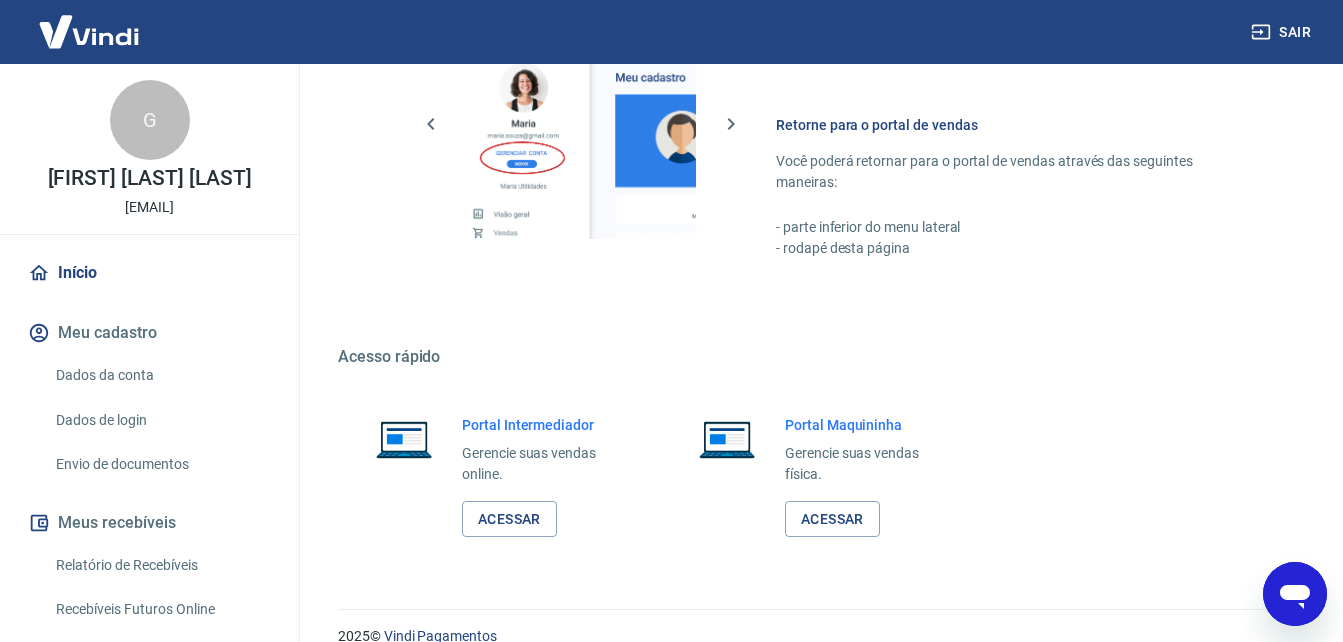 scroll, scrollTop: 1166, scrollLeft: 0, axis: vertical 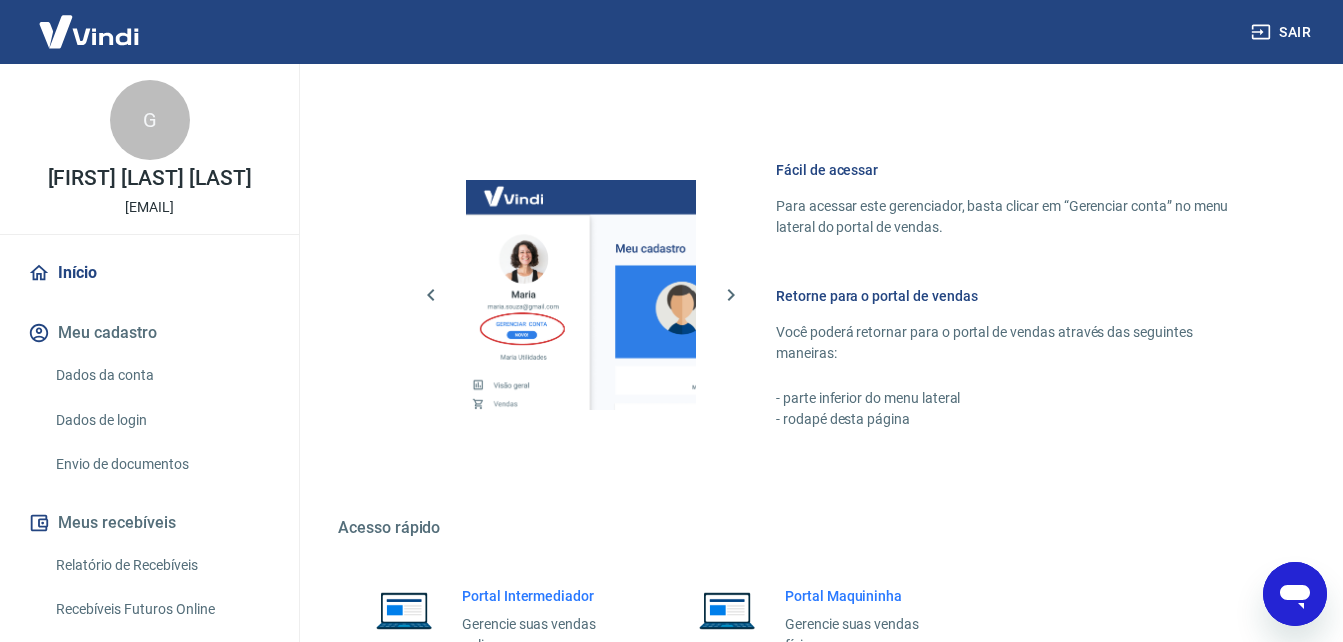 click on "G" at bounding box center [150, 120] 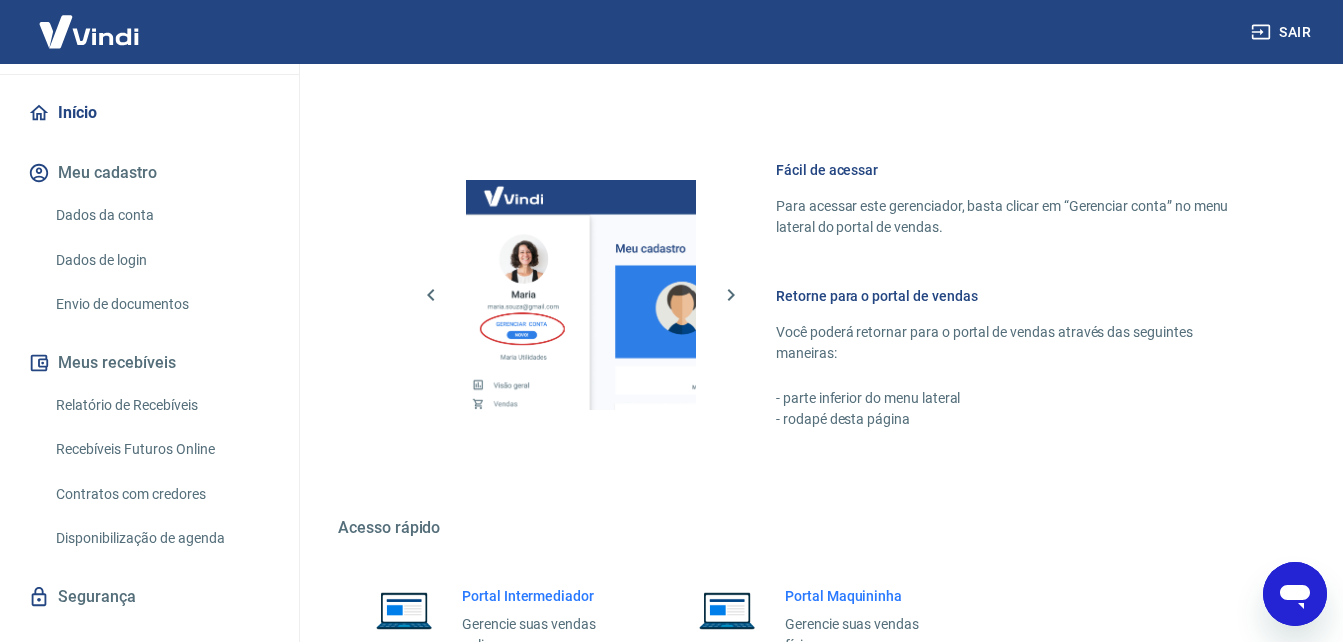 scroll, scrollTop: 197, scrollLeft: 0, axis: vertical 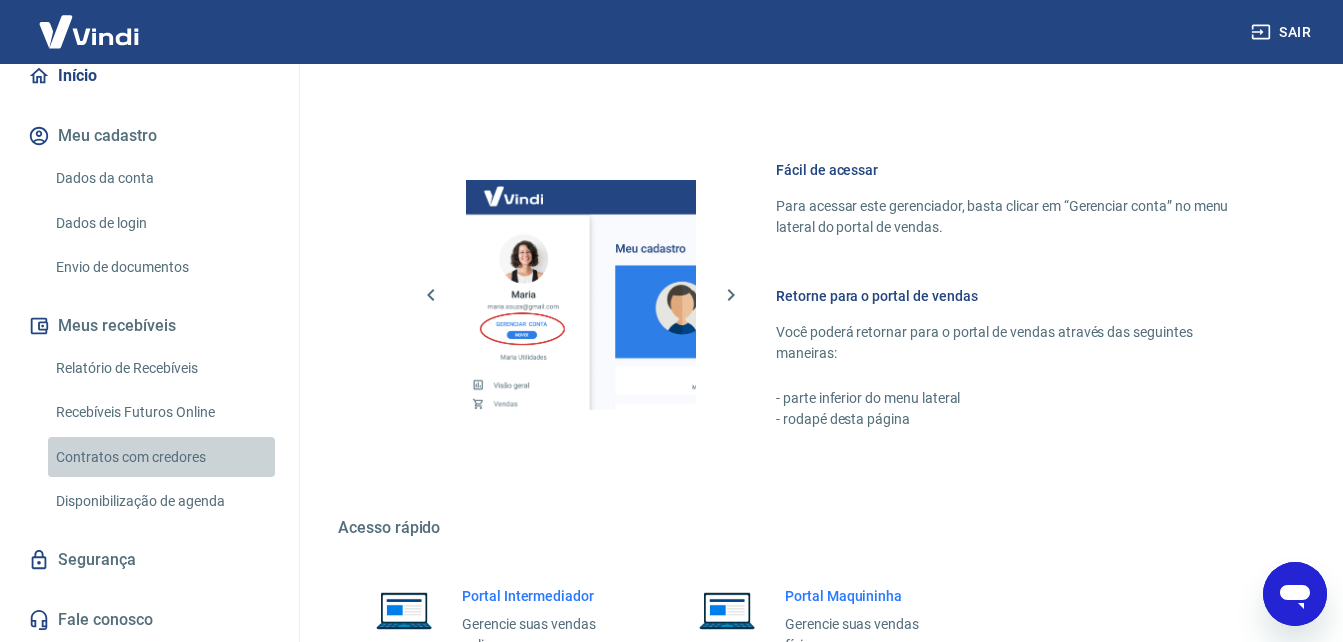 click on "Contratos com credores" at bounding box center [161, 457] 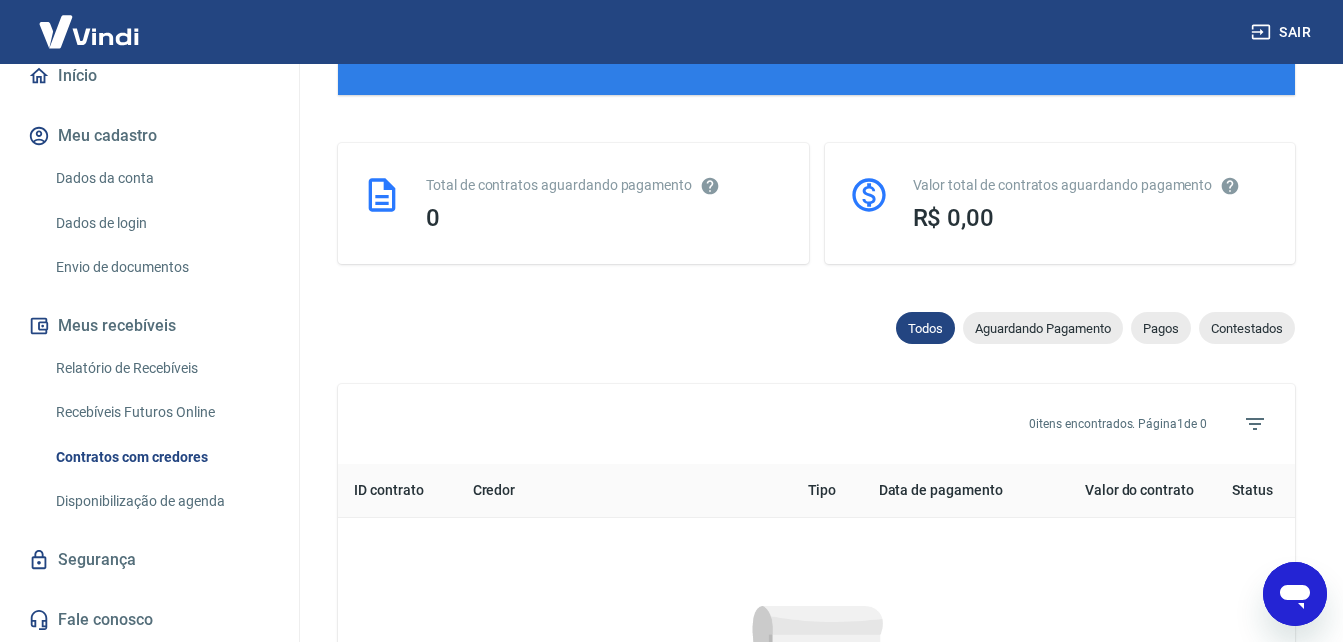 scroll, scrollTop: 950, scrollLeft: 0, axis: vertical 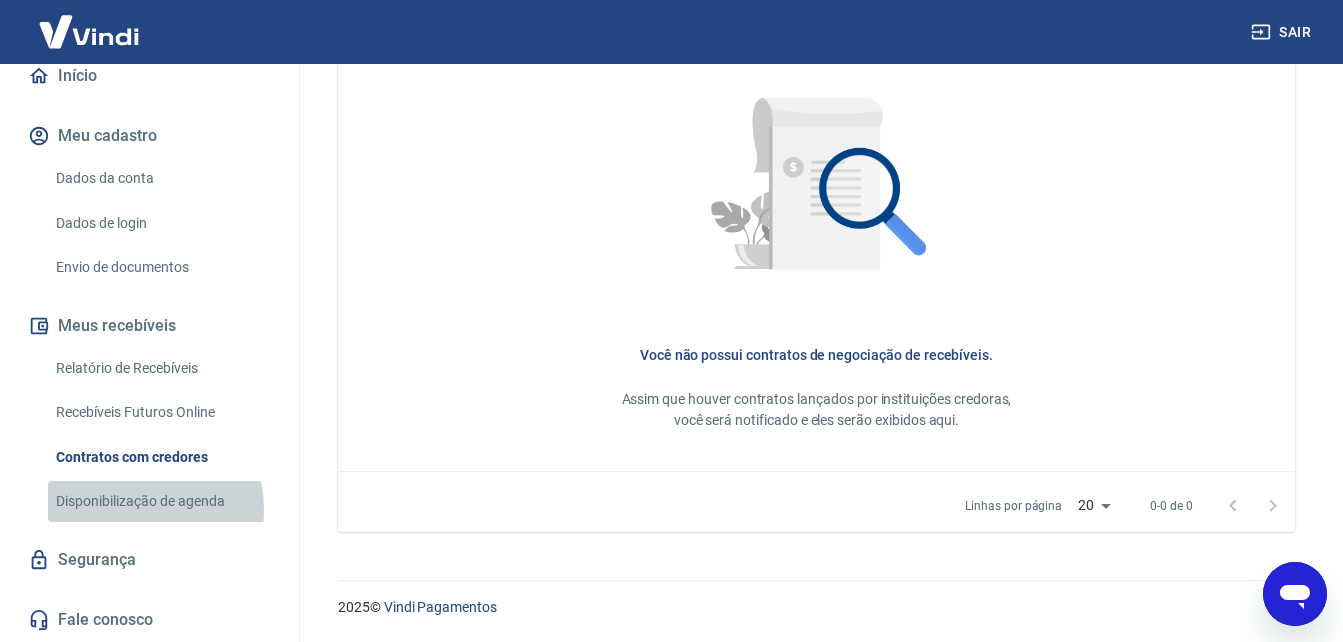 click on "Disponibilização de agenda" at bounding box center (161, 501) 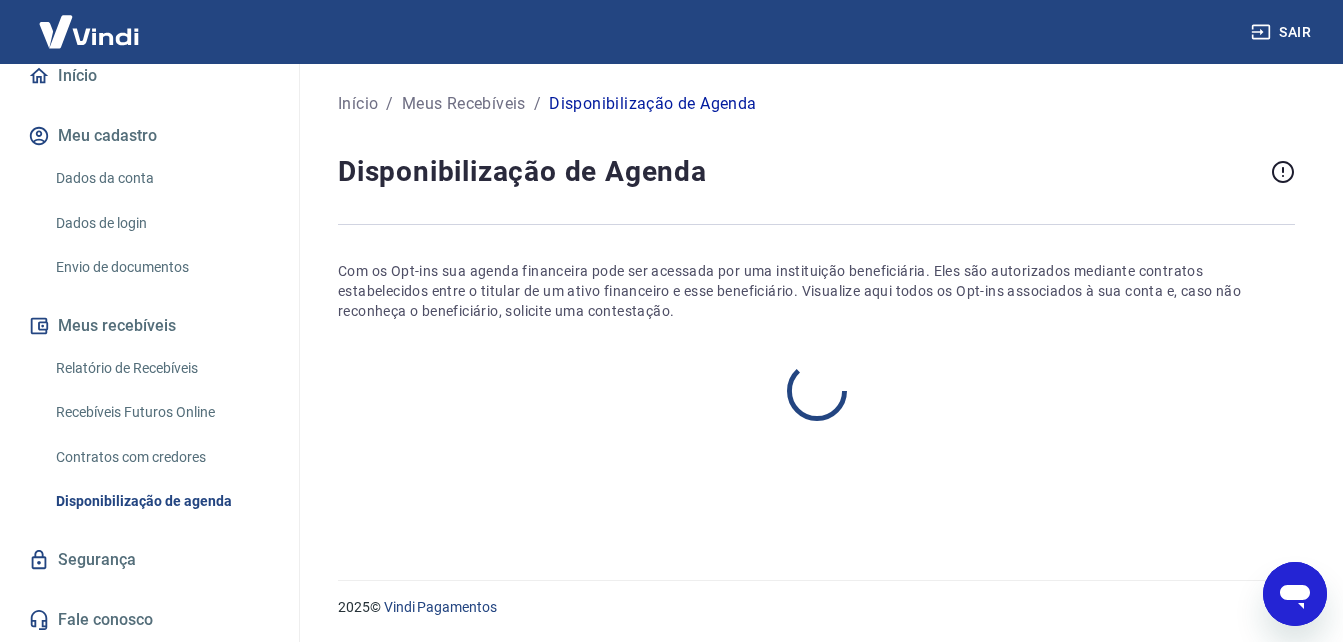 scroll, scrollTop: 0, scrollLeft: 0, axis: both 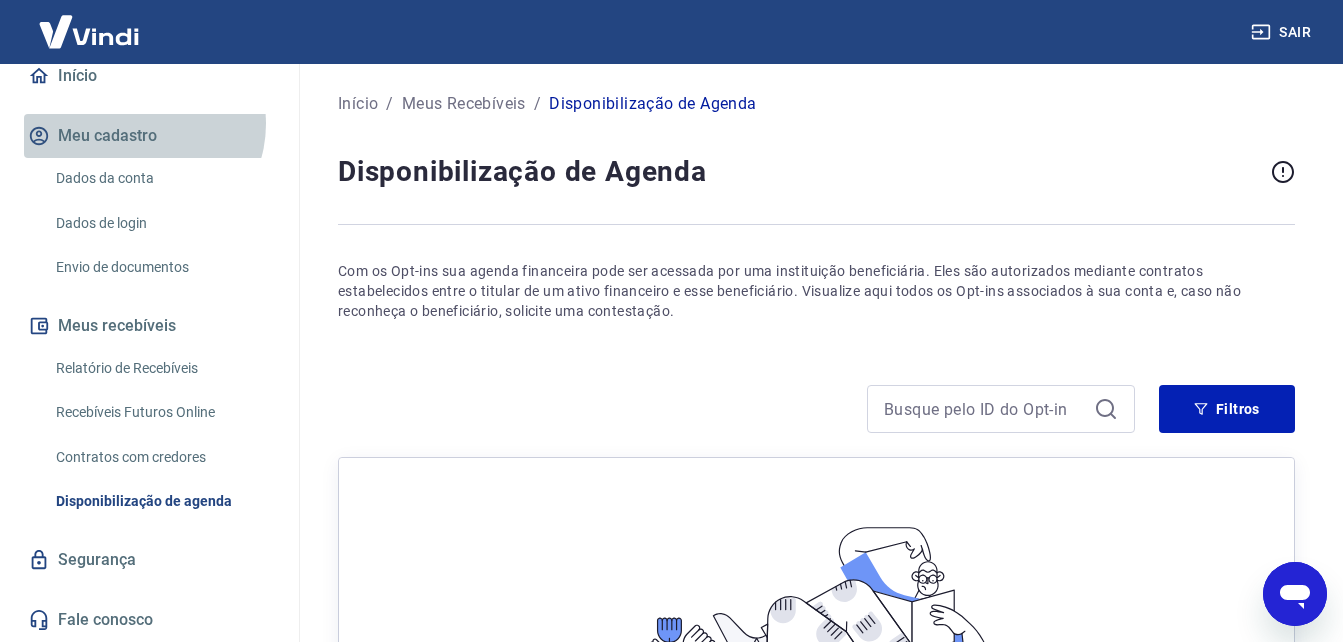 click on "Meu cadastro" at bounding box center [149, 136] 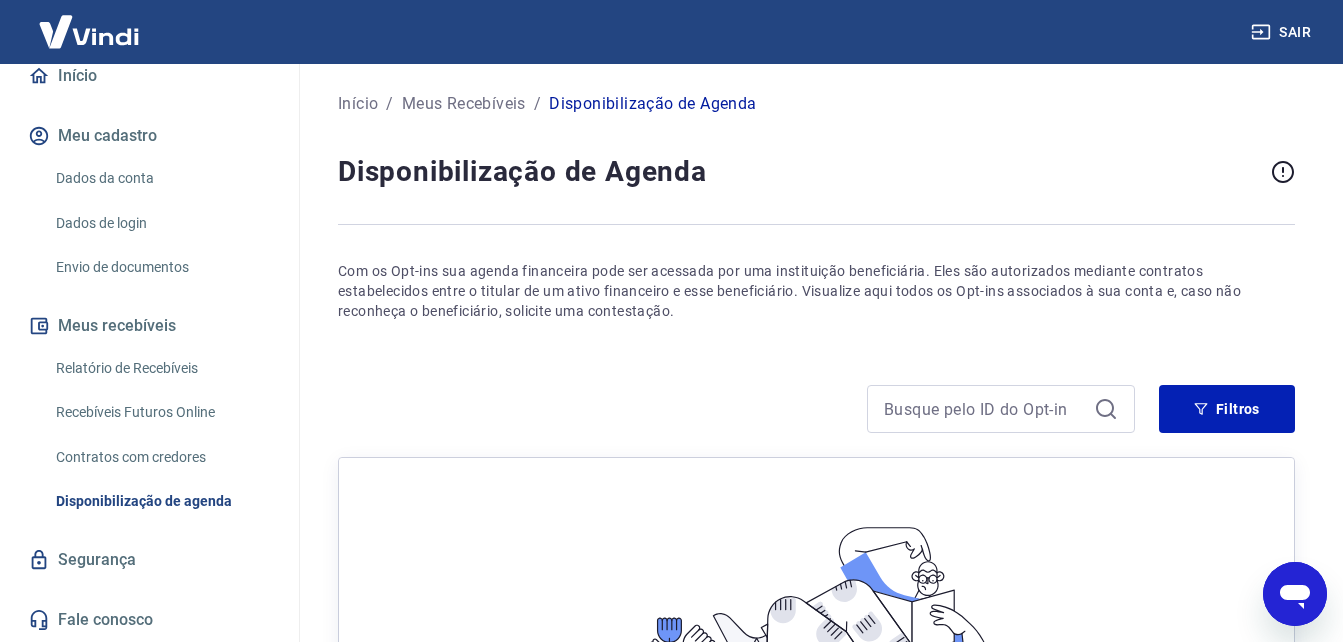 click on "Meu cadastro" at bounding box center (149, 136) 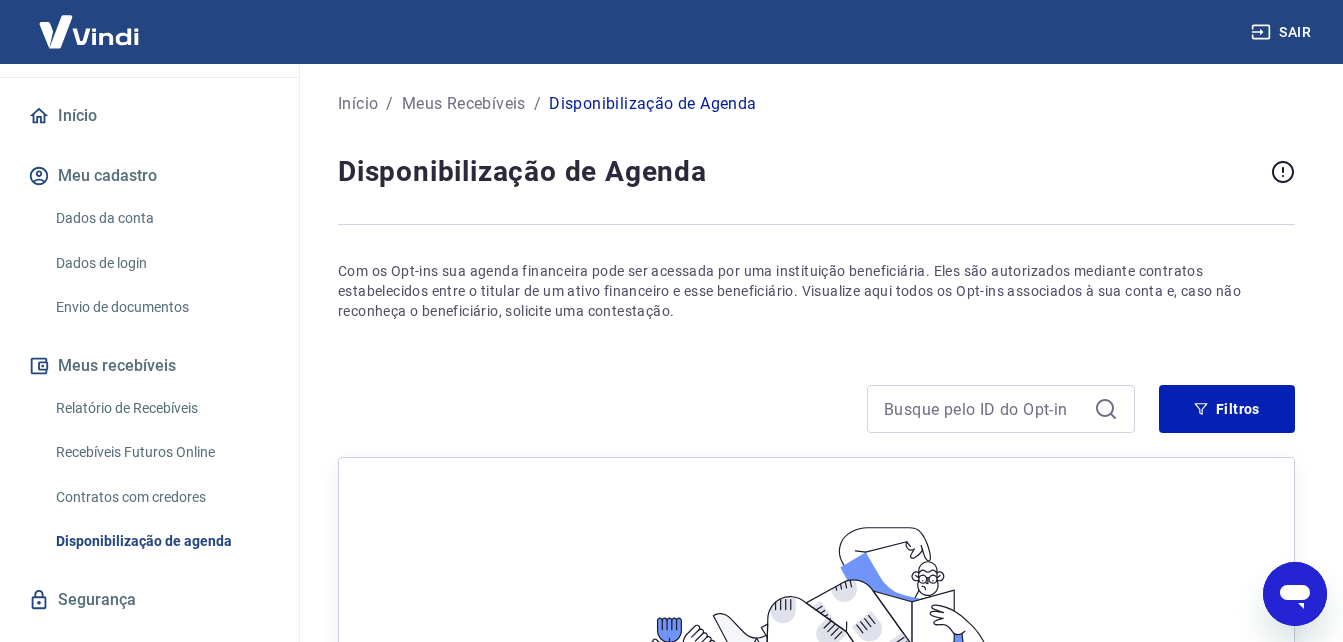 scroll, scrollTop: 117, scrollLeft: 0, axis: vertical 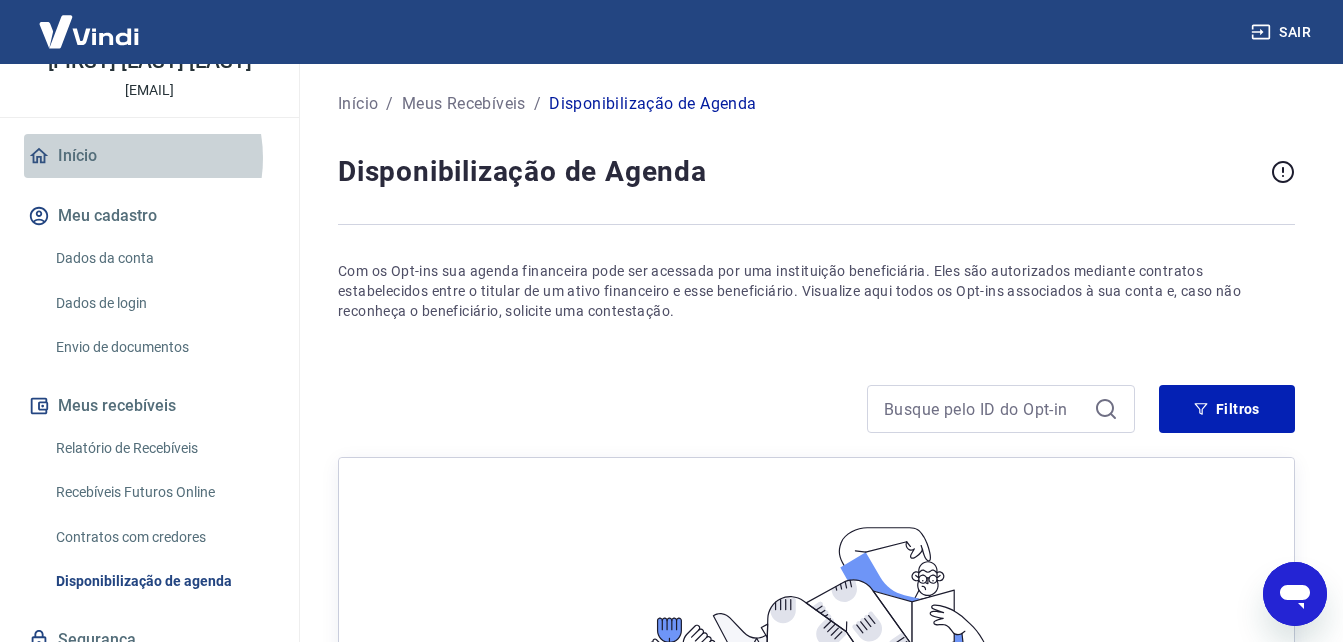 click on "Início" at bounding box center [149, 156] 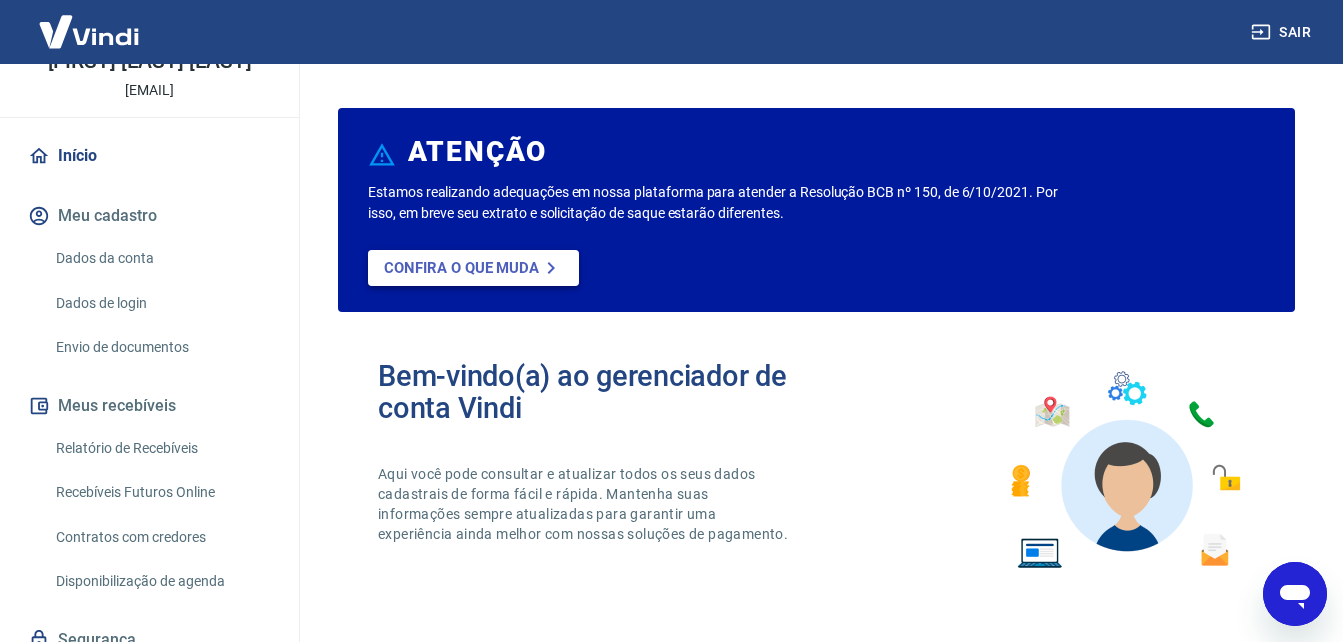 click on "Confira o que muda" at bounding box center [461, 268] 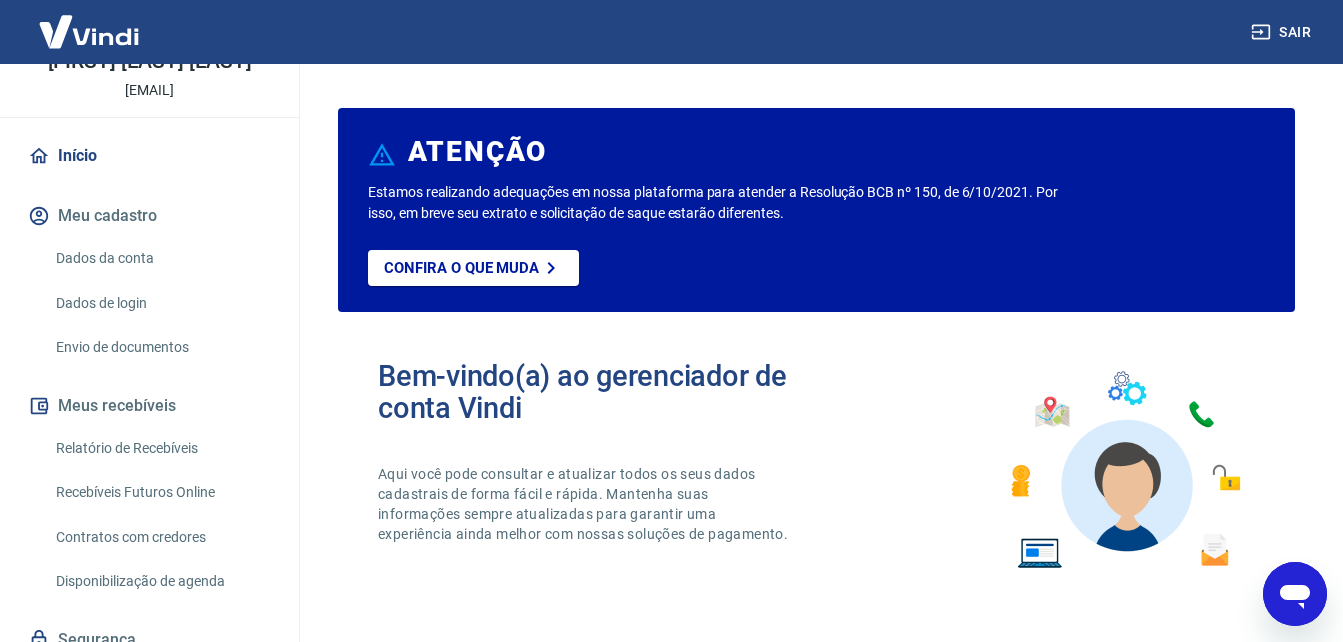 click 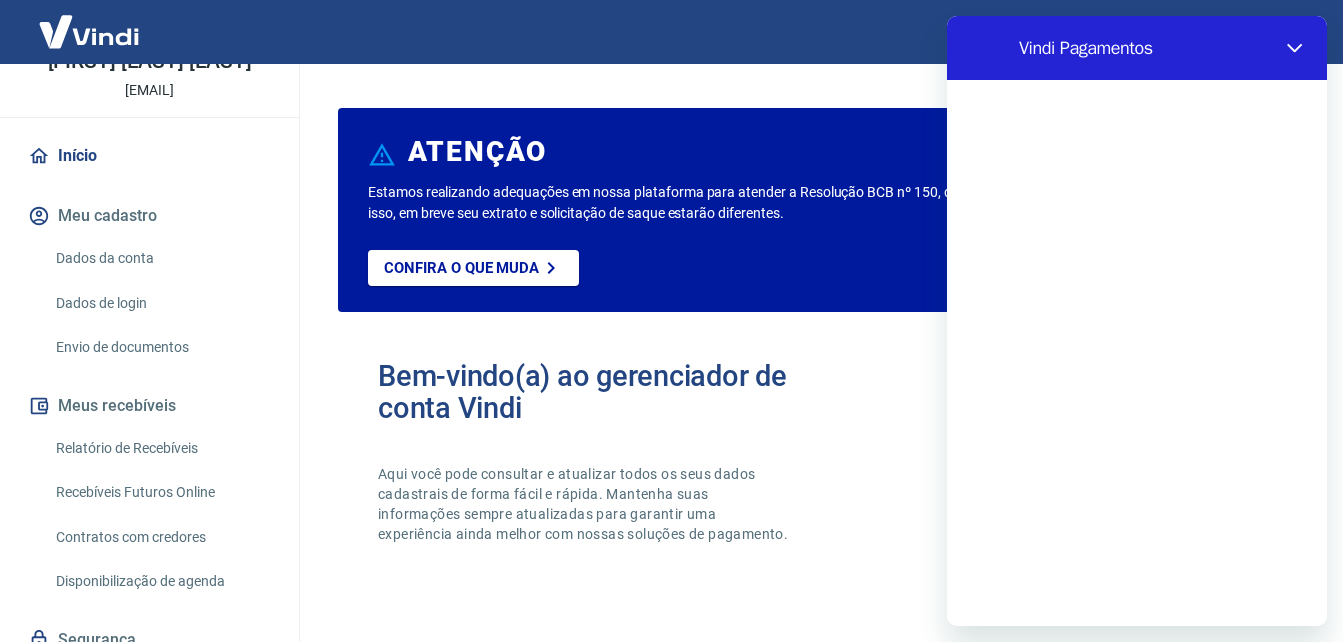 scroll, scrollTop: 0, scrollLeft: 0, axis: both 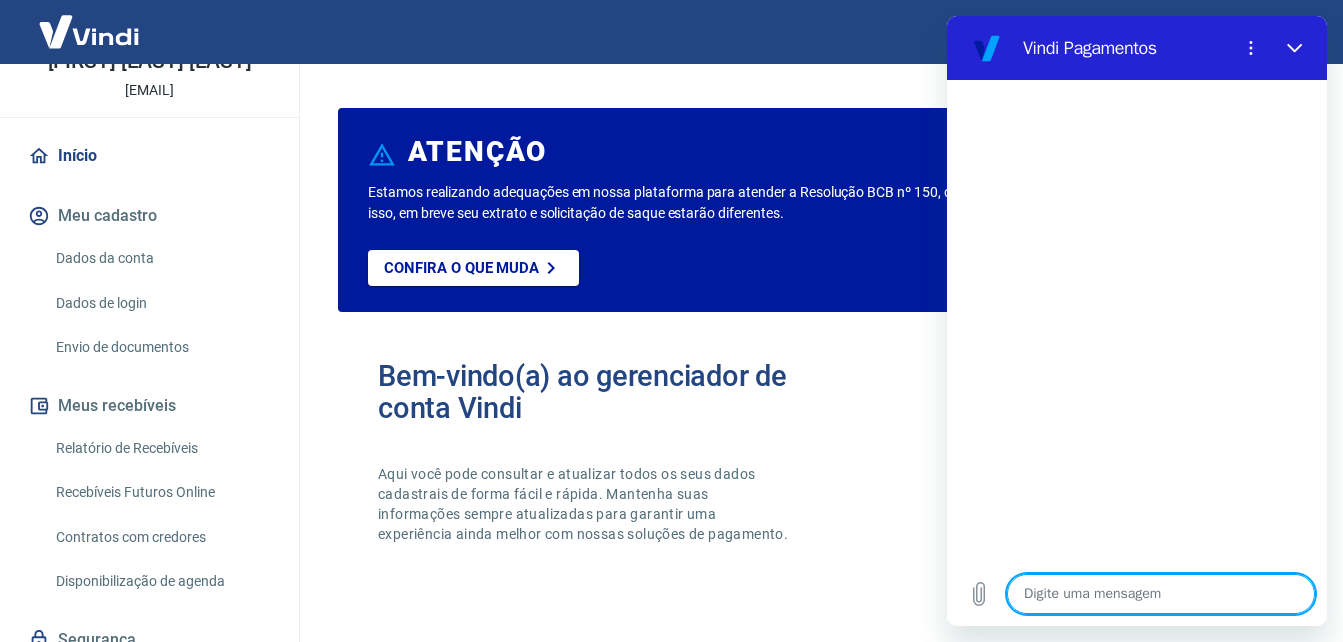 type on "v" 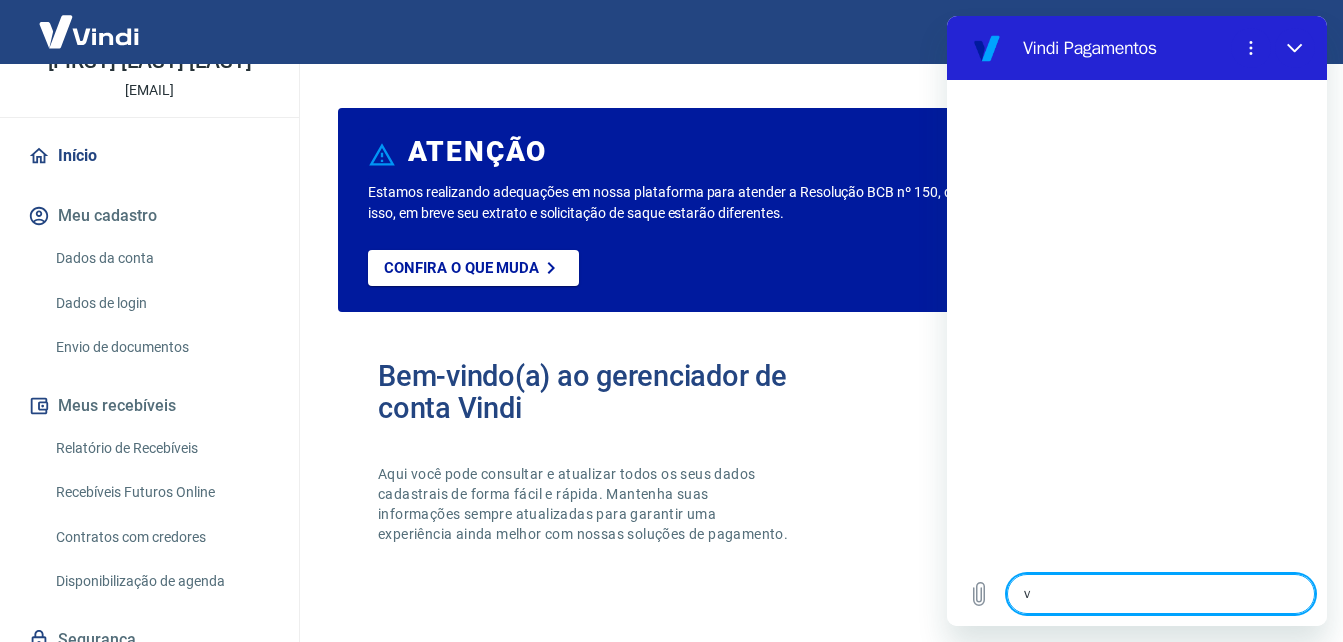 type on "ve" 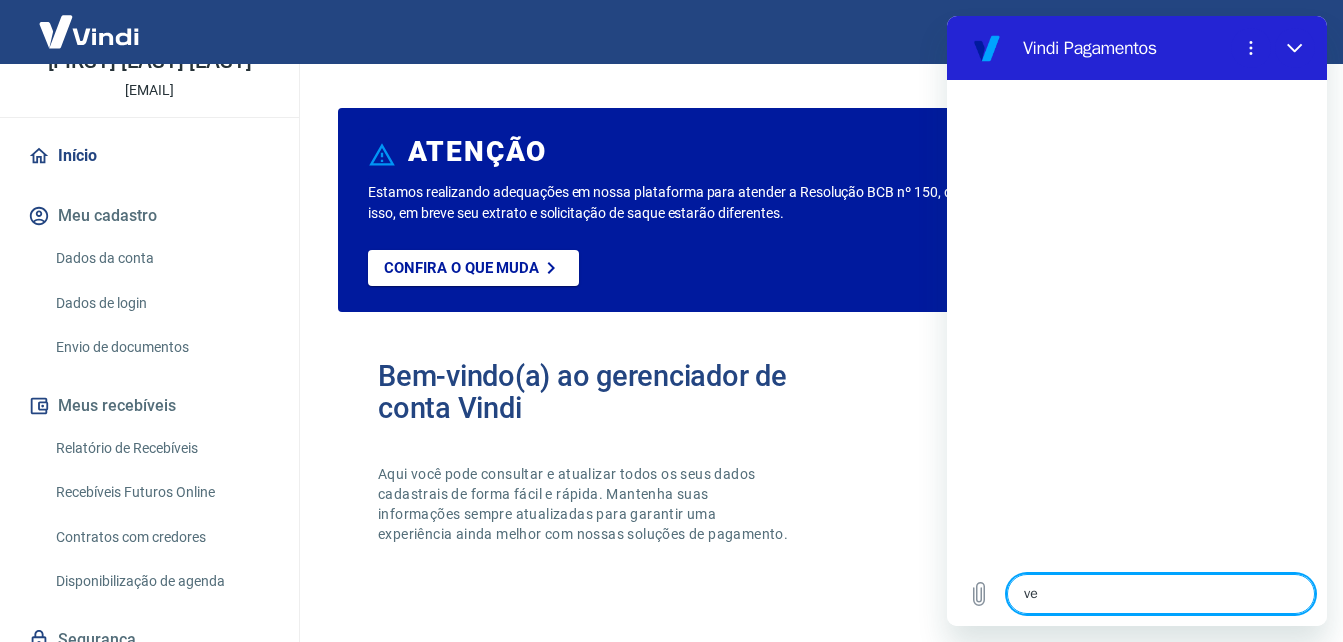 type on "x" 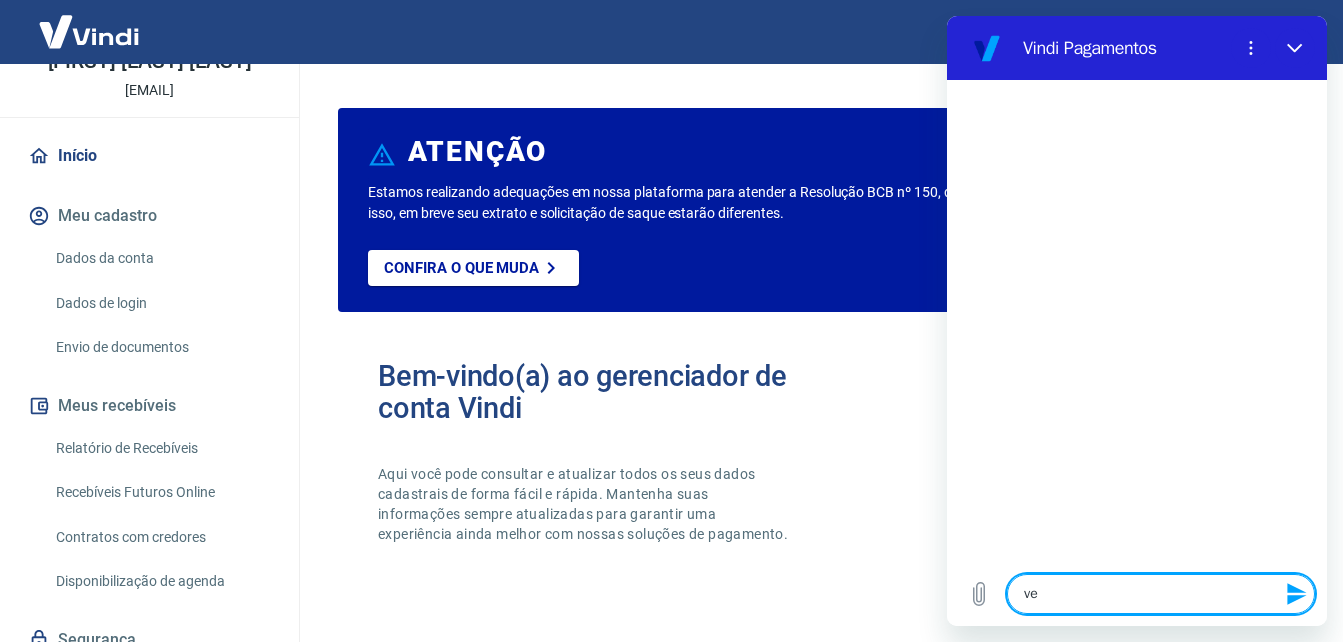 type on "ver" 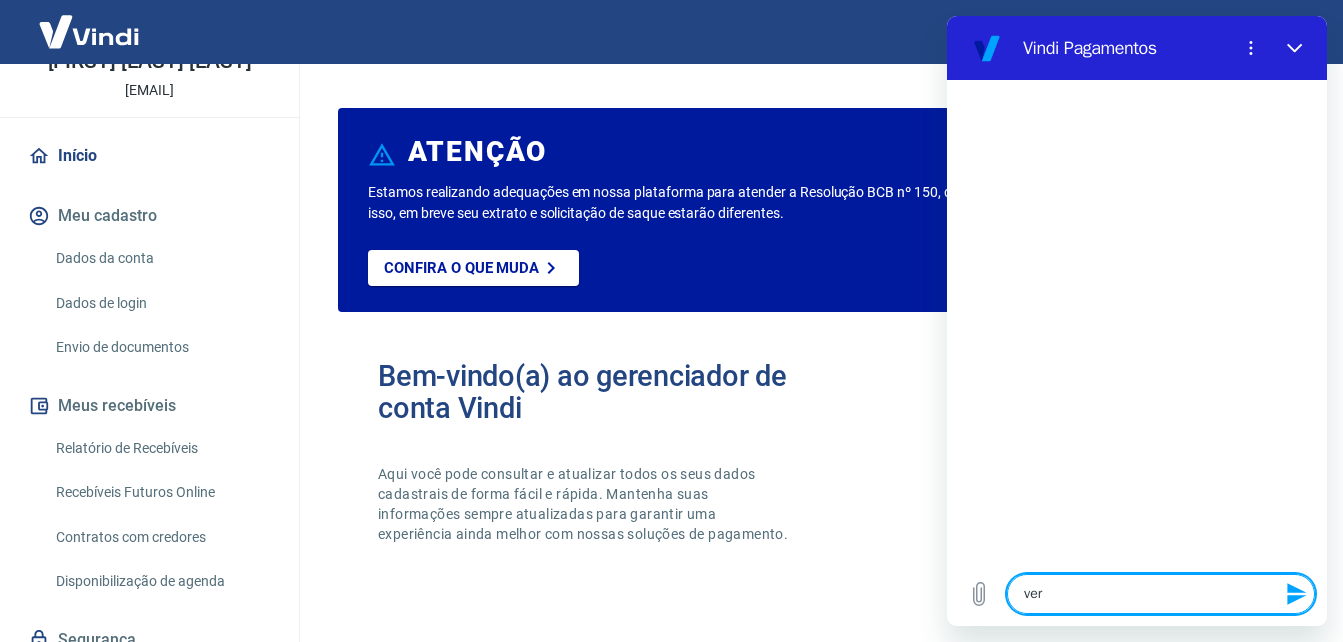 type on "veri" 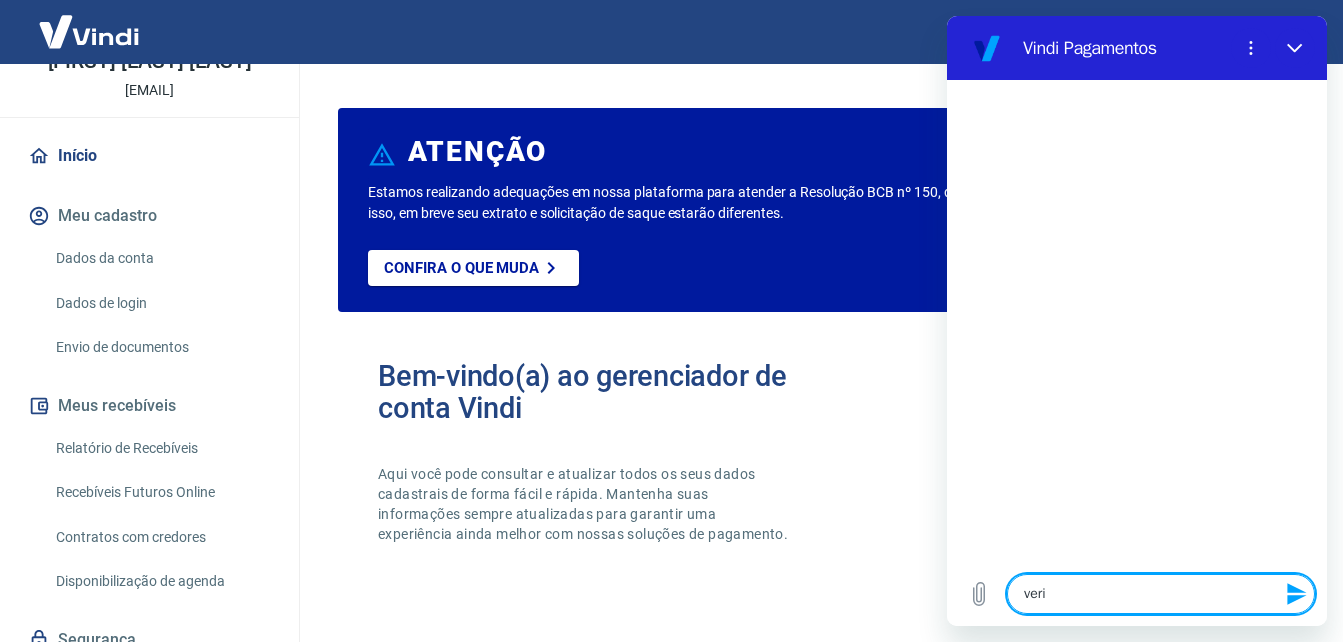 type on "verif" 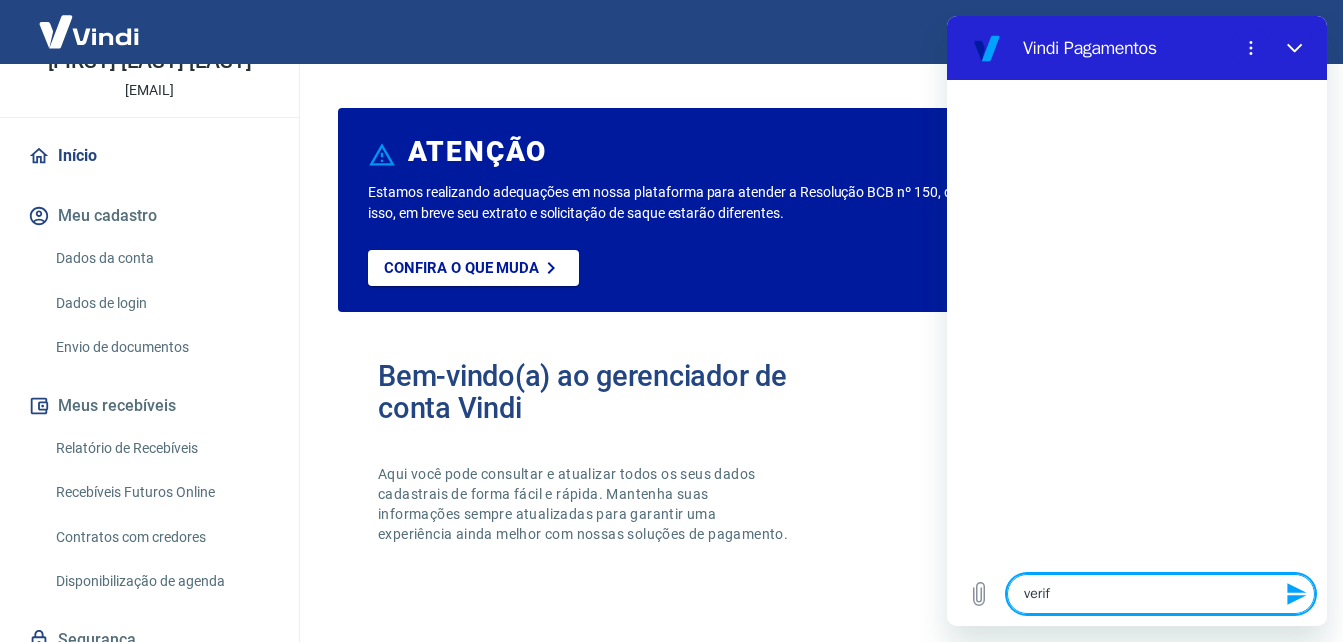 type on "x" 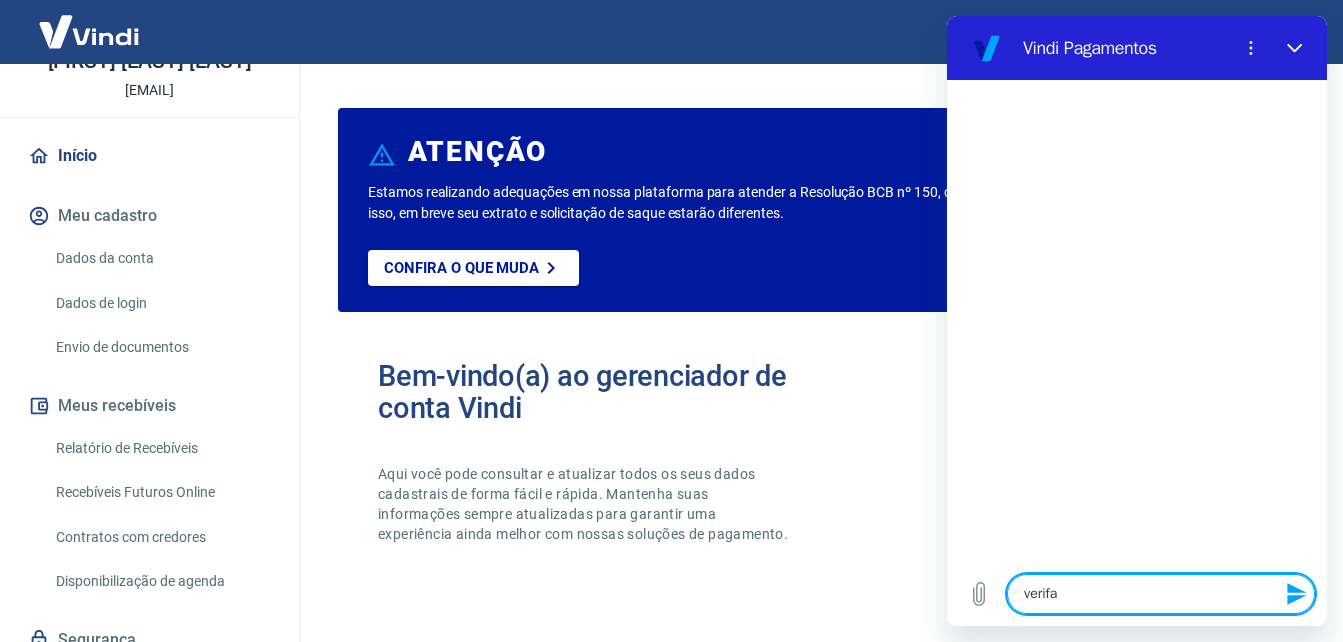 type on "x" 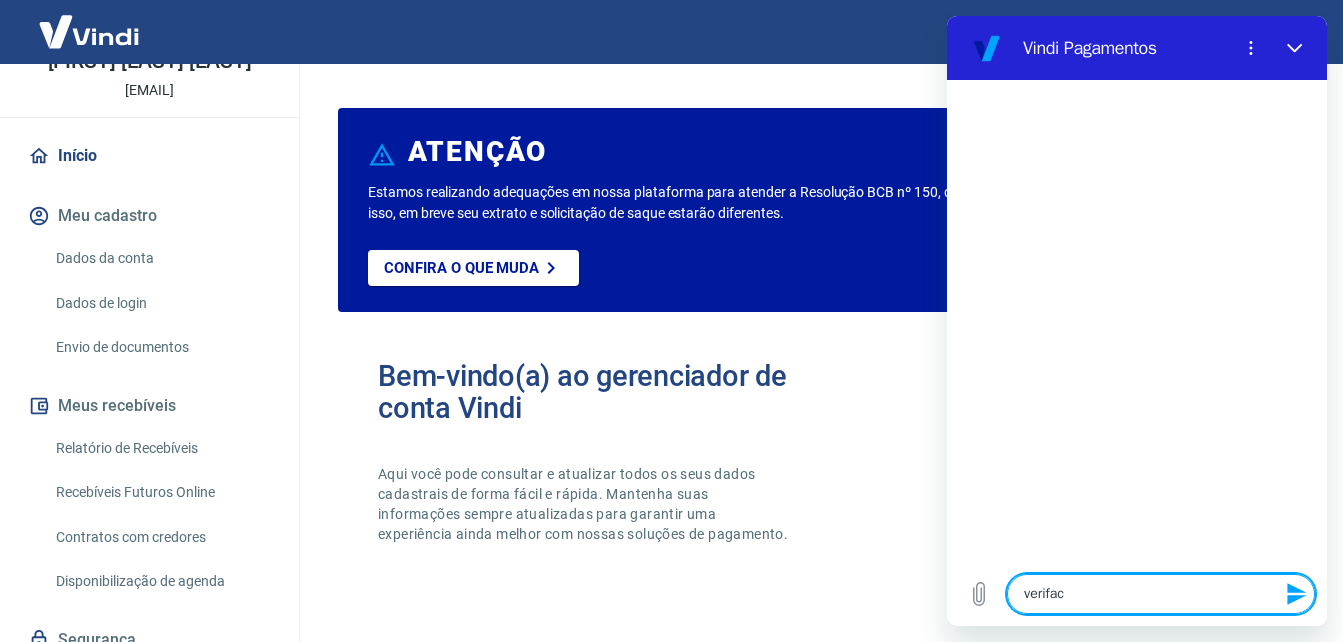 type on "verifaca" 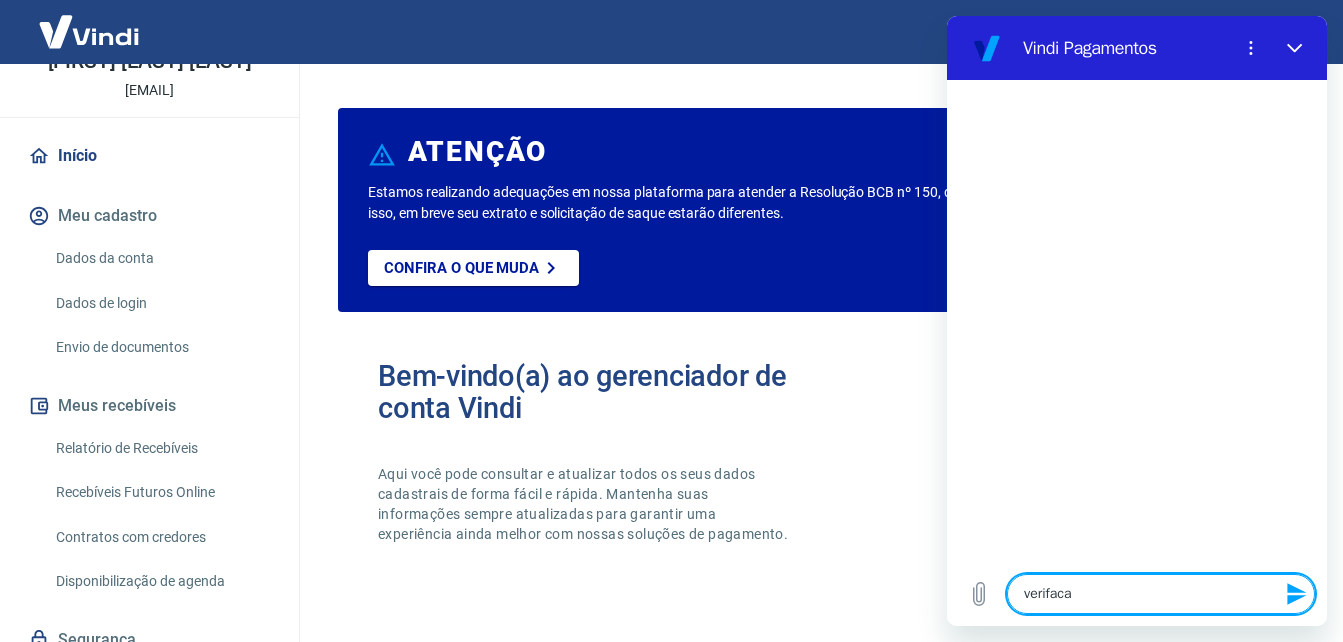 type on "verifacaç" 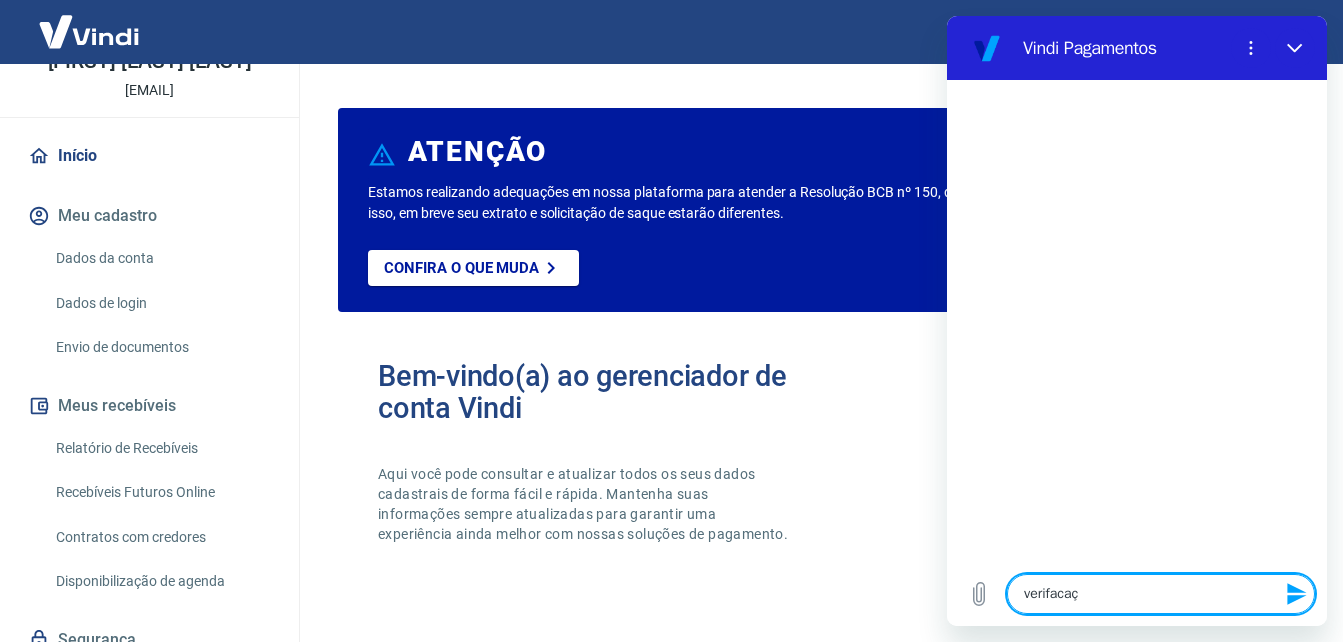 type on "verifacaçã" 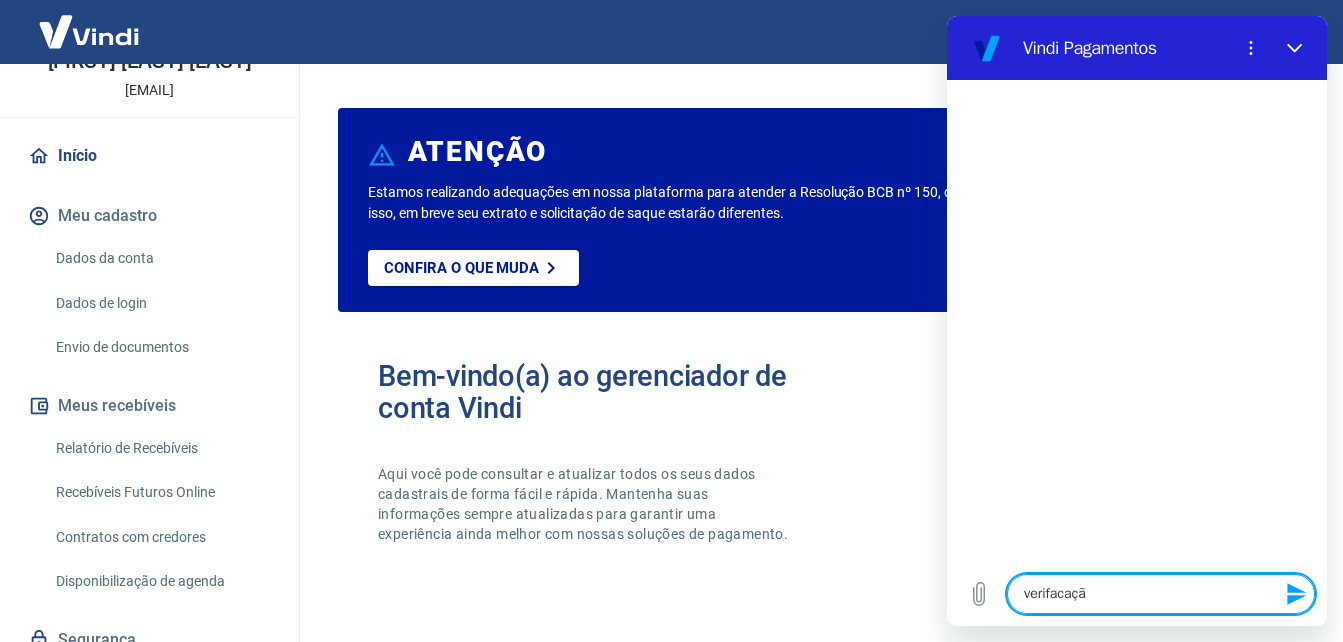 type on "verifacação" 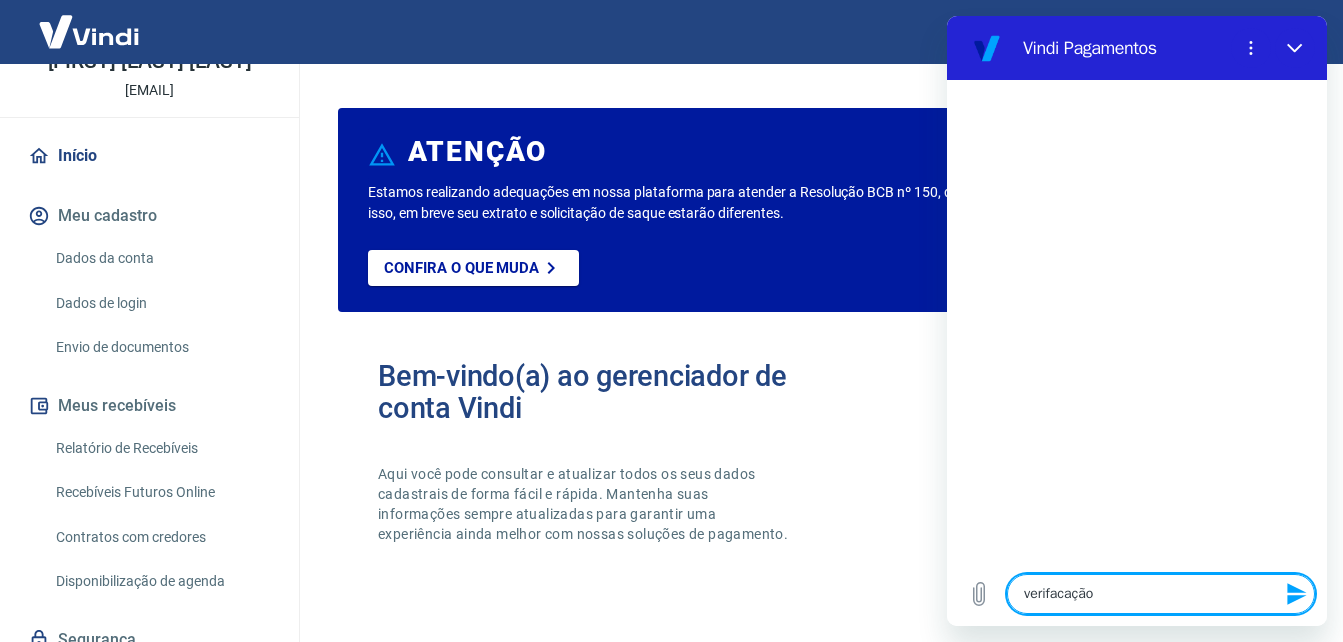 type on "verifacação" 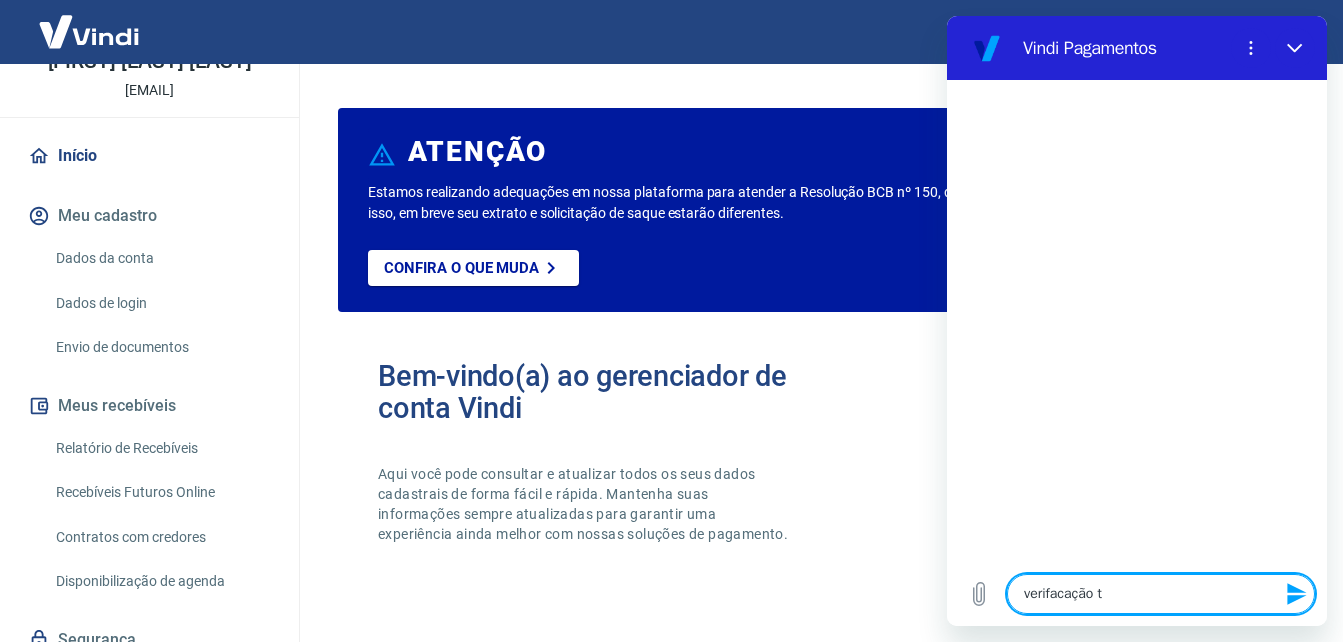 type on "verifacação tr" 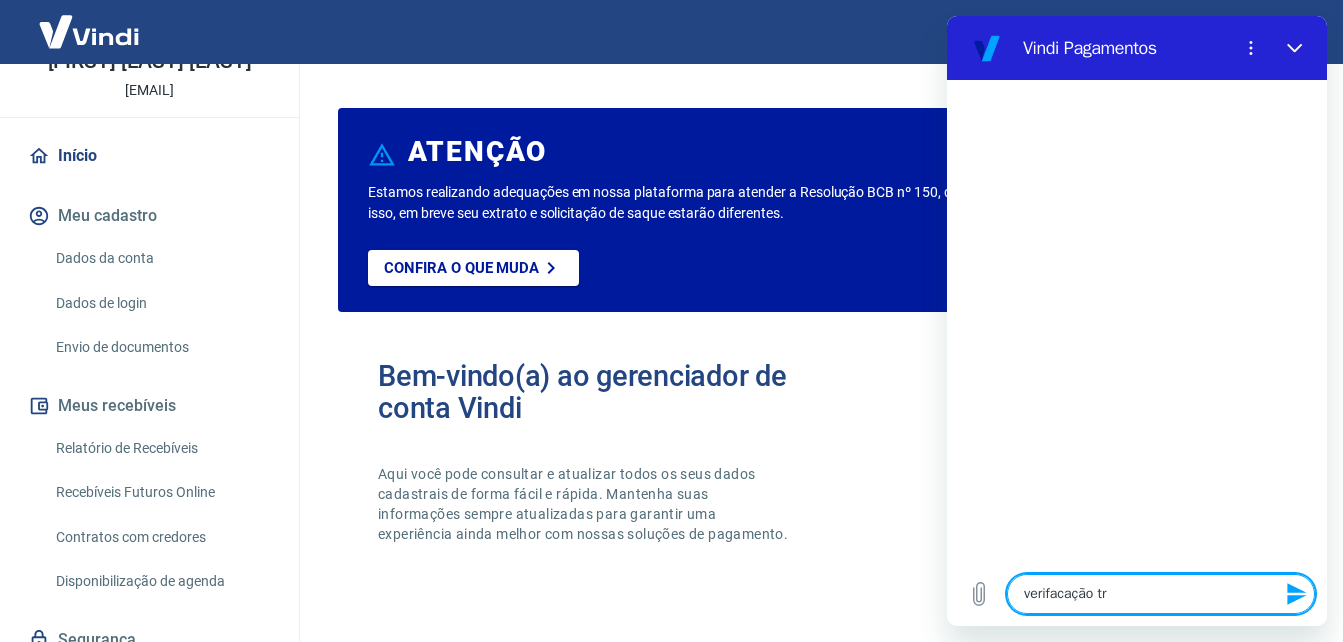 type on "verifacação tra" 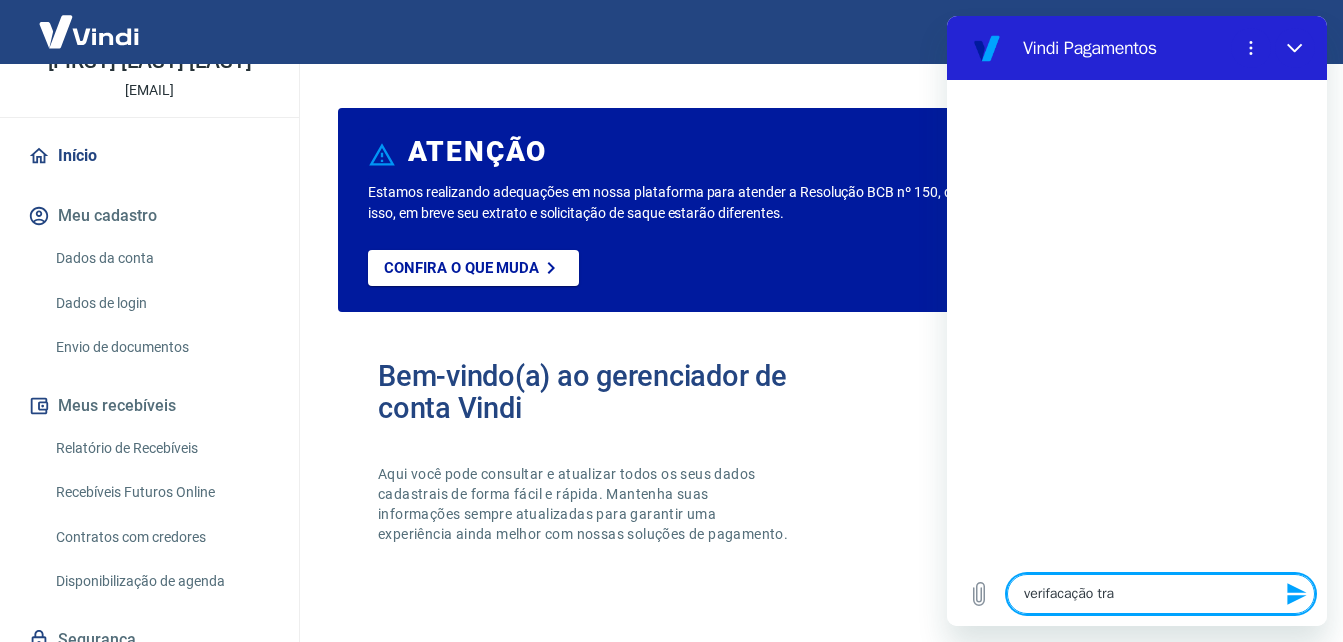 type on "verifacação tray" 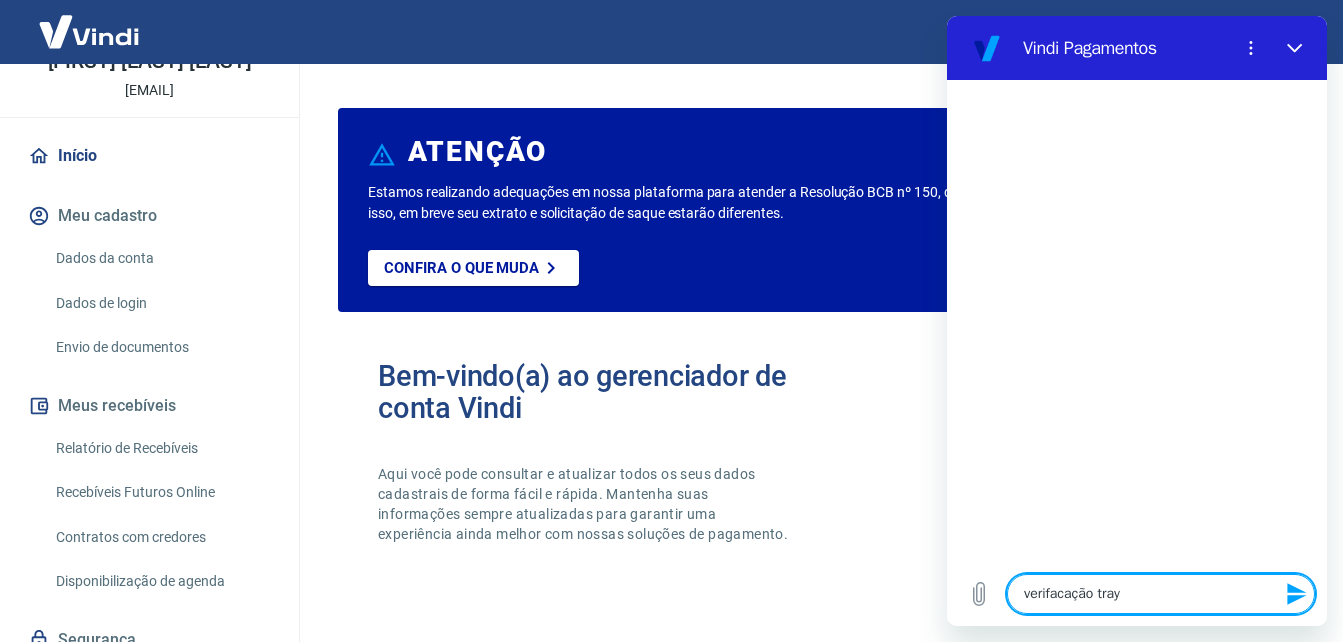 type on "verifacação tray" 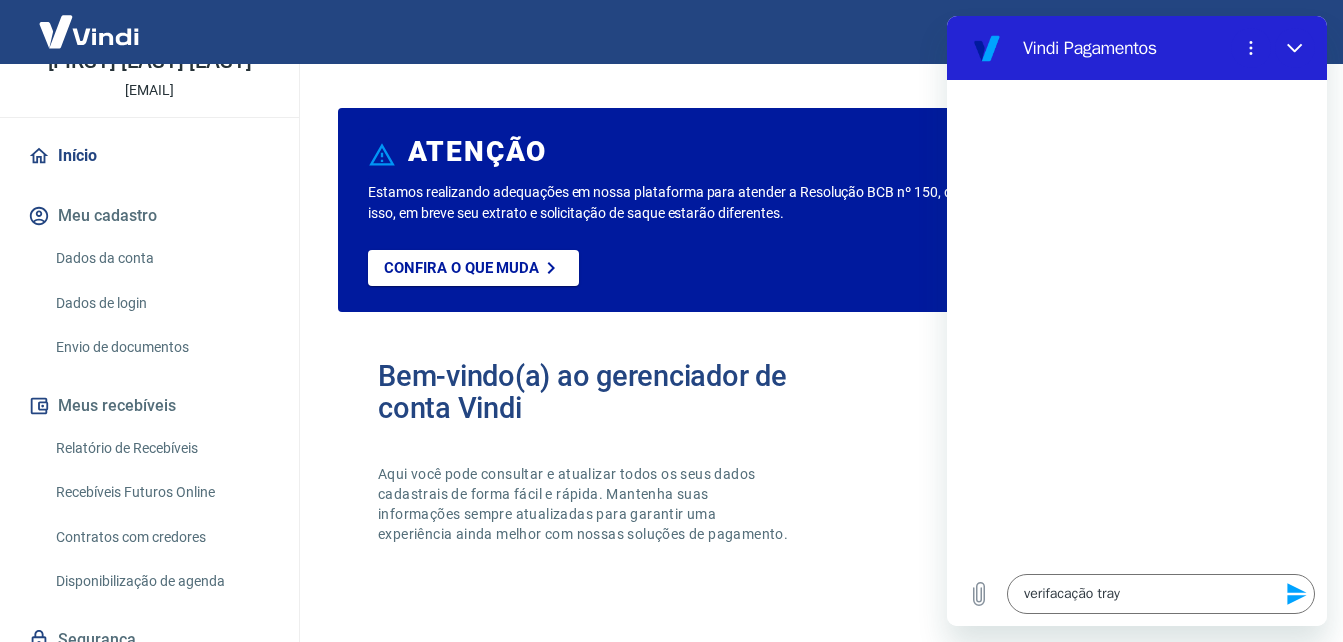 click 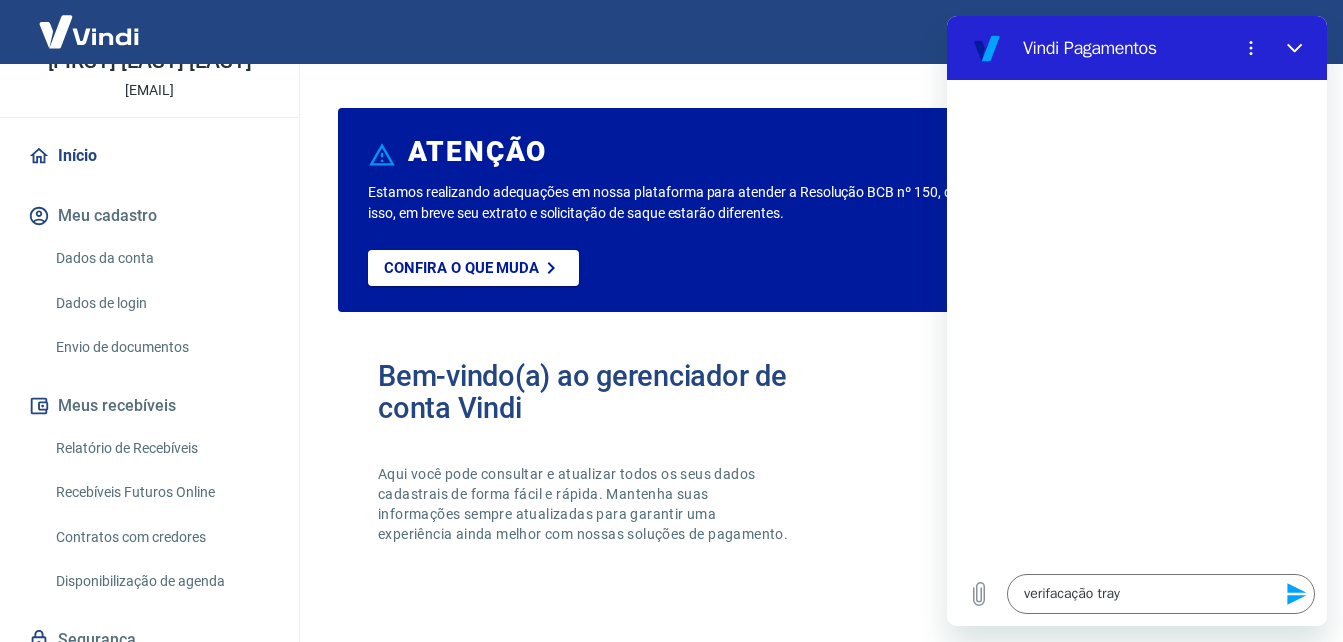 type 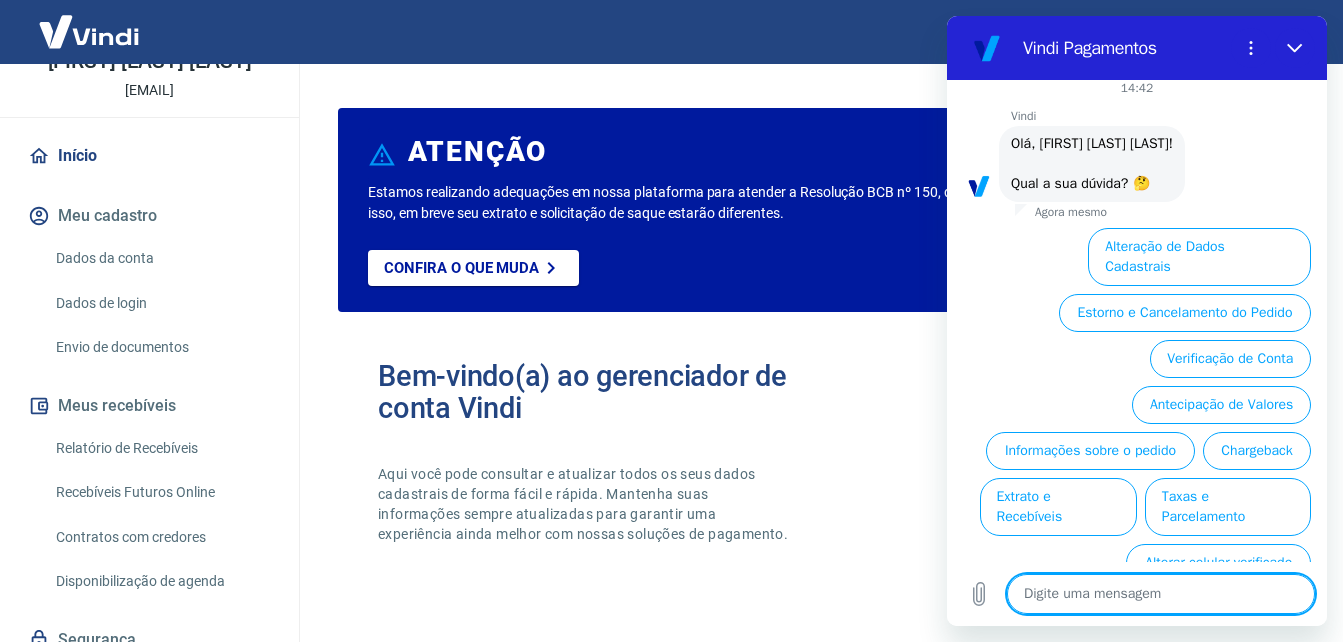 scroll, scrollTop: 119, scrollLeft: 0, axis: vertical 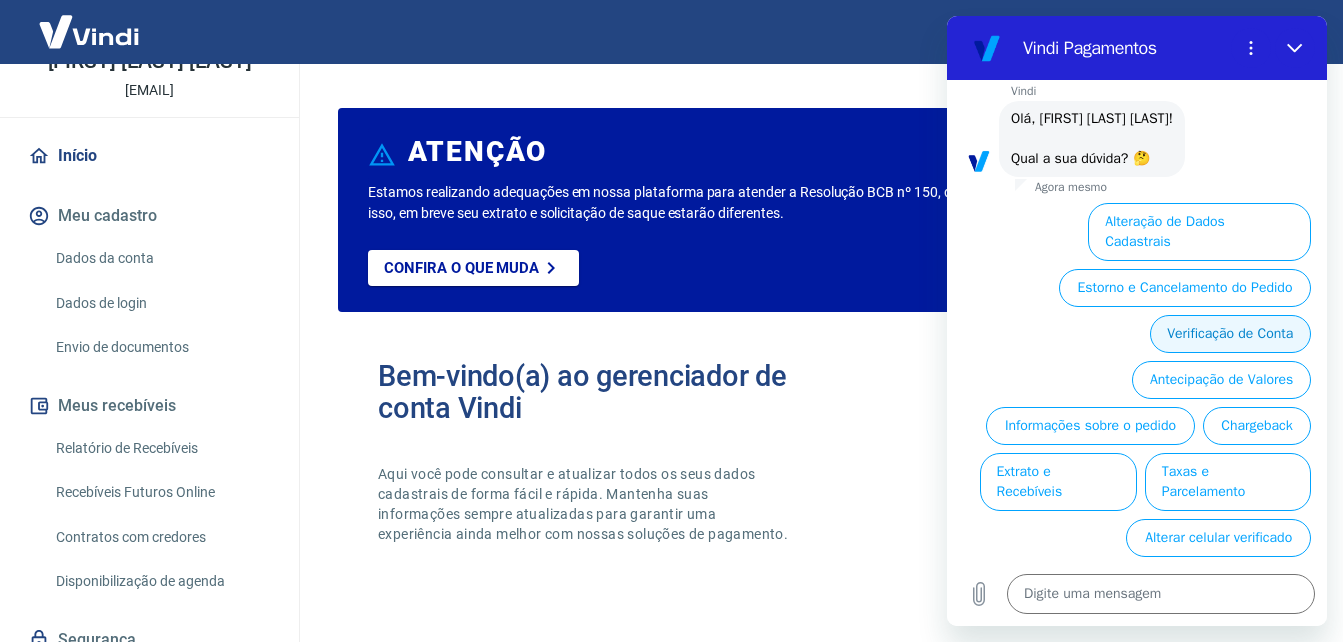 click on "Verificação de Conta" at bounding box center [1230, 334] 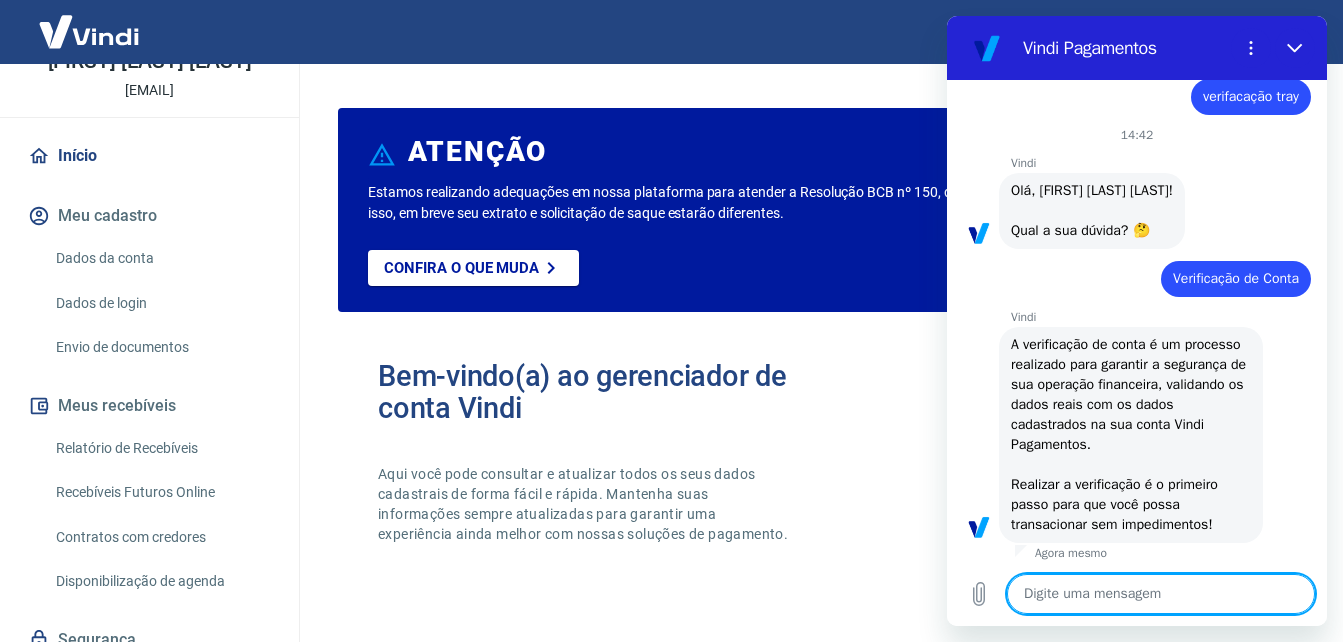 scroll, scrollTop: 45, scrollLeft: 0, axis: vertical 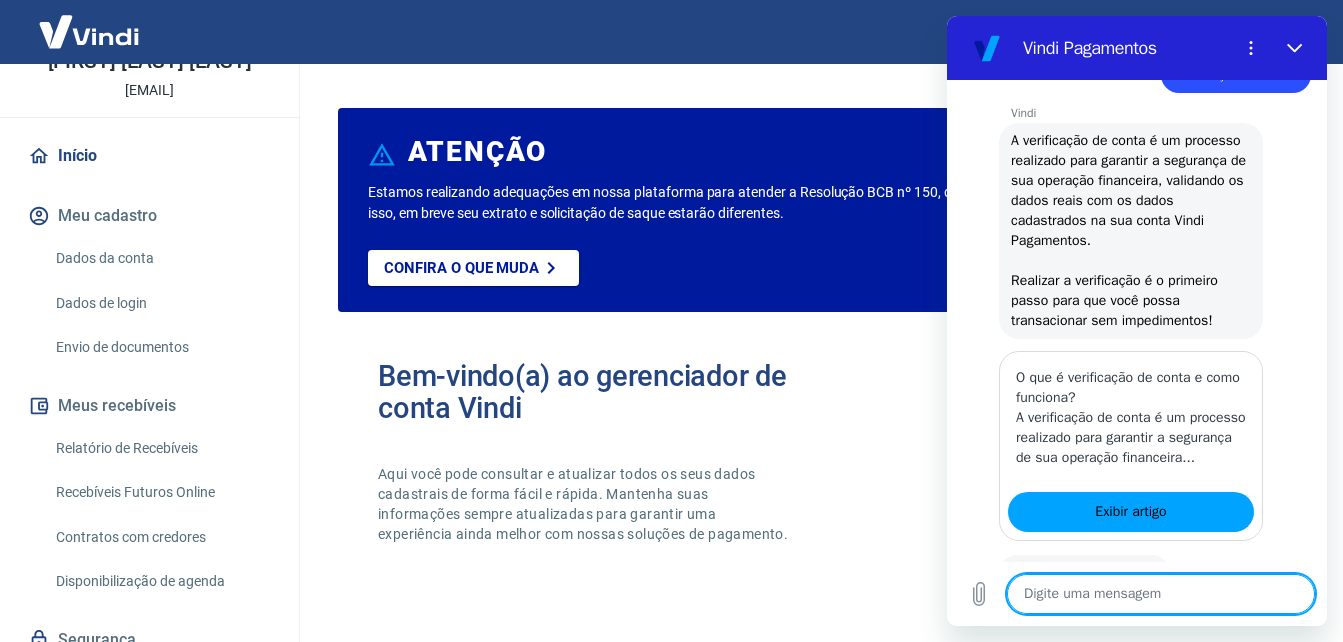 type on "x" 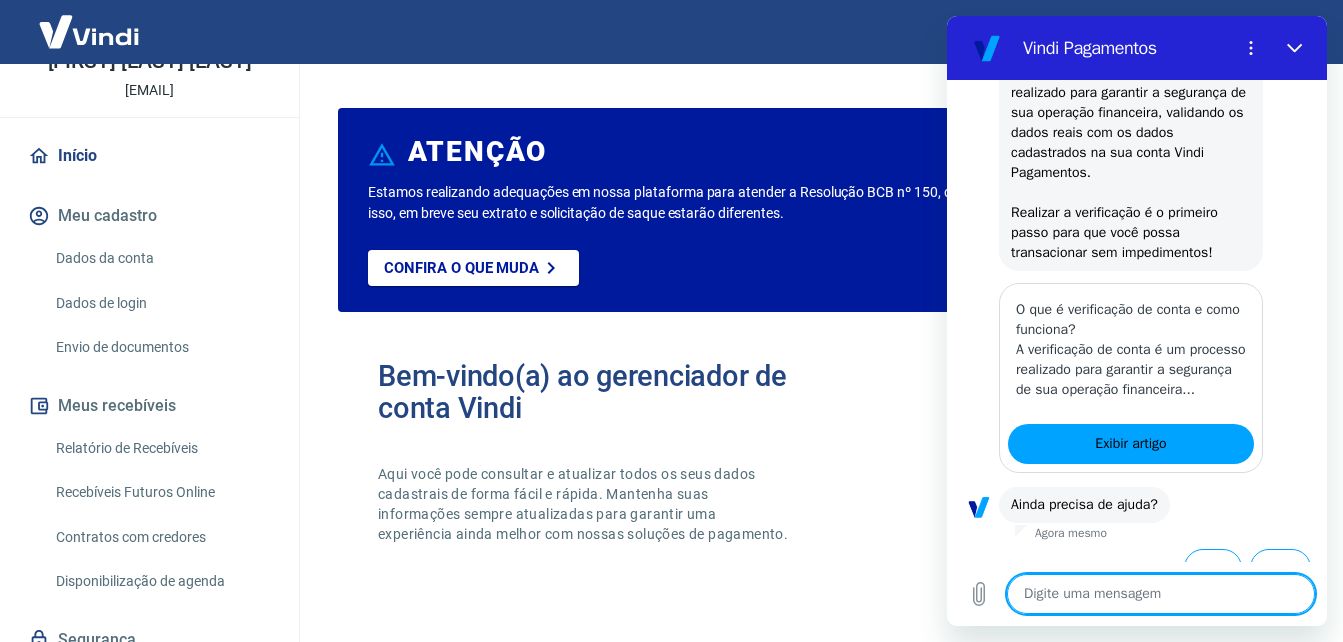 scroll, scrollTop: 363, scrollLeft: 0, axis: vertical 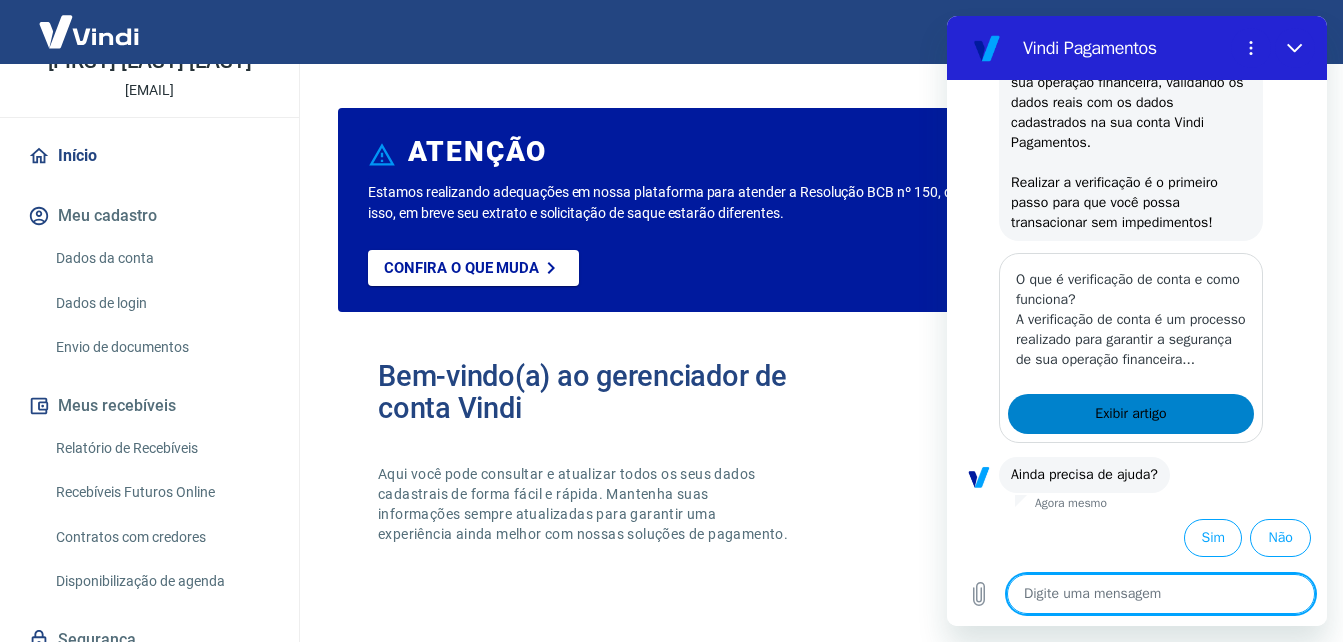 click on "Exibir artigo" at bounding box center (1130, 414) 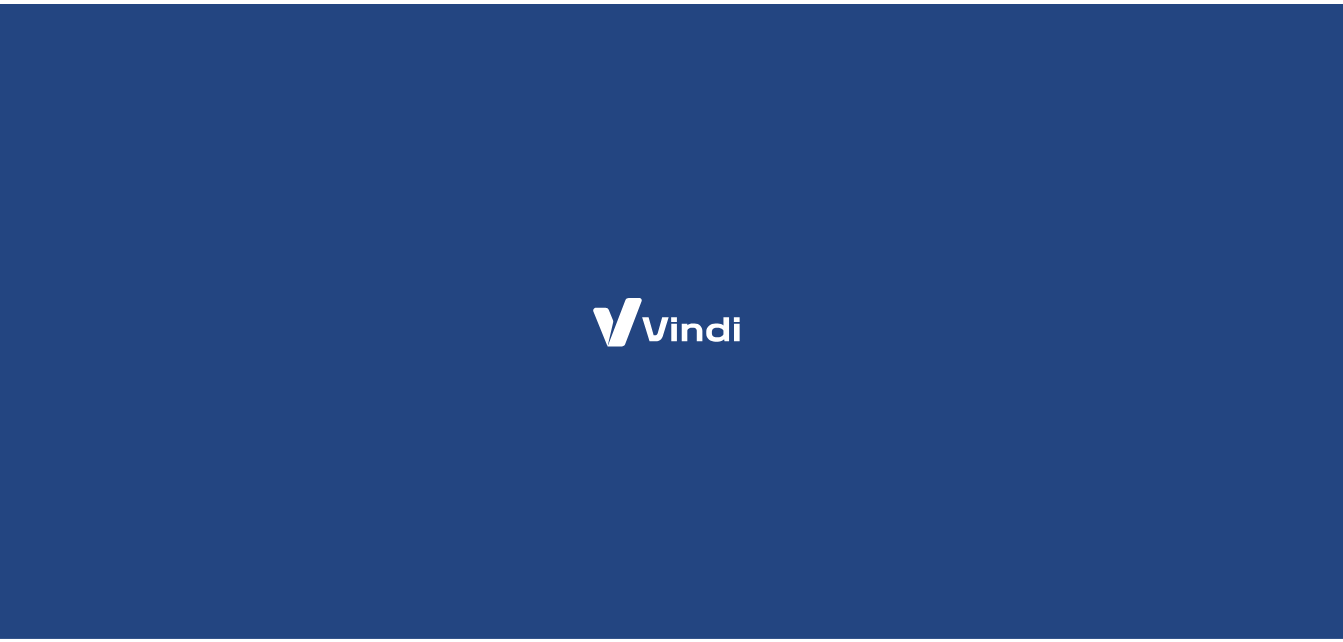 scroll, scrollTop: 0, scrollLeft: 0, axis: both 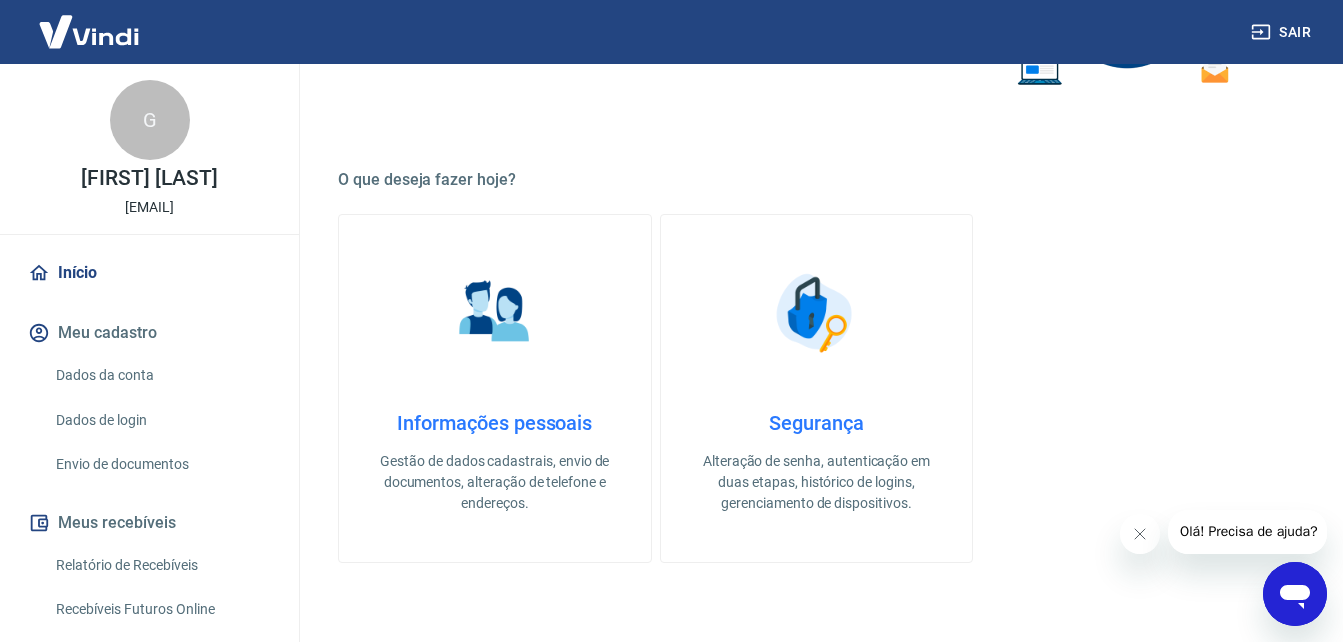 click on "Informações pessoais" at bounding box center (495, 423) 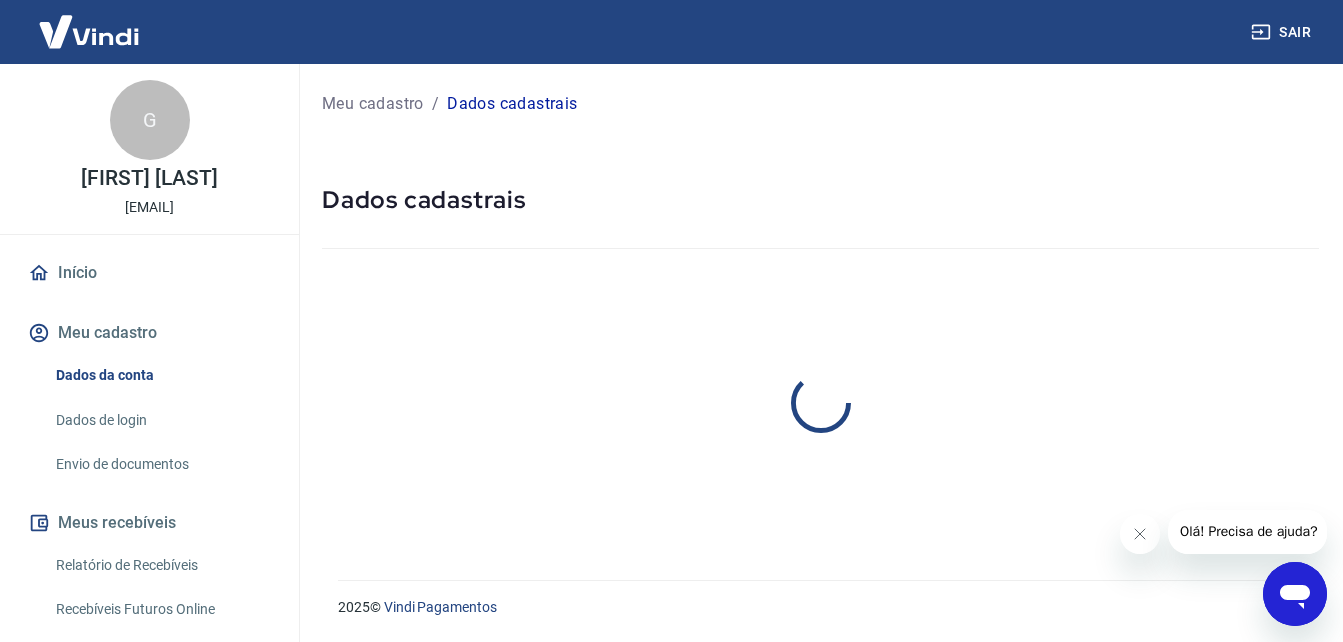 scroll, scrollTop: 0, scrollLeft: 0, axis: both 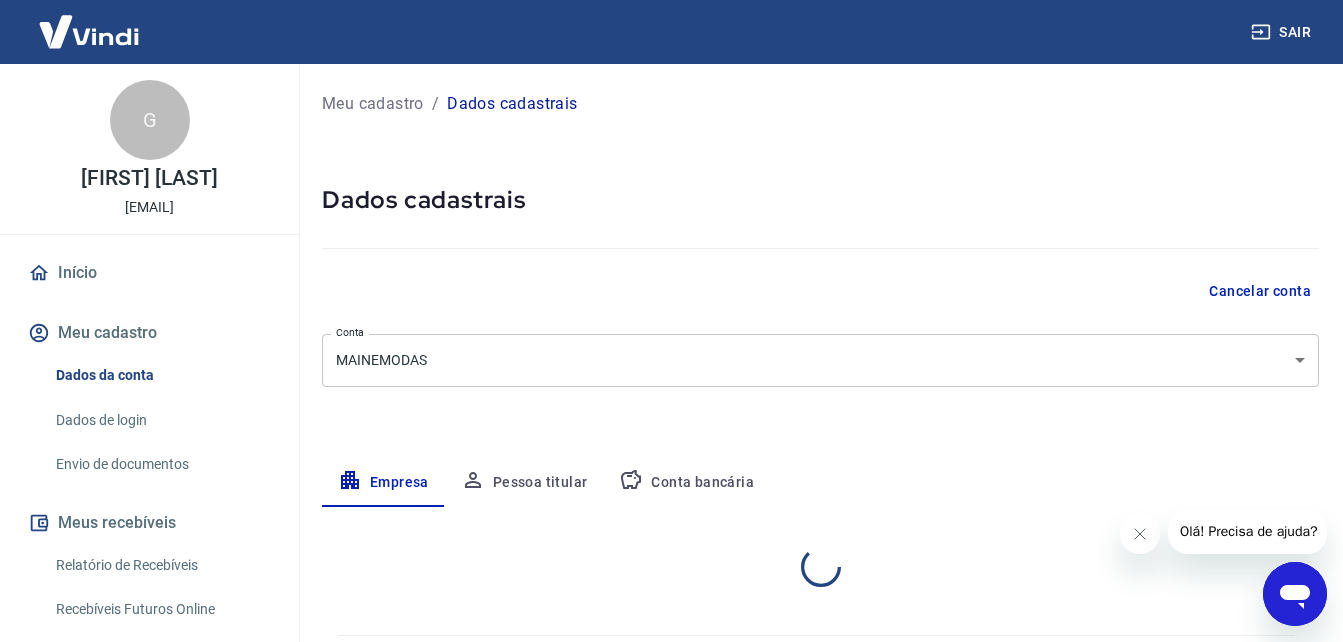 select on "SP" 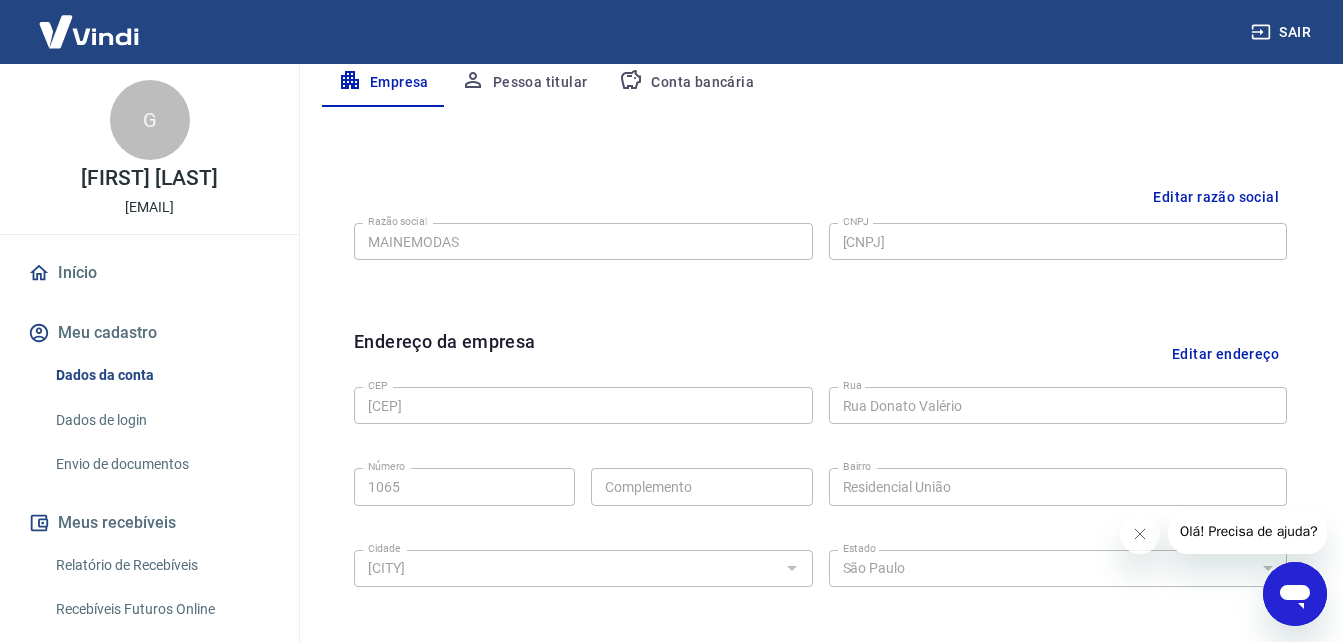 scroll, scrollTop: 440, scrollLeft: 0, axis: vertical 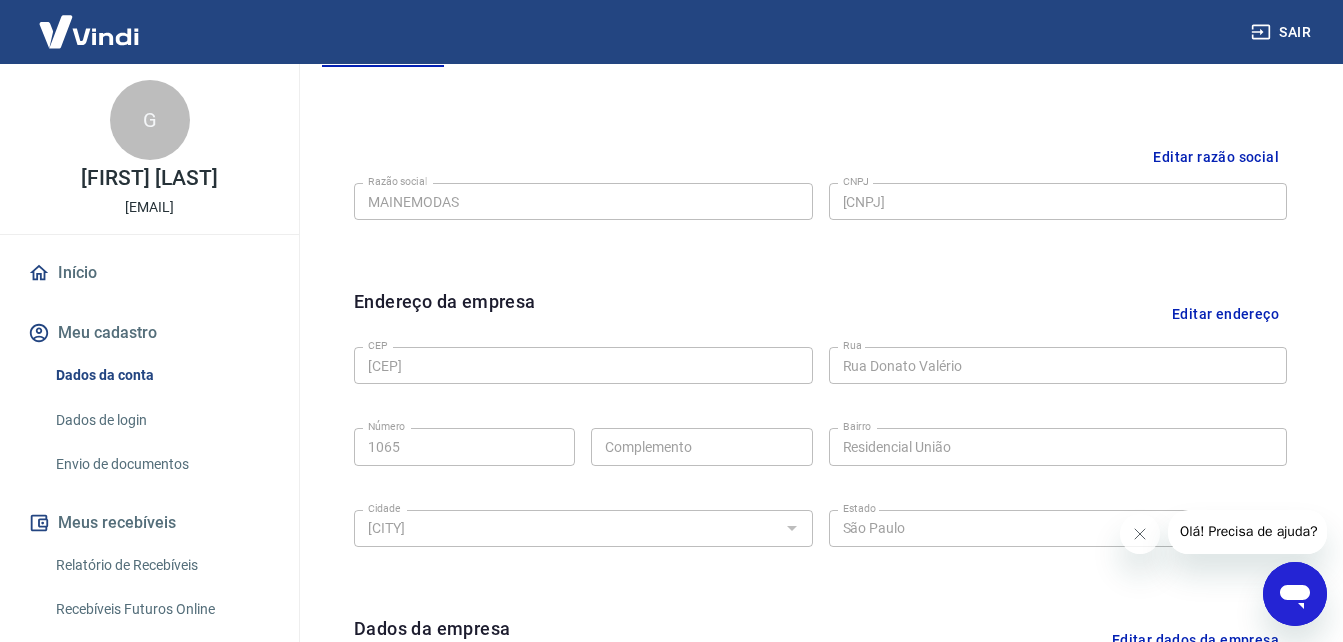 click on "[CEP] [PHONE]" at bounding box center (820, 270) 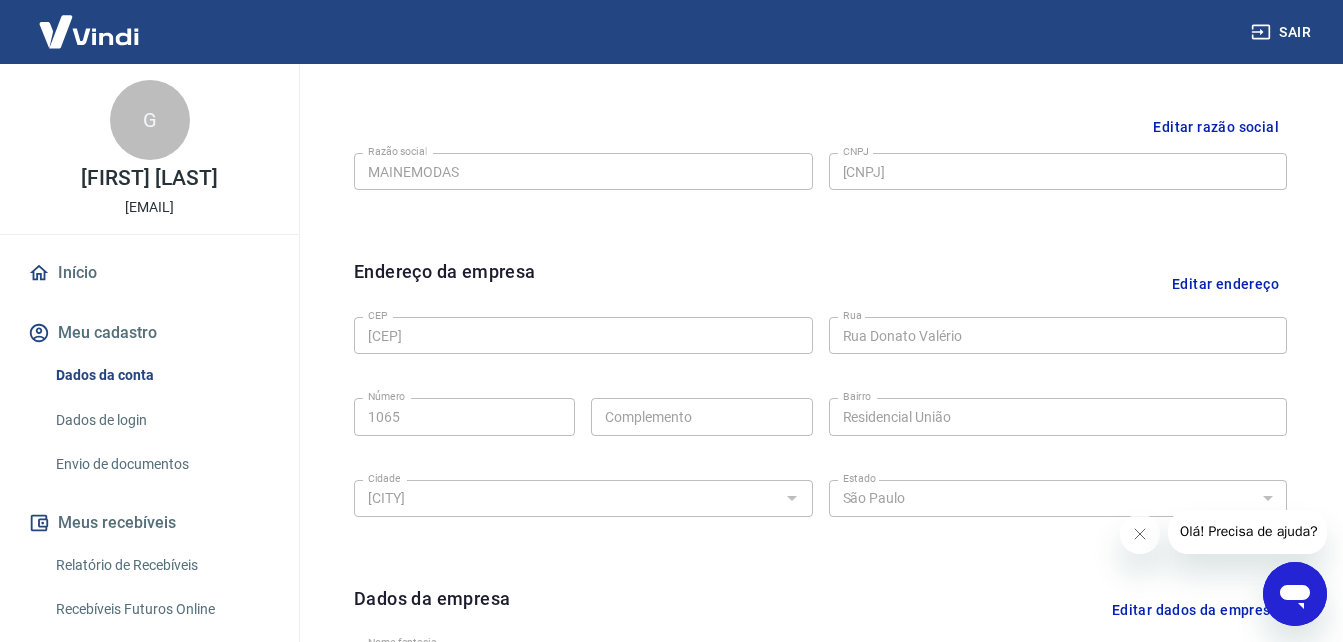 scroll, scrollTop: 480, scrollLeft: 0, axis: vertical 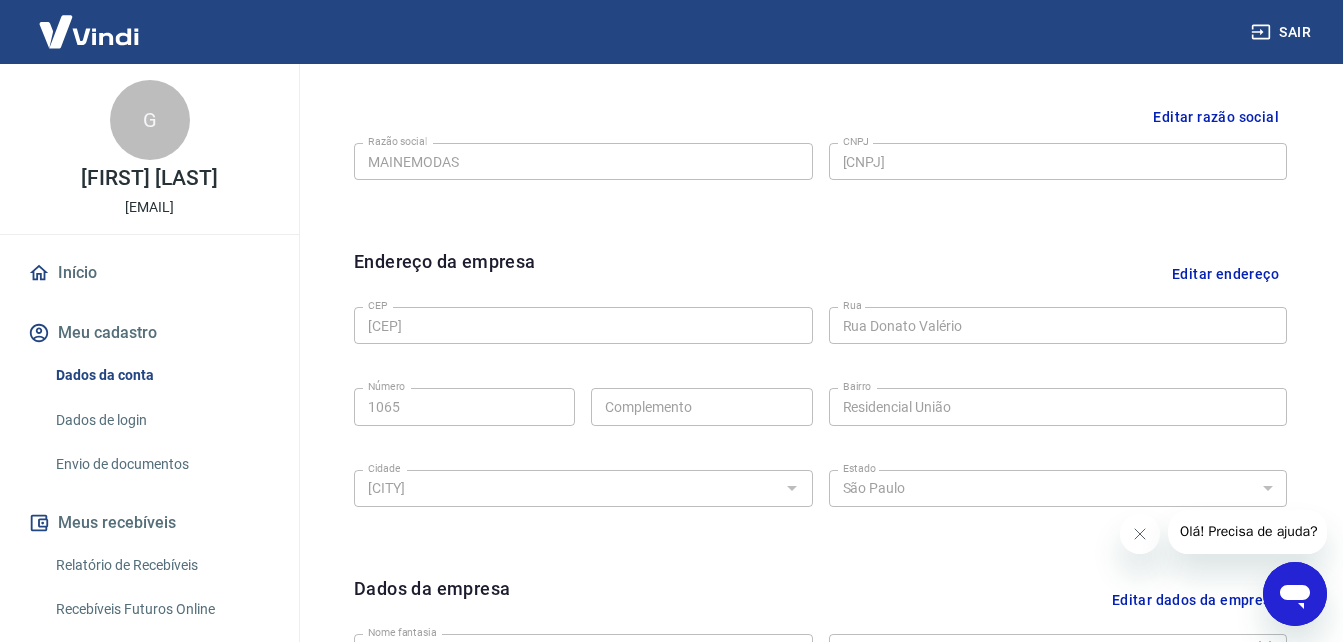 click on "[CEP] [PHONE]" at bounding box center (820, 230) 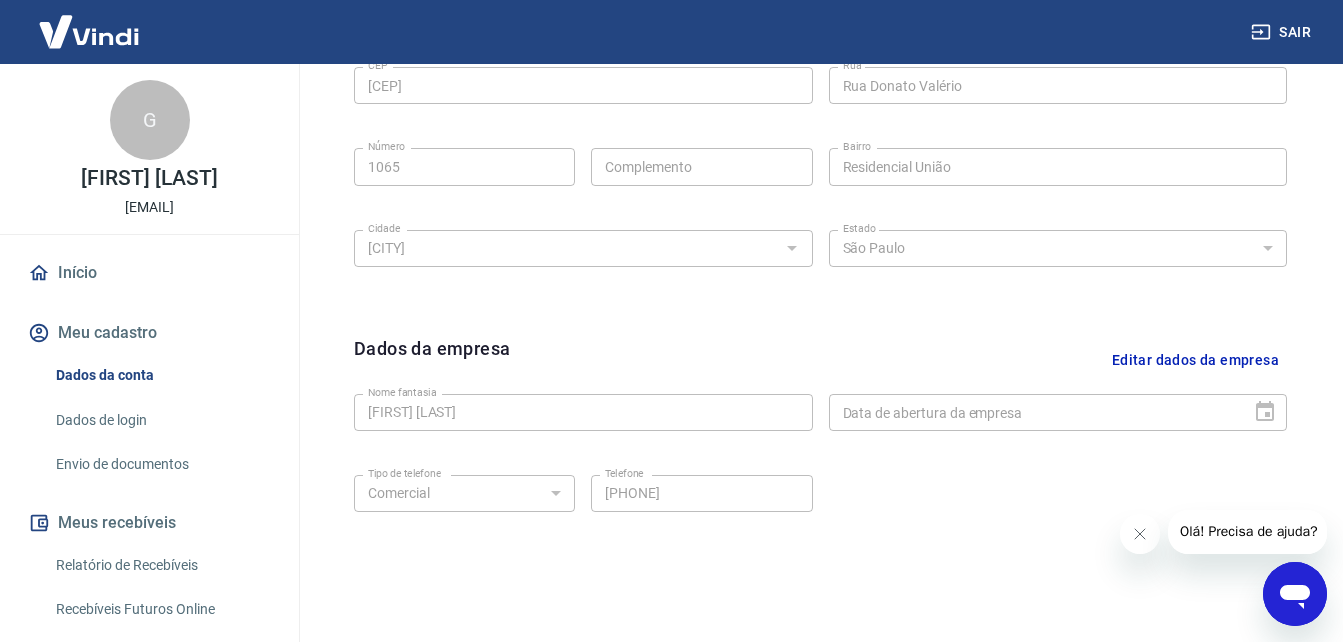 scroll, scrollTop: 760, scrollLeft: 0, axis: vertical 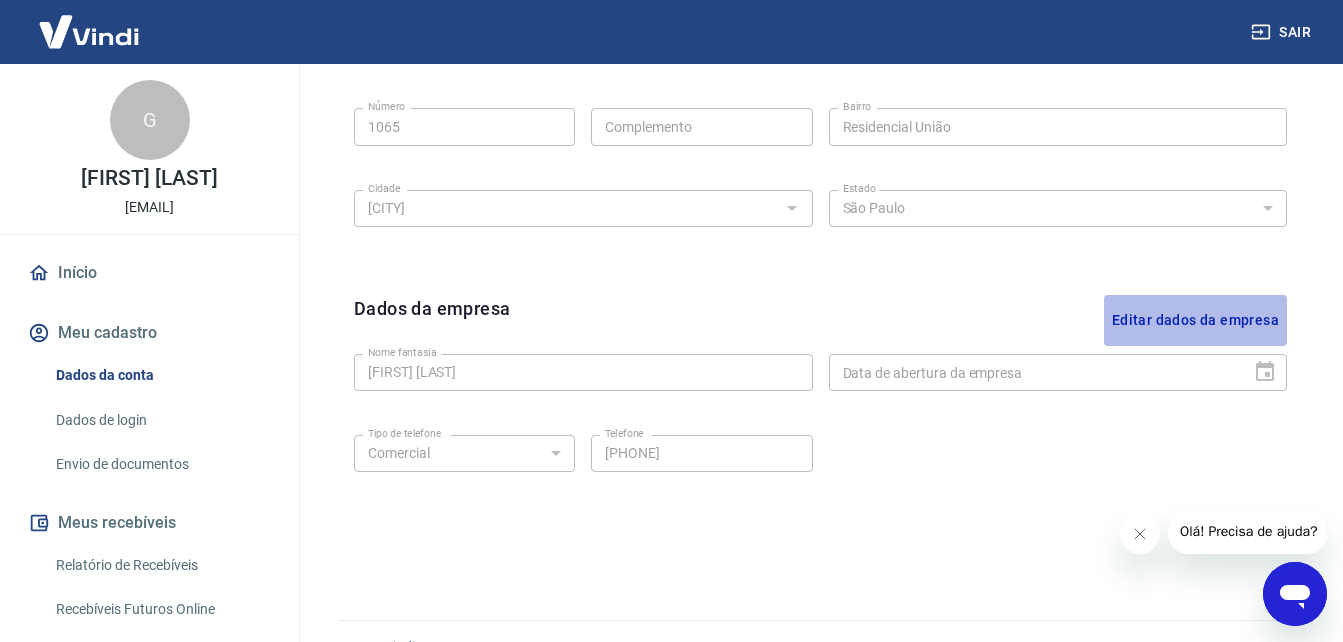 click on "Editar dados da empresa" at bounding box center (1195, 320) 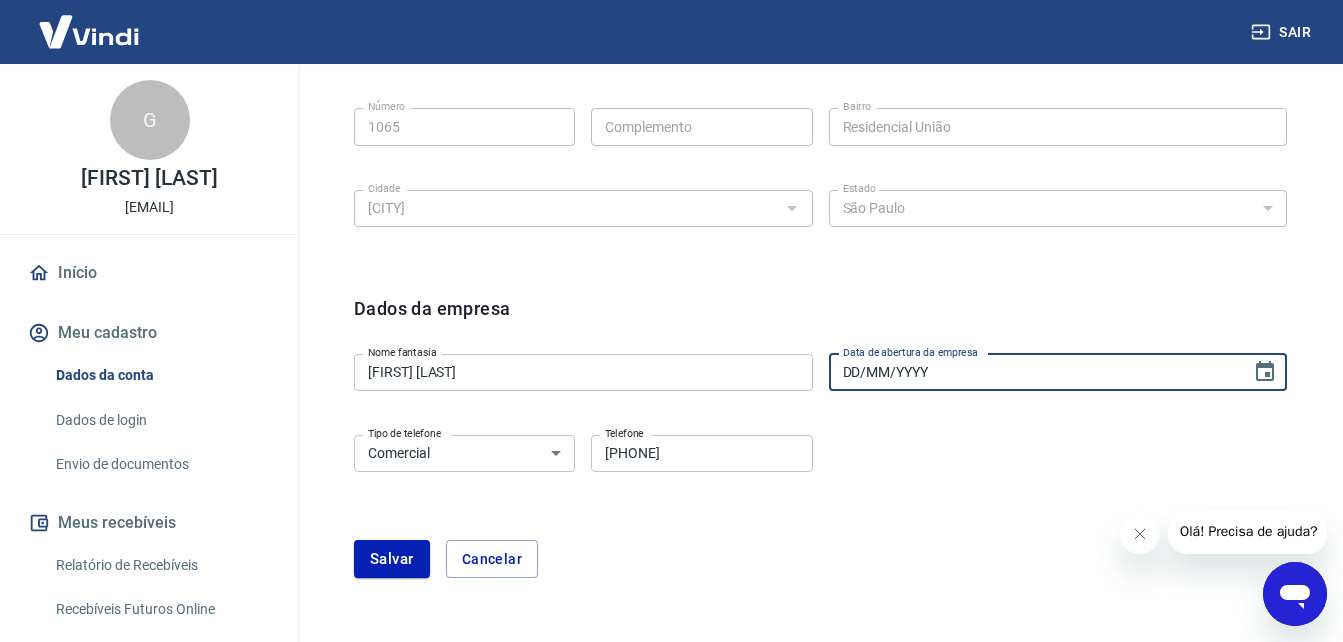 click on "DD/MM/YYYY" at bounding box center (1033, 372) 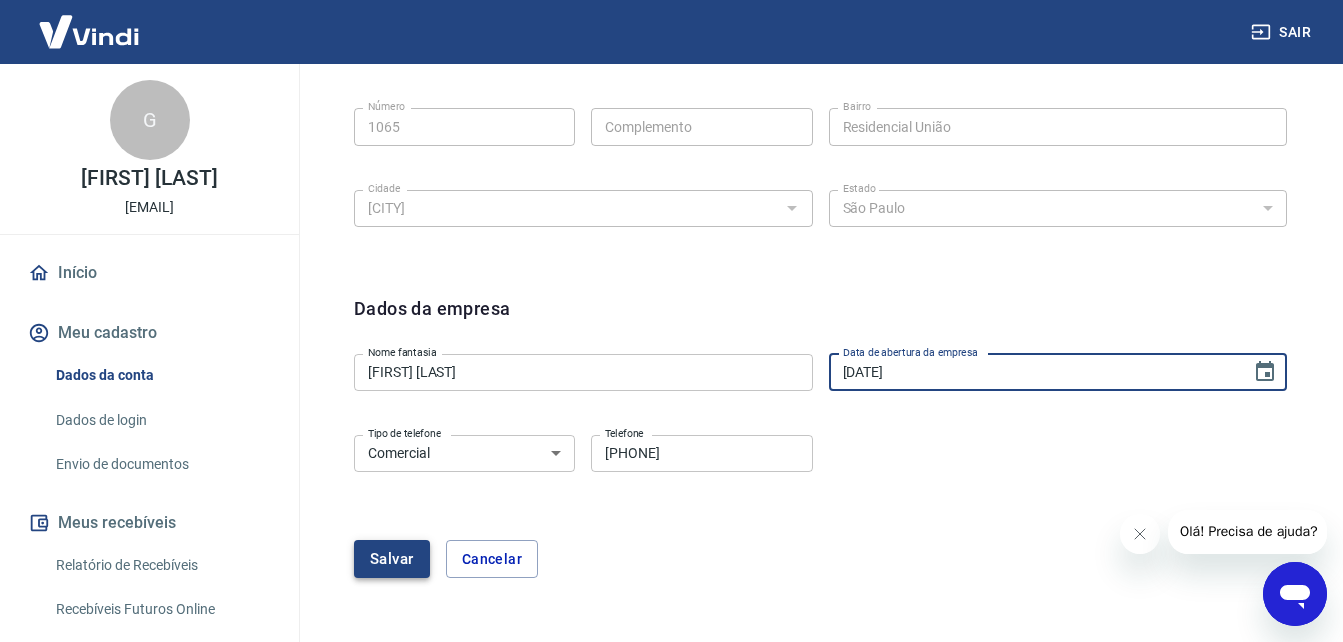 type on "[DATE]" 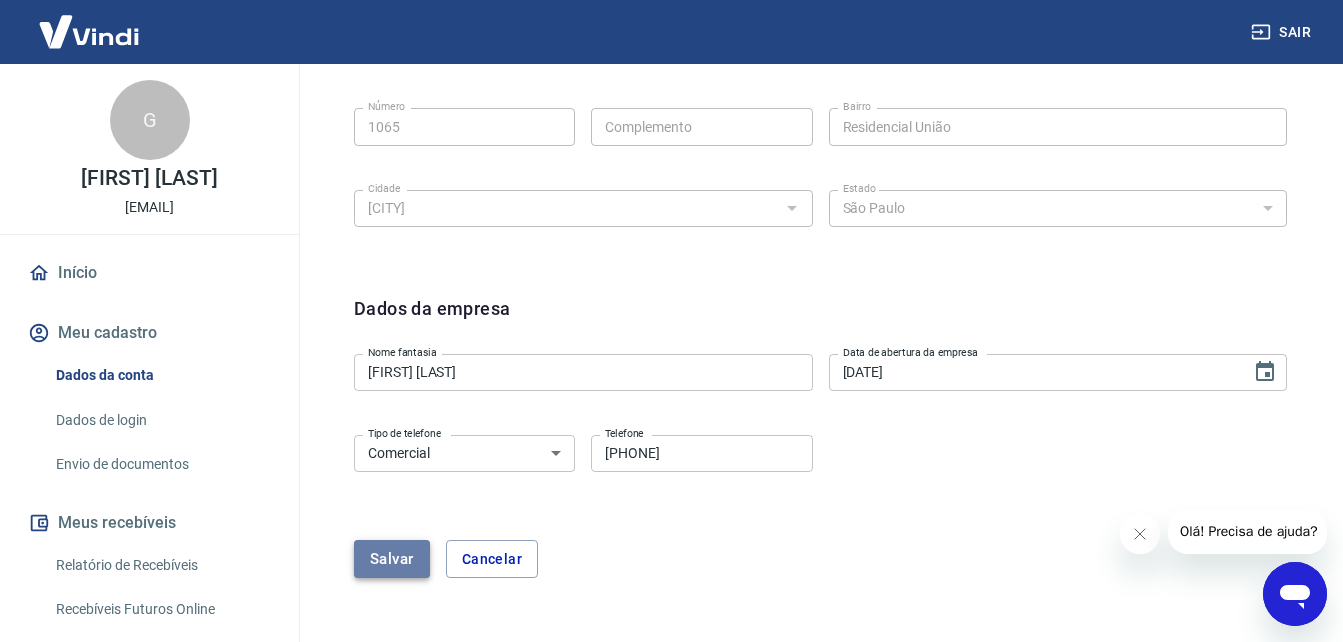 click on "Salvar" at bounding box center (392, 559) 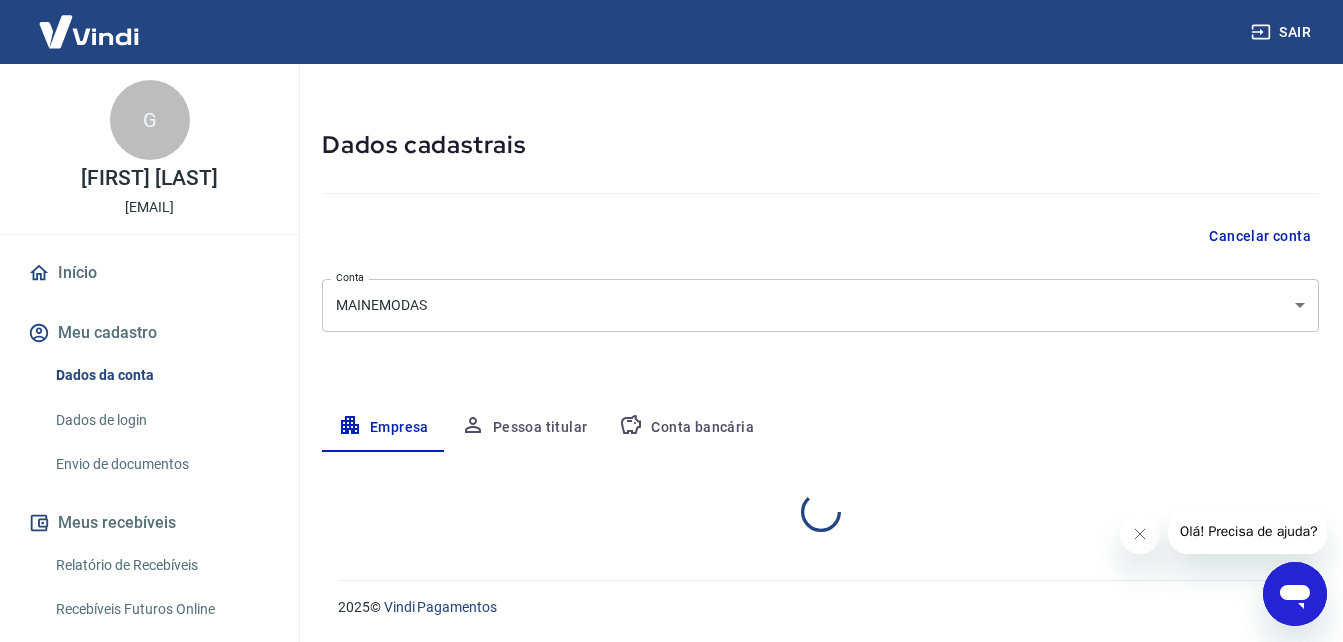 scroll, scrollTop: 284, scrollLeft: 0, axis: vertical 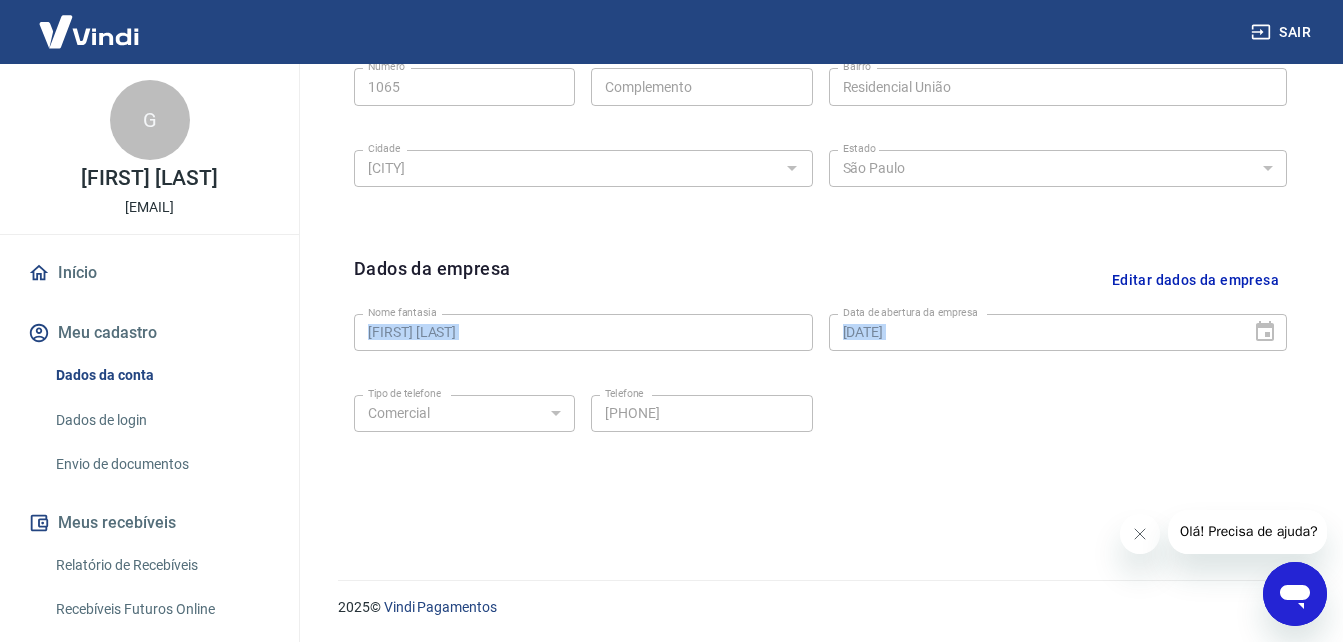 drag, startPoint x: 1327, startPoint y: 582, endPoint x: 1238, endPoint y: 459, distance: 151.82227 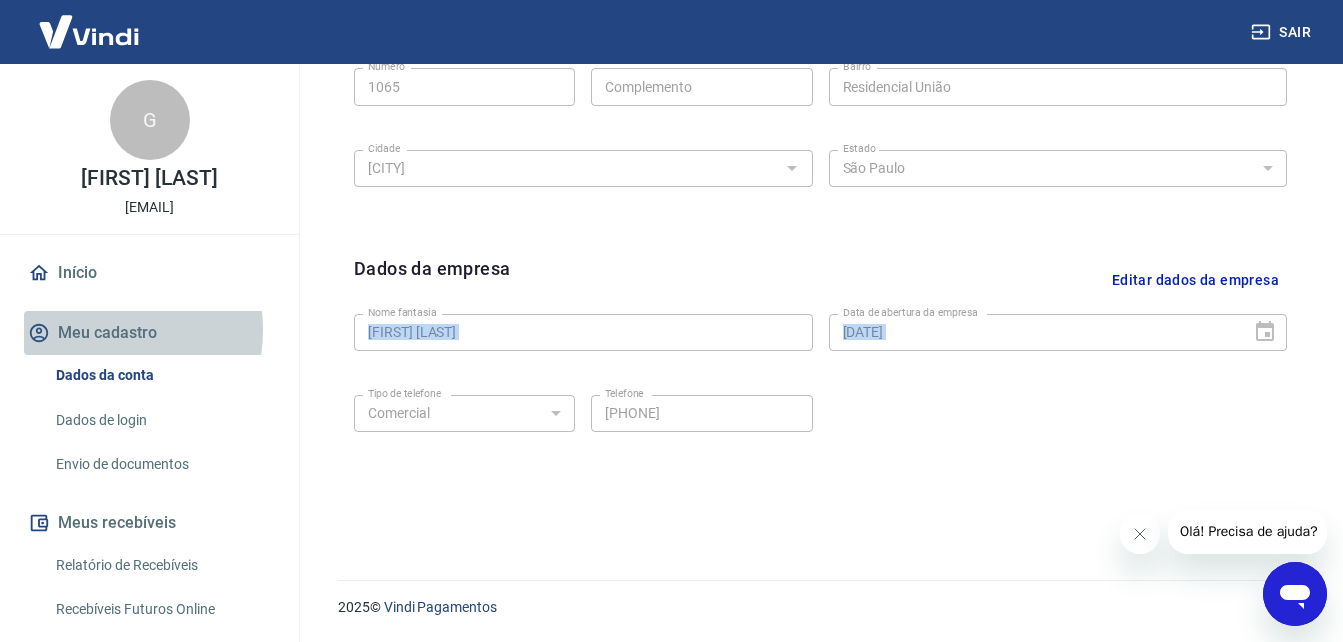 click on "Meu cadastro" at bounding box center (149, 333) 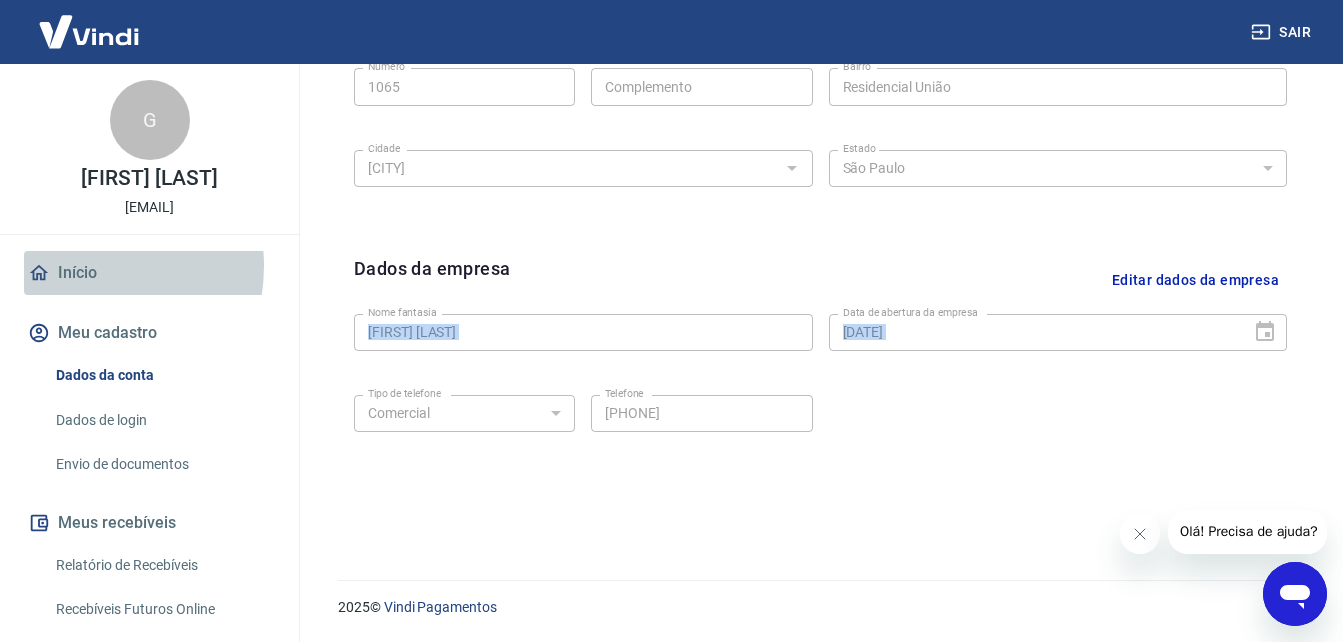 click on "Início" at bounding box center [149, 273] 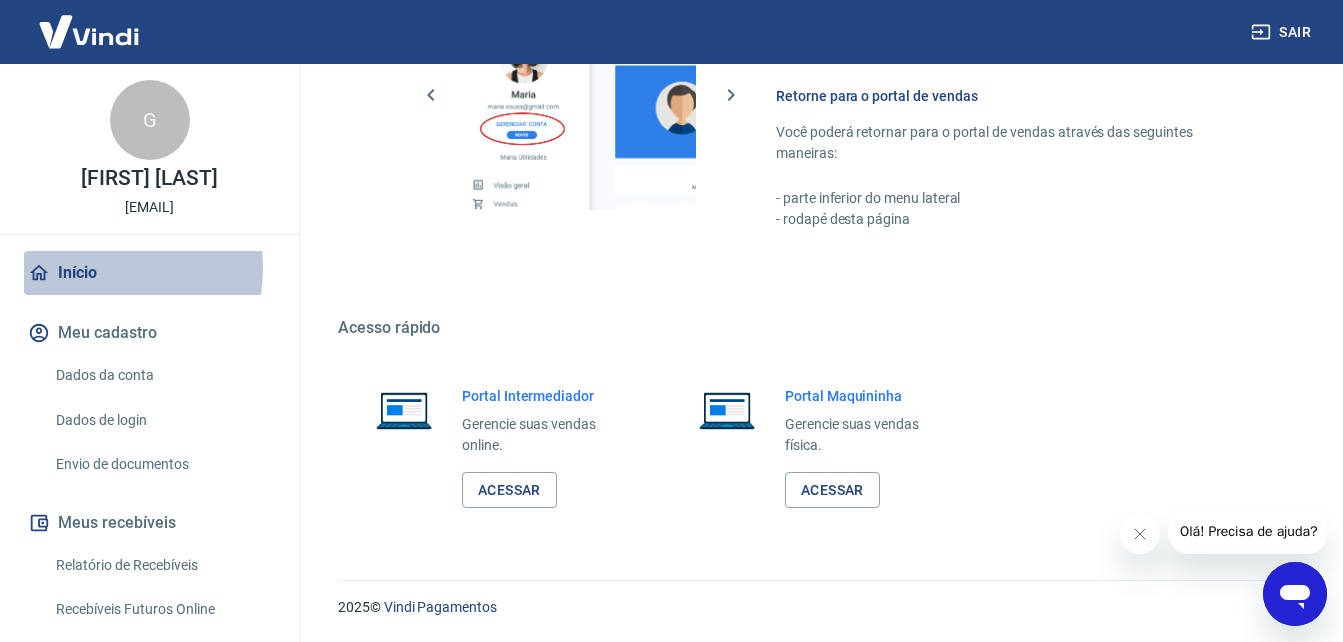 click on "Início" at bounding box center (149, 273) 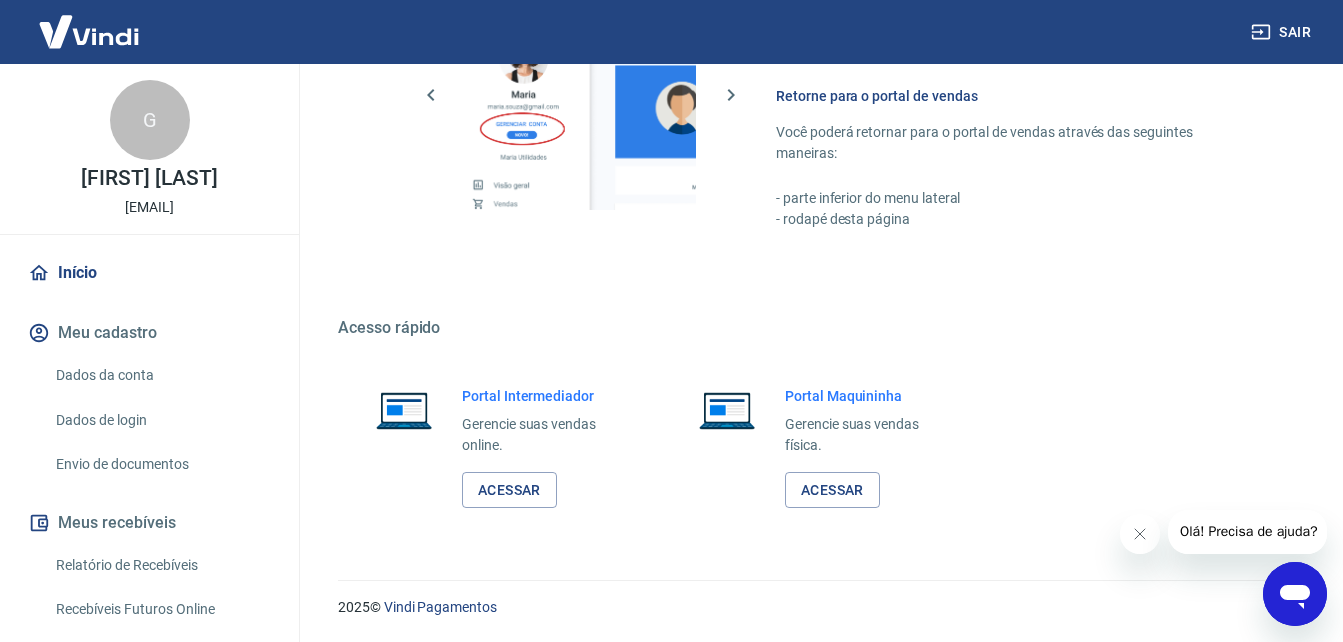 click at bounding box center (581, 95) 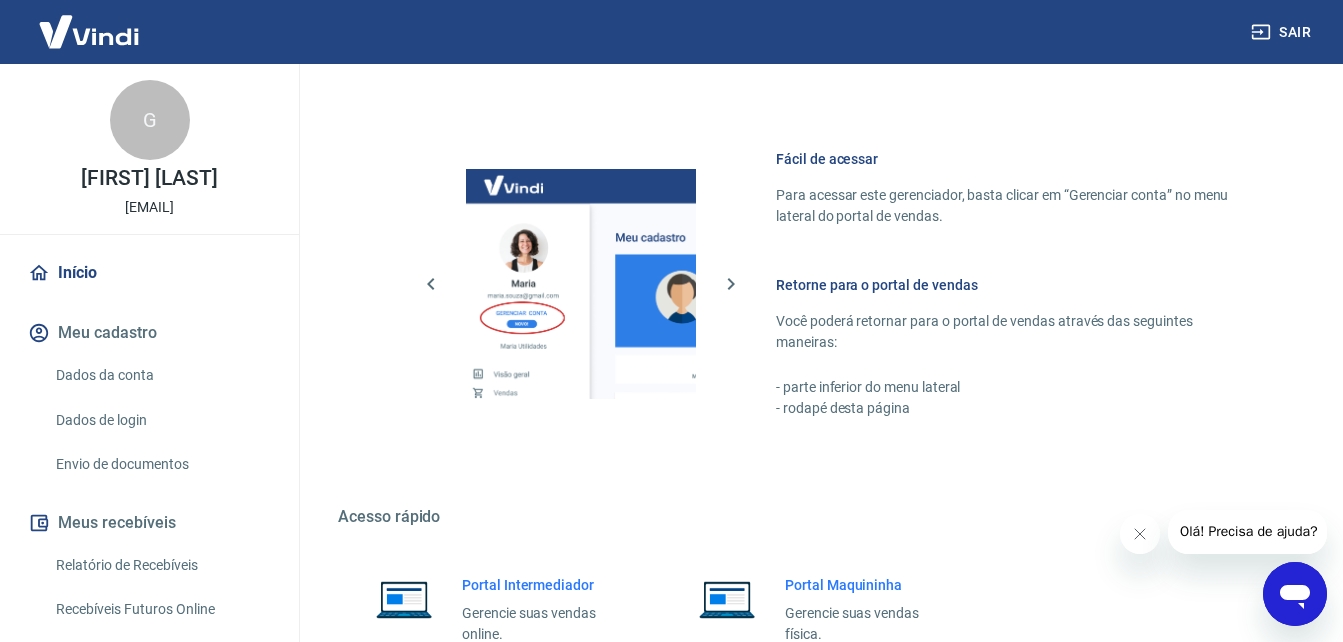 scroll, scrollTop: 1006, scrollLeft: 0, axis: vertical 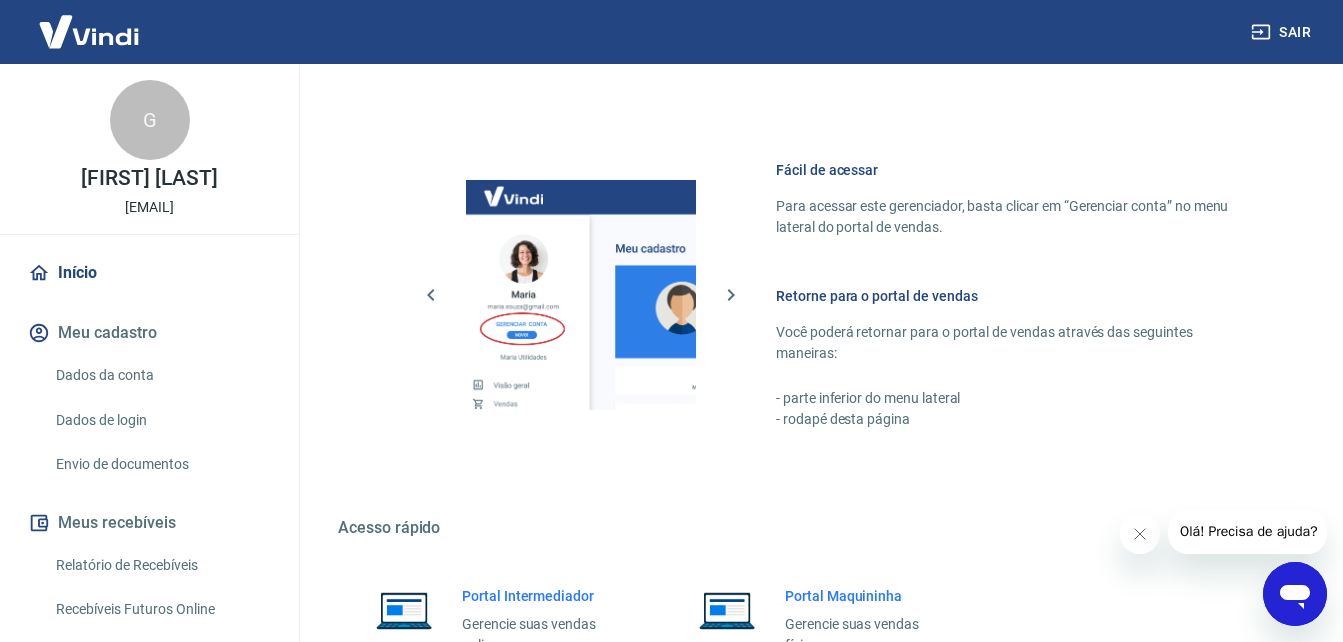 click on "Sair" at bounding box center [671, 32] 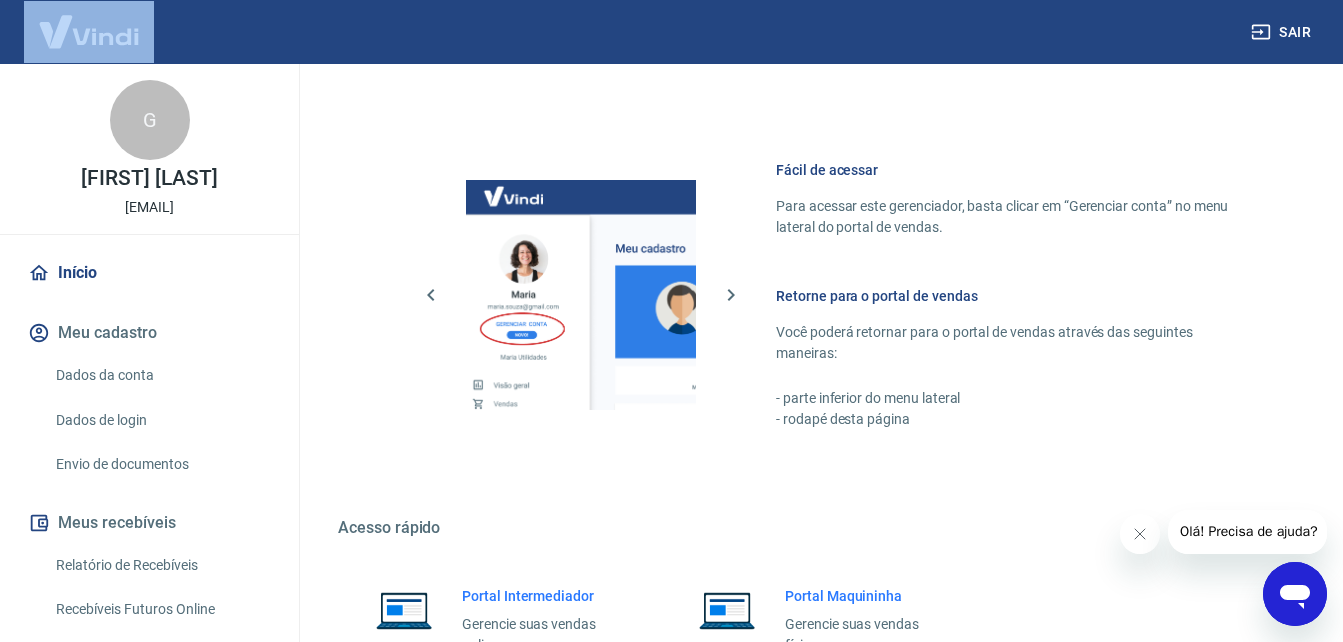 click on "Sair" at bounding box center [671, 32] 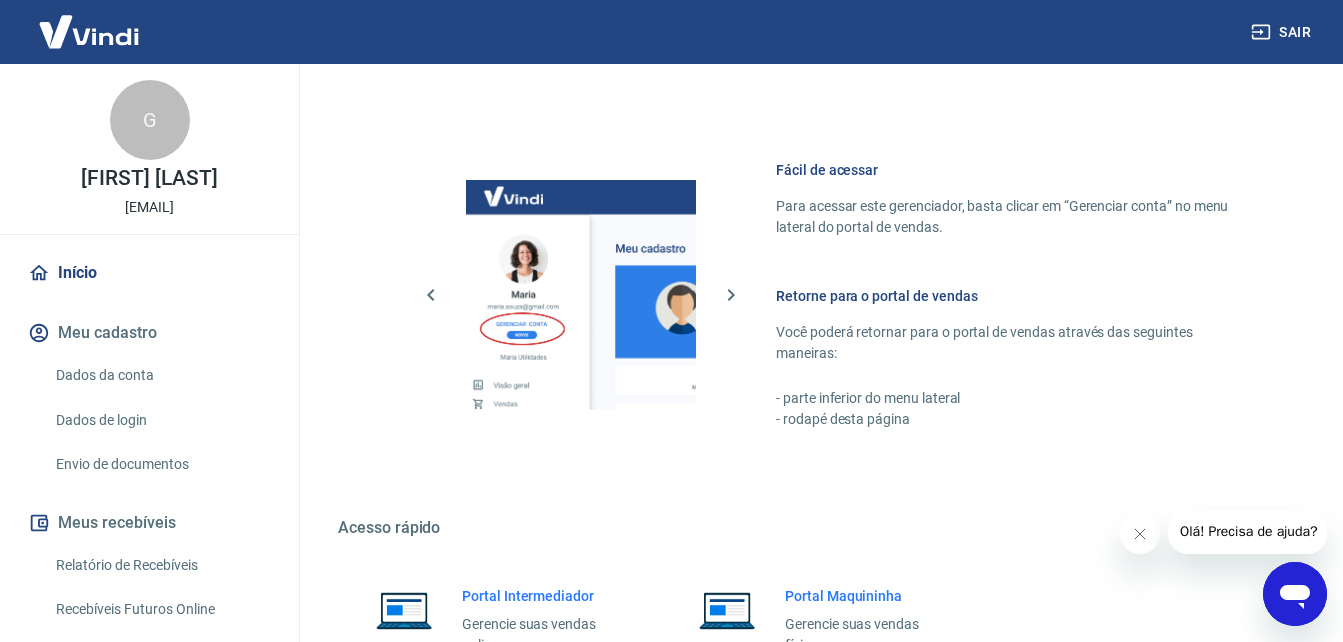drag, startPoint x: 1334, startPoint y: 0, endPoint x: 1305, endPoint y: 239, distance: 240.75299 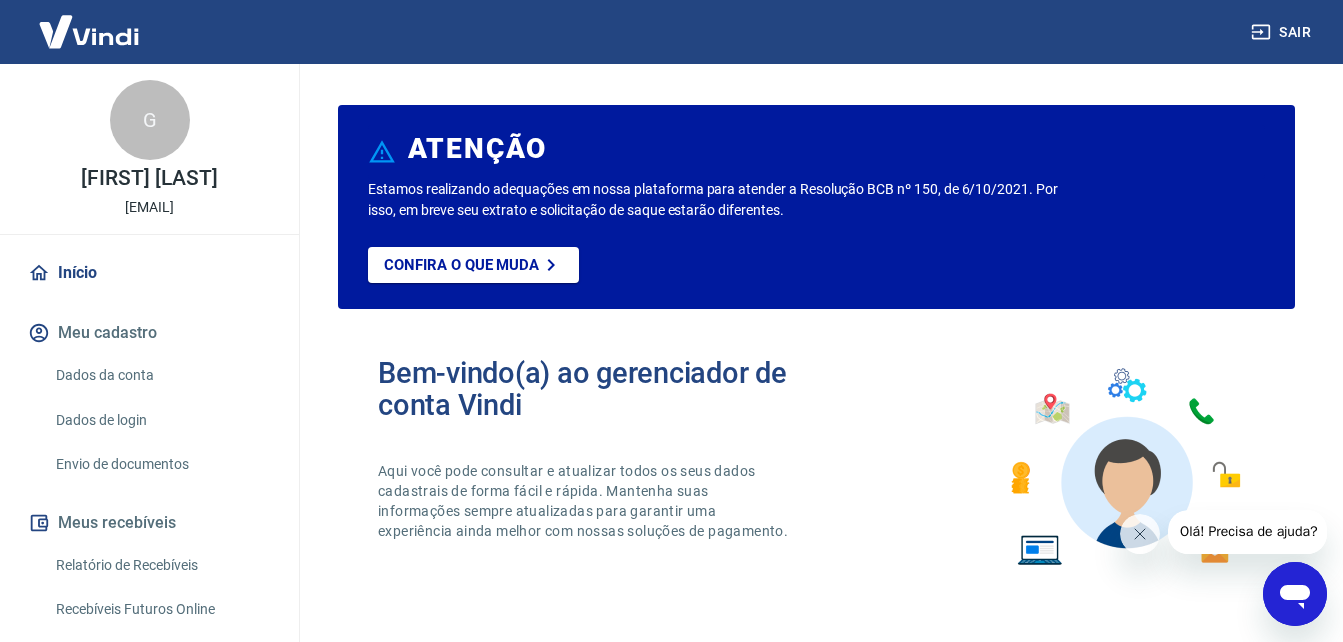scroll, scrollTop: 0, scrollLeft: 0, axis: both 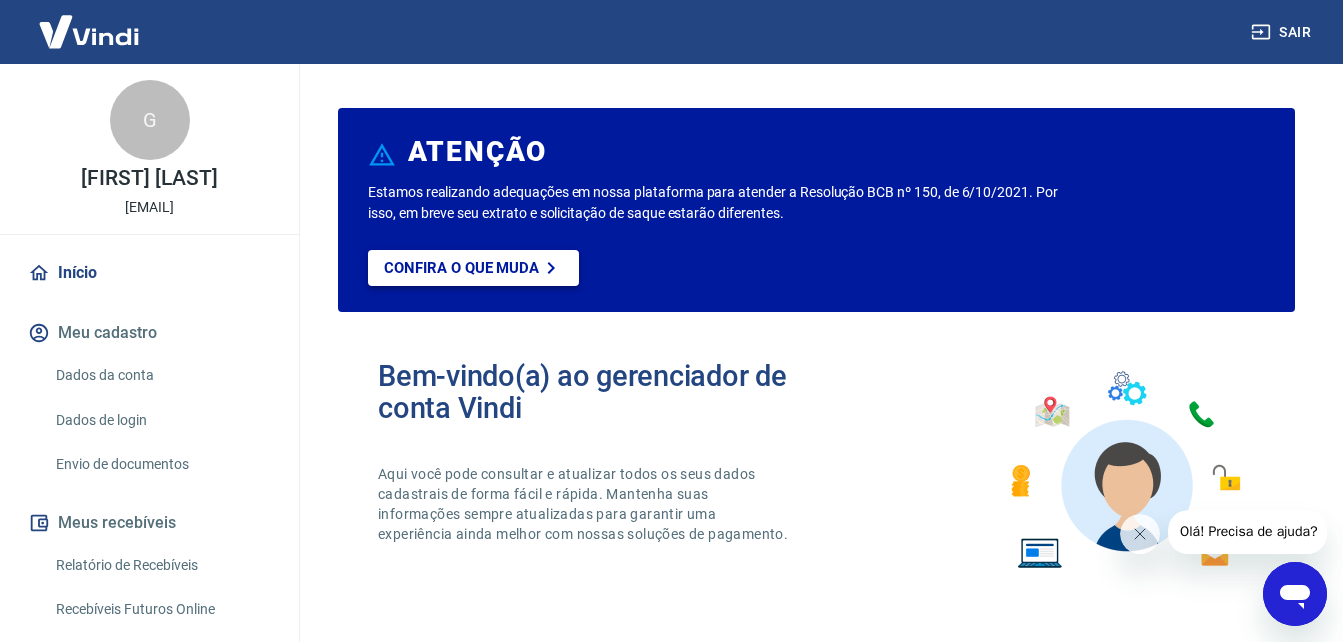 click on "Confira o que muda" at bounding box center (461, 268) 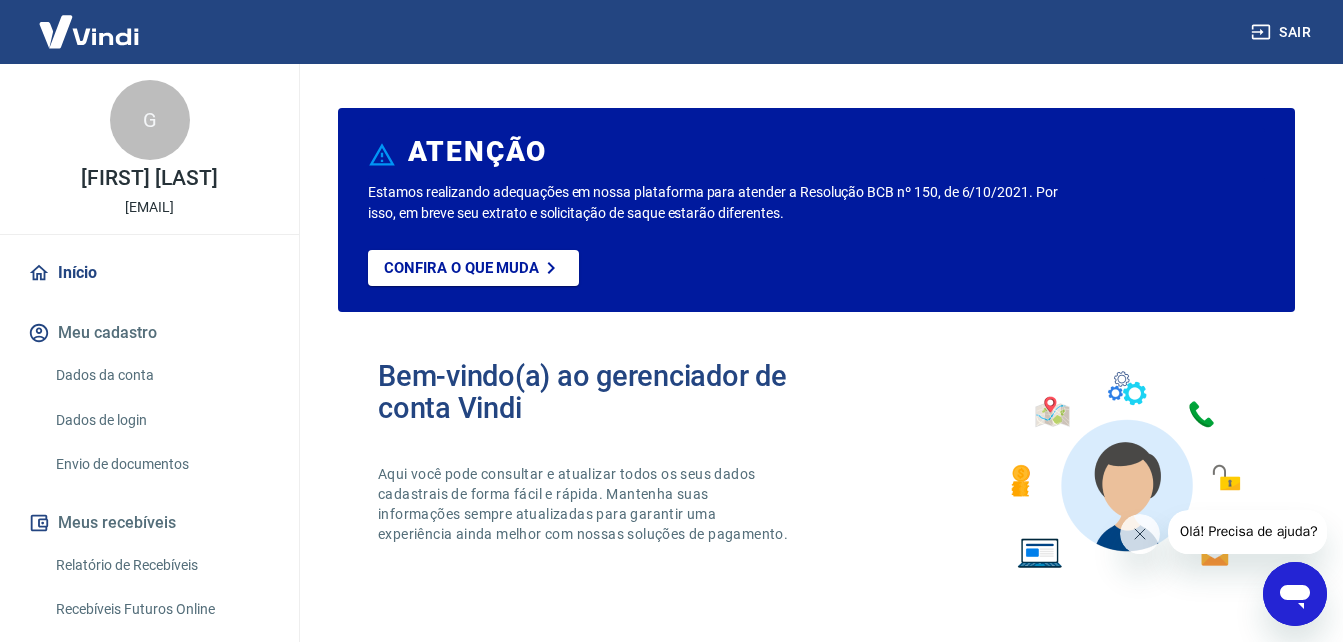 click at bounding box center [1124, 470] 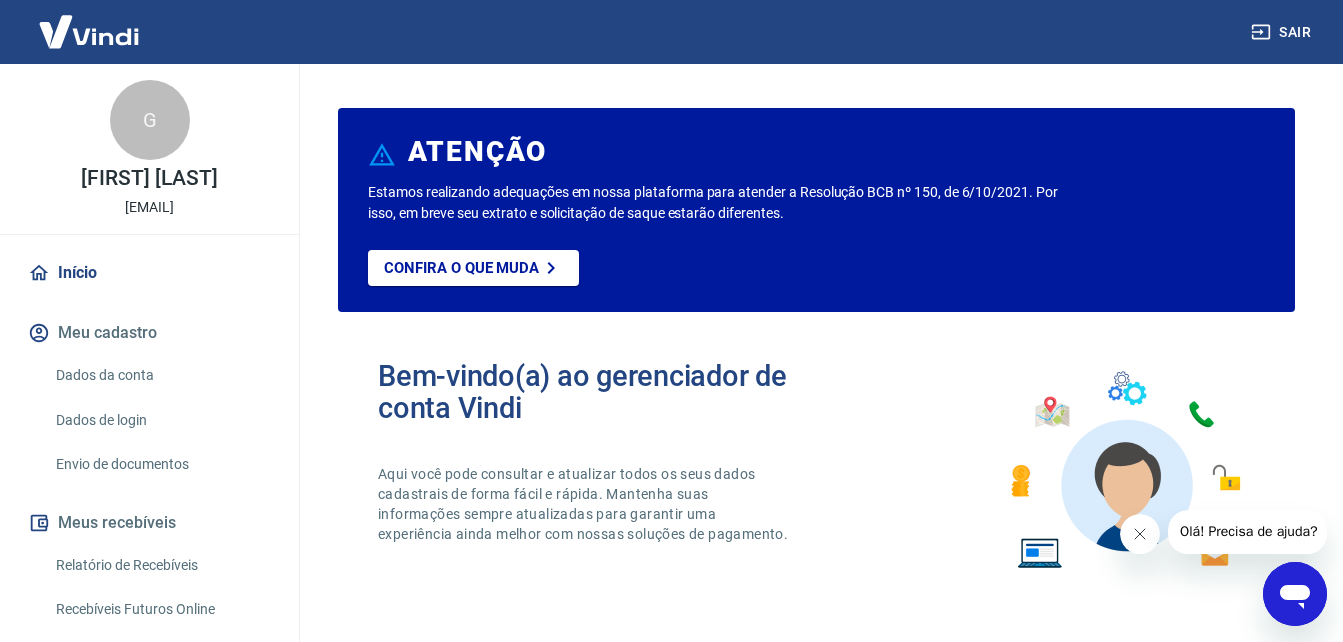 click at bounding box center (1139, 534) 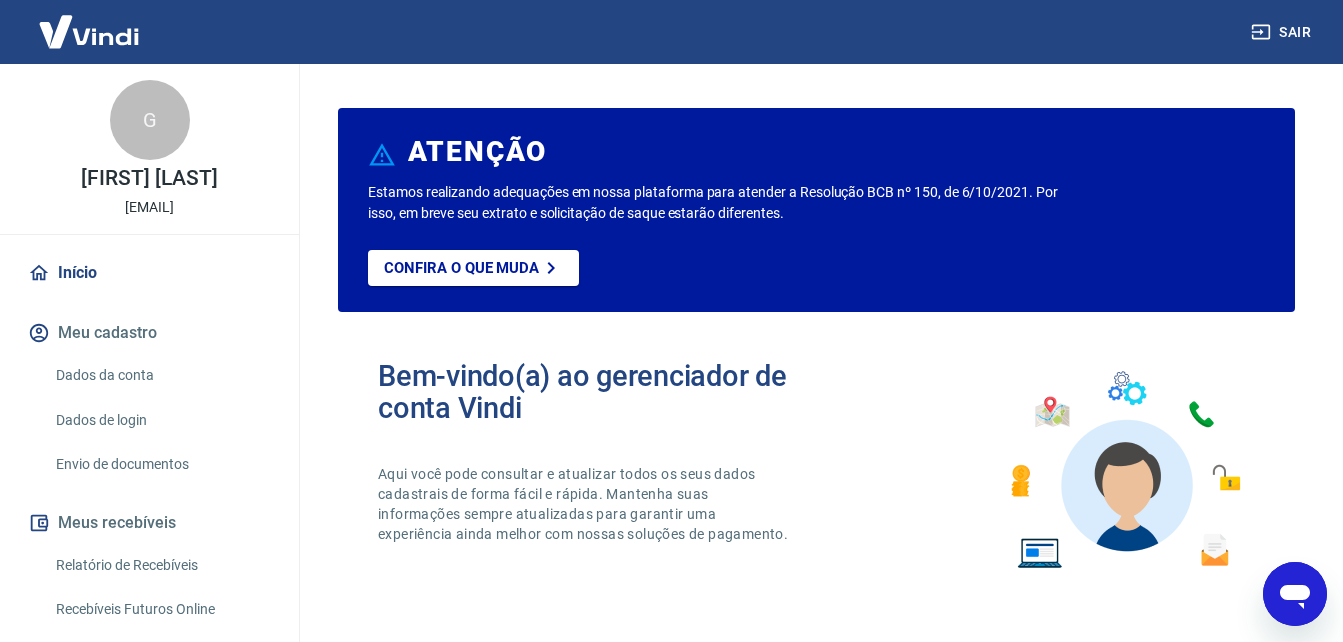 click at bounding box center (1124, 470) 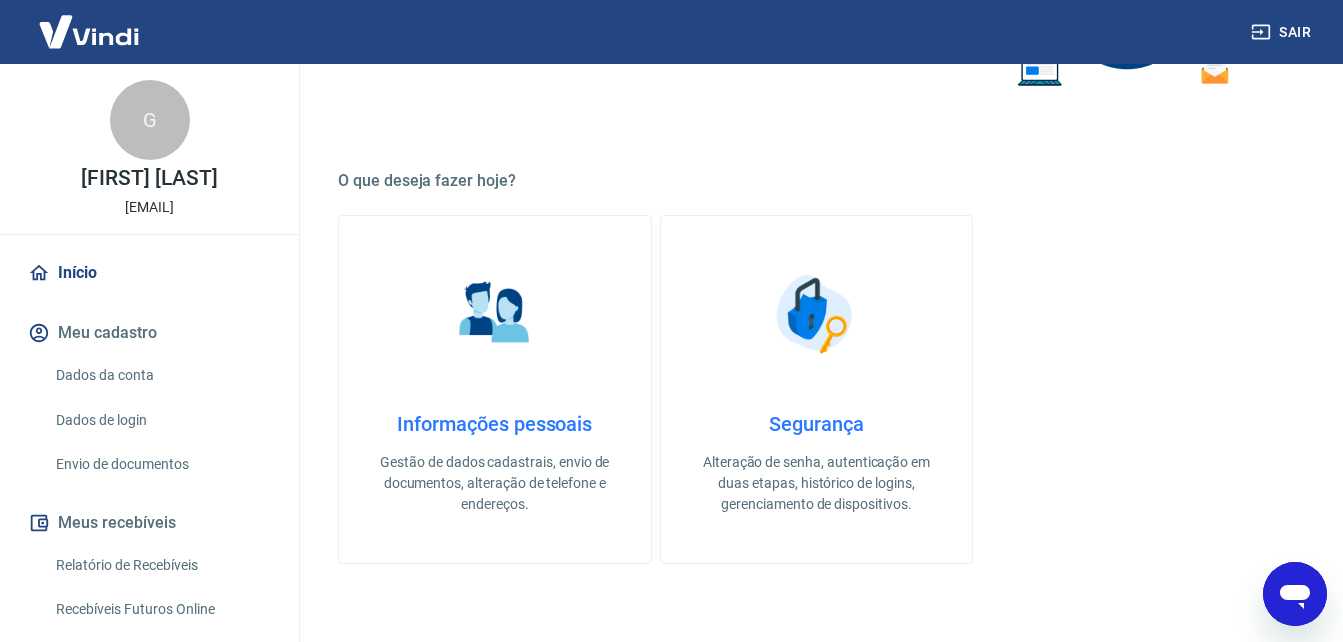 scroll, scrollTop: 494, scrollLeft: 0, axis: vertical 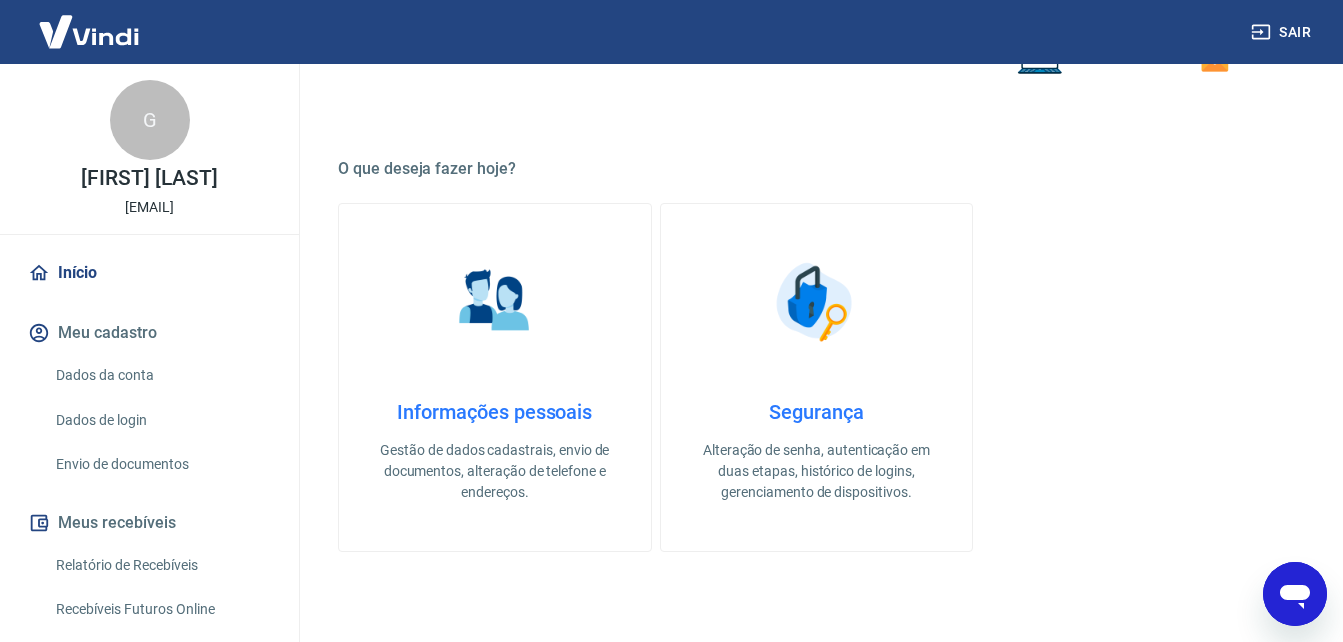 click on "Alteração de senha, autenticação em duas etapas, histórico de logins, gerenciamento de dispositivos." at bounding box center (817, 471) 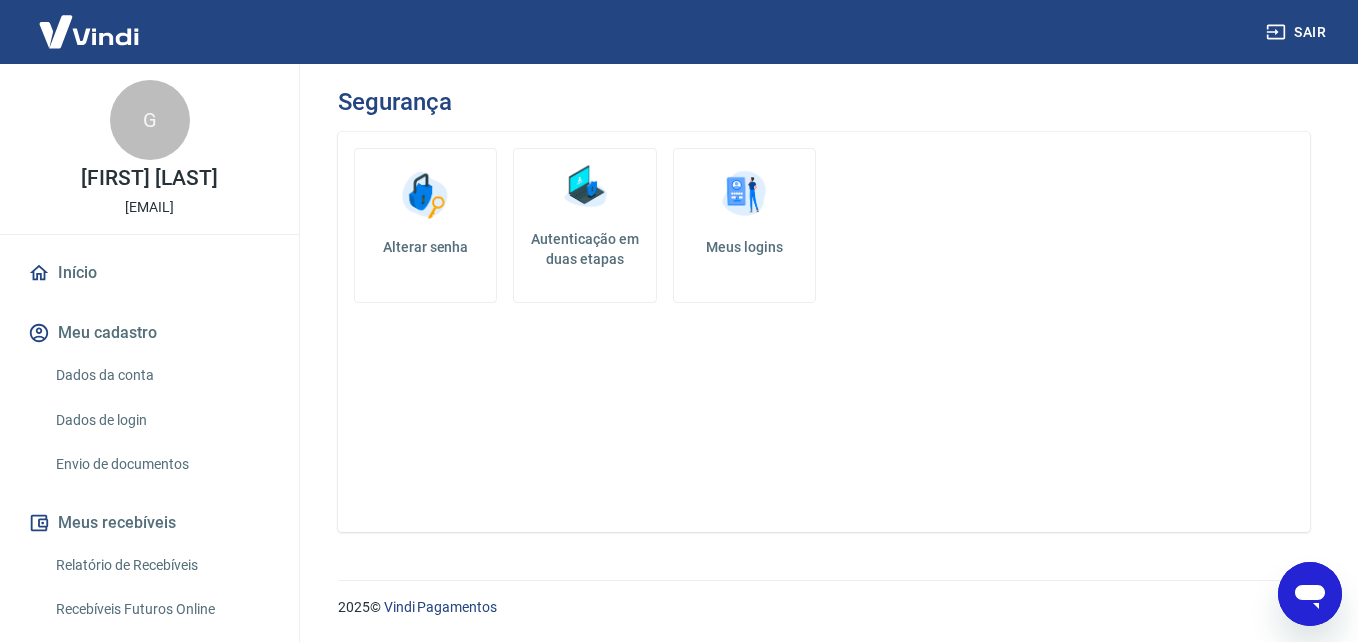 click on "Autenticação em duas etapas" at bounding box center (584, 249) 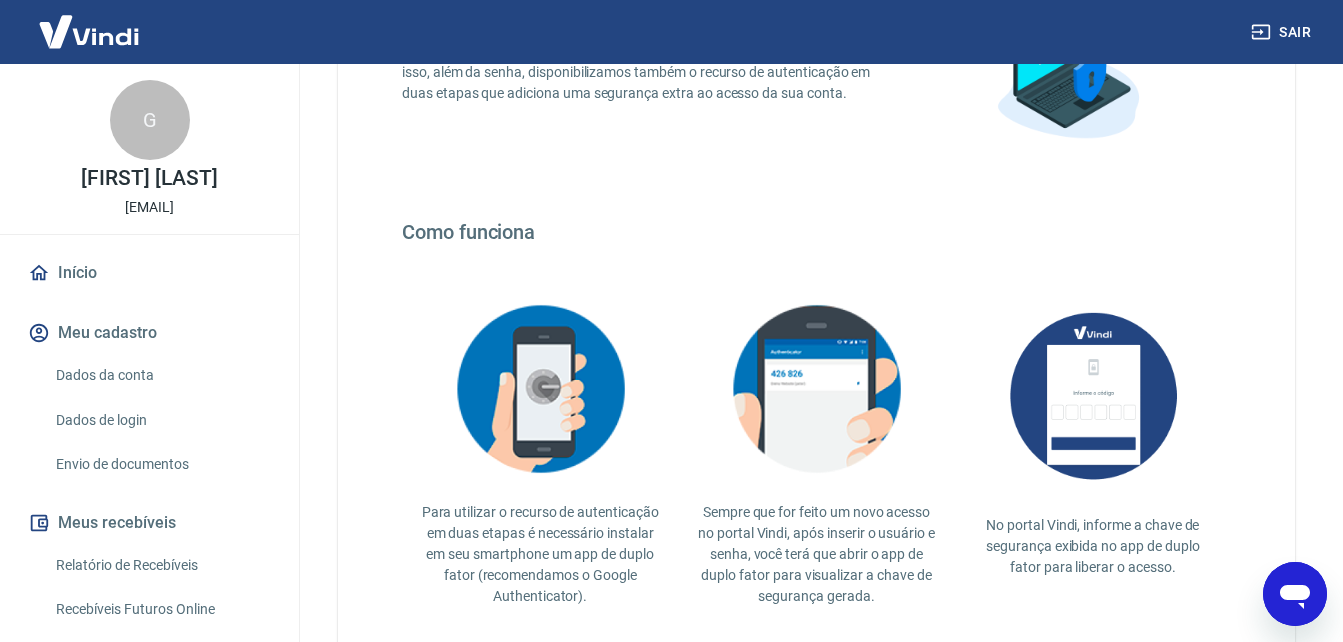 scroll, scrollTop: 322, scrollLeft: 0, axis: vertical 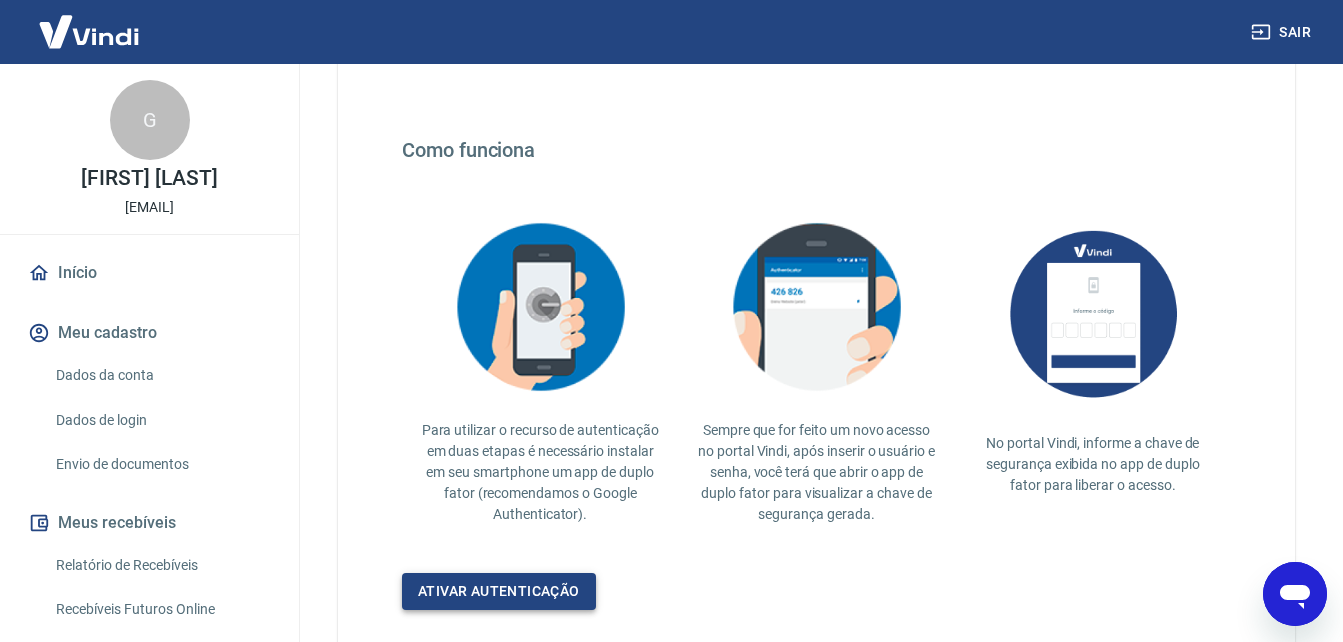 click on "Ativar autenticação" at bounding box center (499, 591) 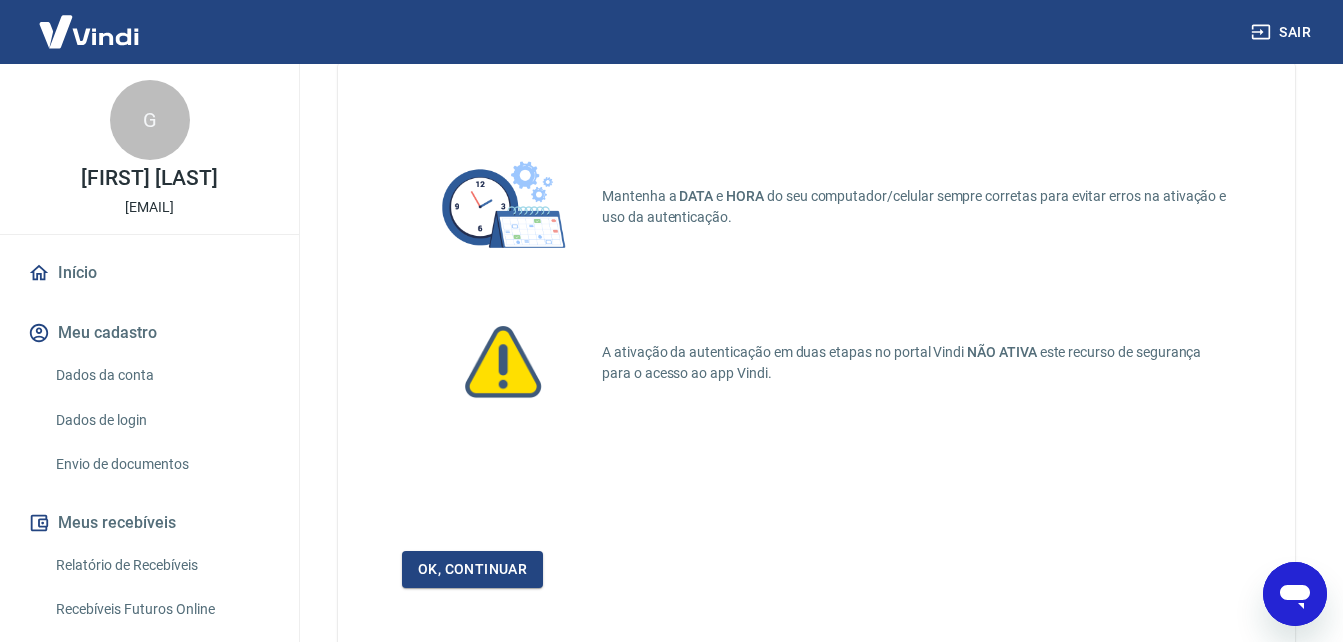 scroll, scrollTop: 29, scrollLeft: 0, axis: vertical 